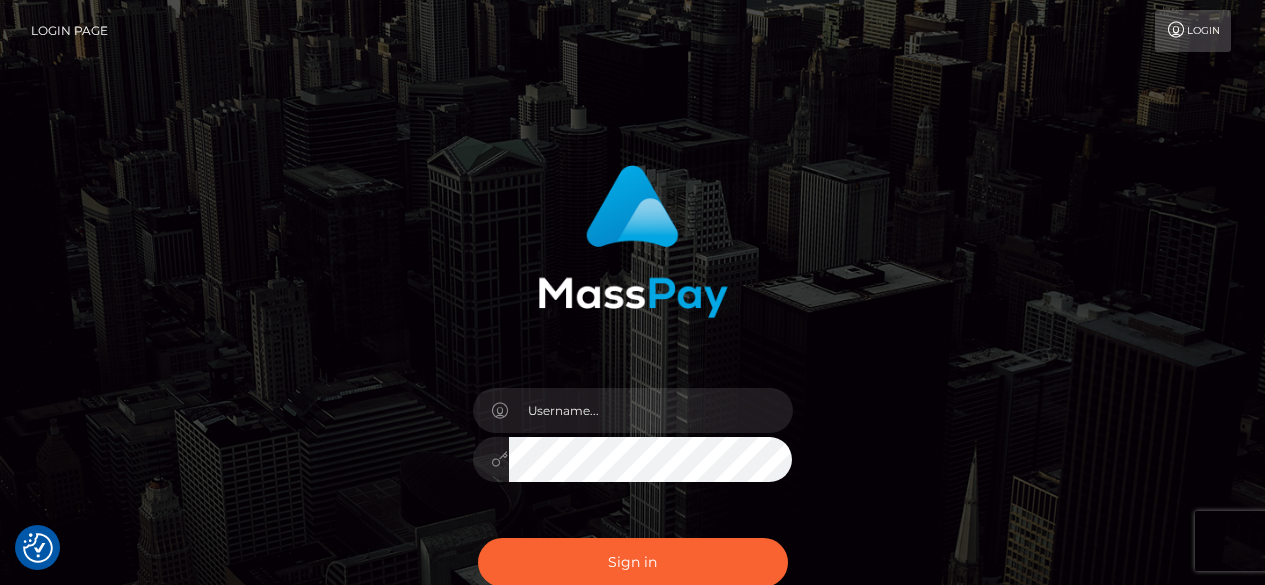 scroll, scrollTop: 0, scrollLeft: 0, axis: both 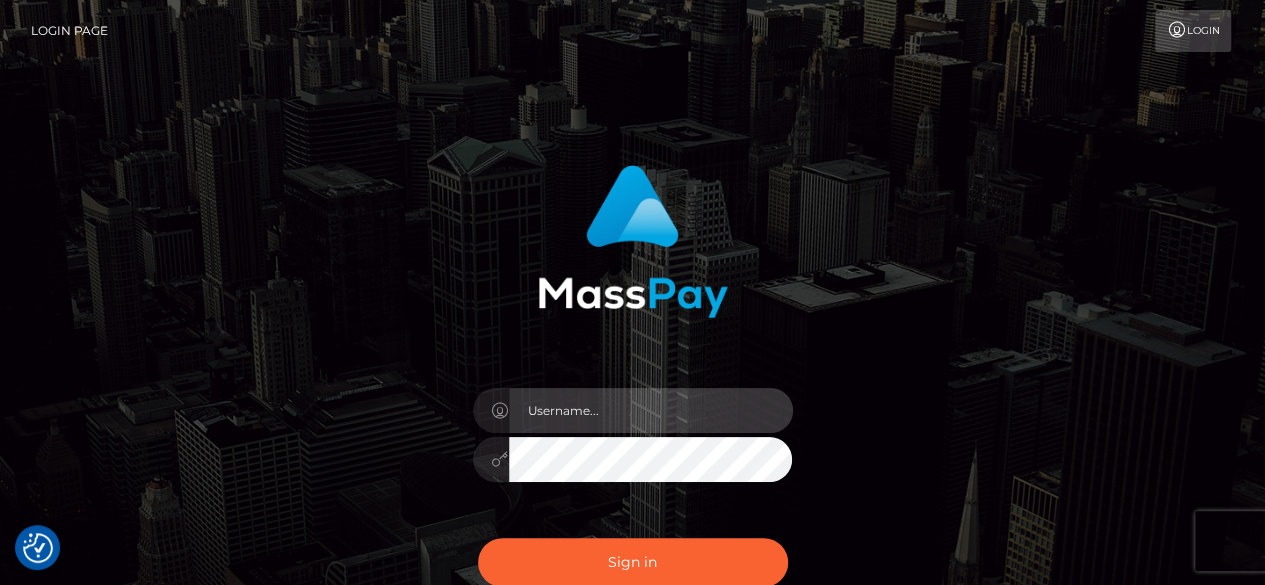 click at bounding box center [651, 410] 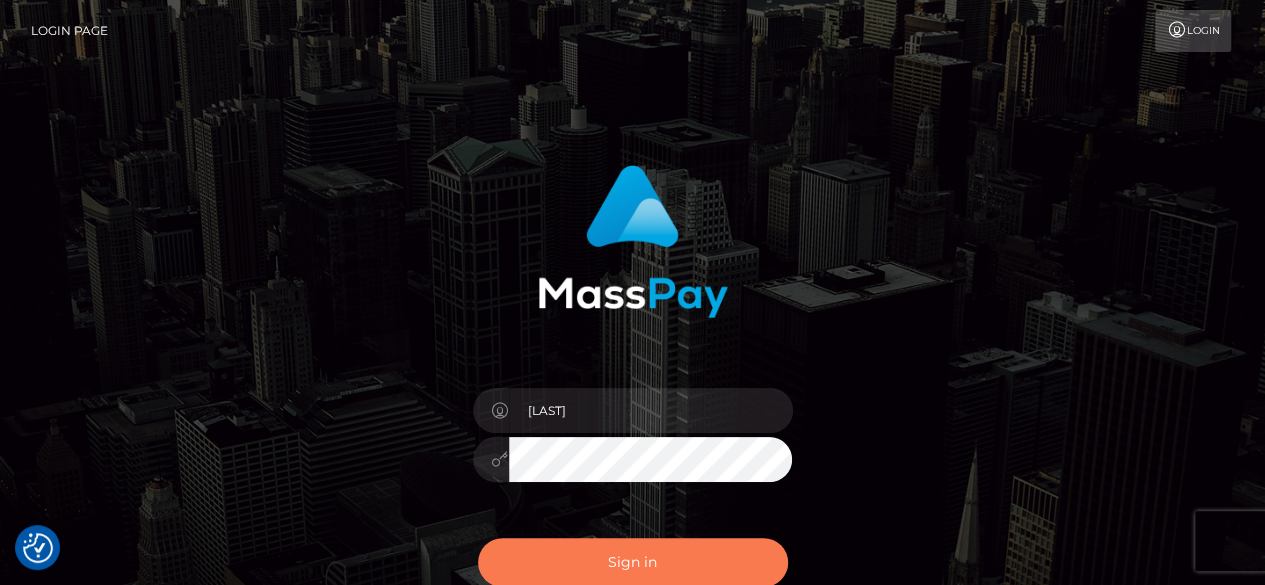 click on "Sign in" at bounding box center (633, 562) 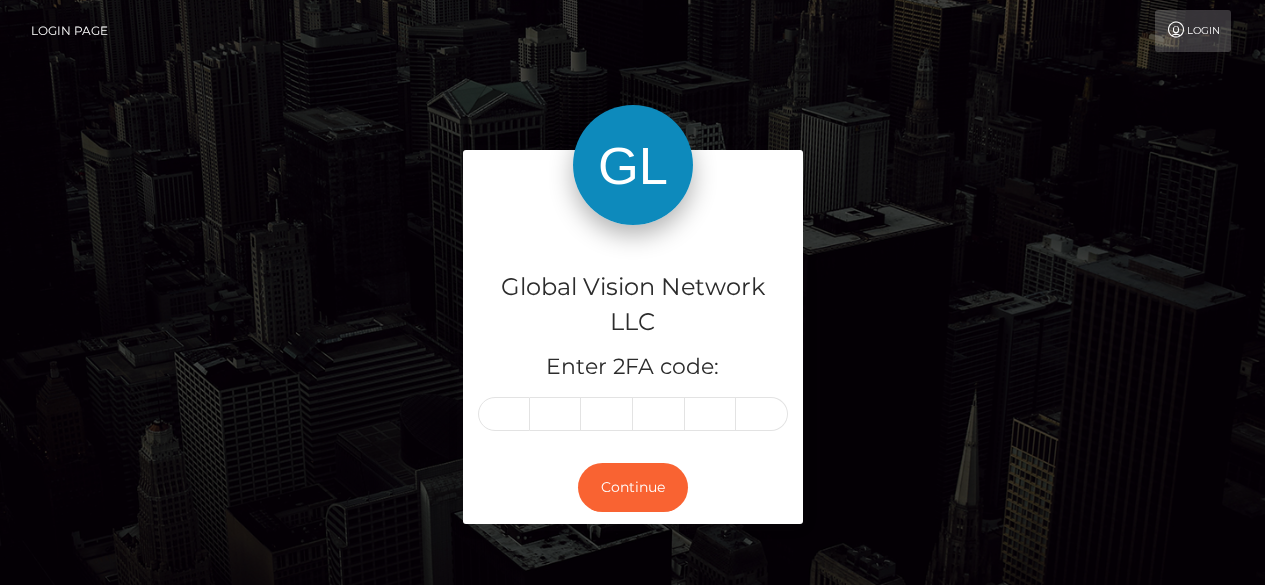 scroll, scrollTop: 0, scrollLeft: 0, axis: both 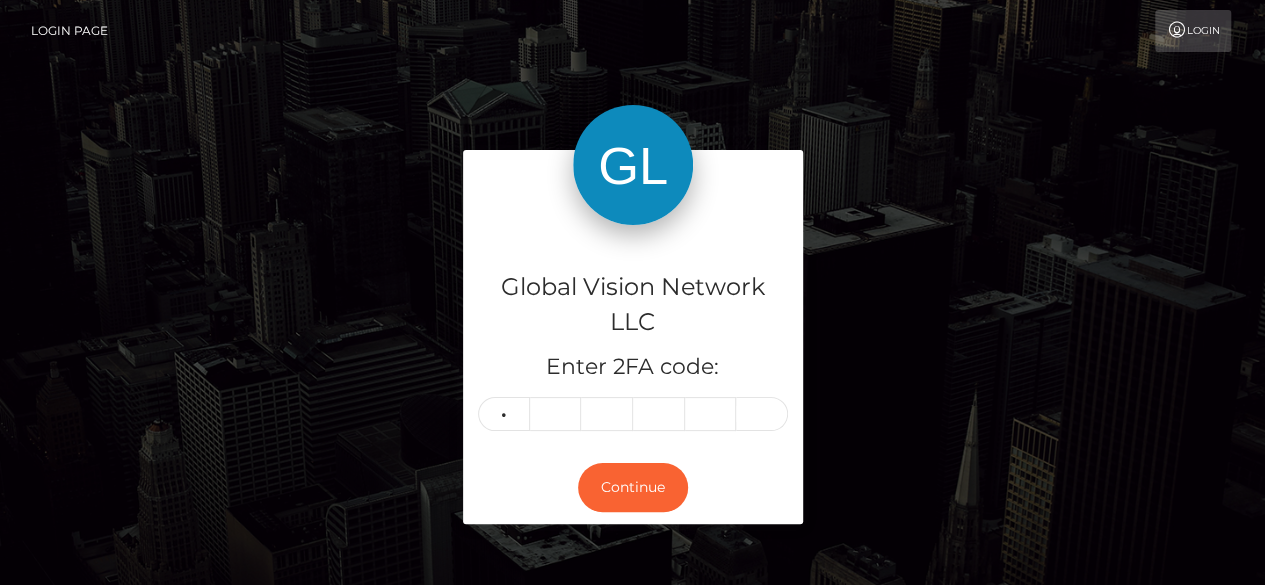 type on "3" 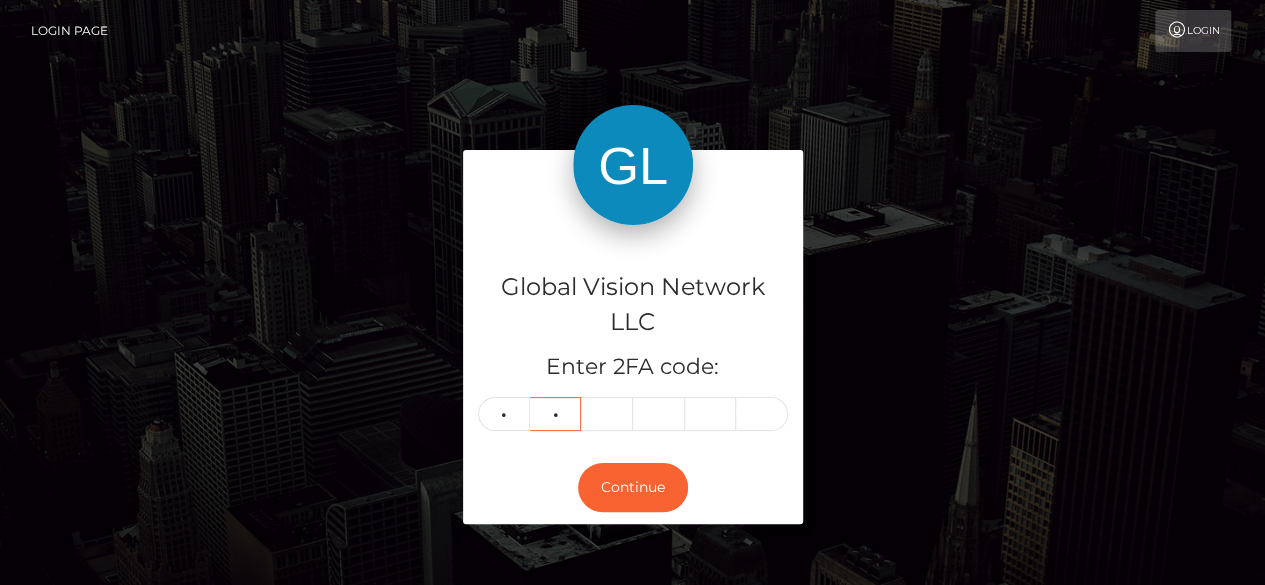 type on "7" 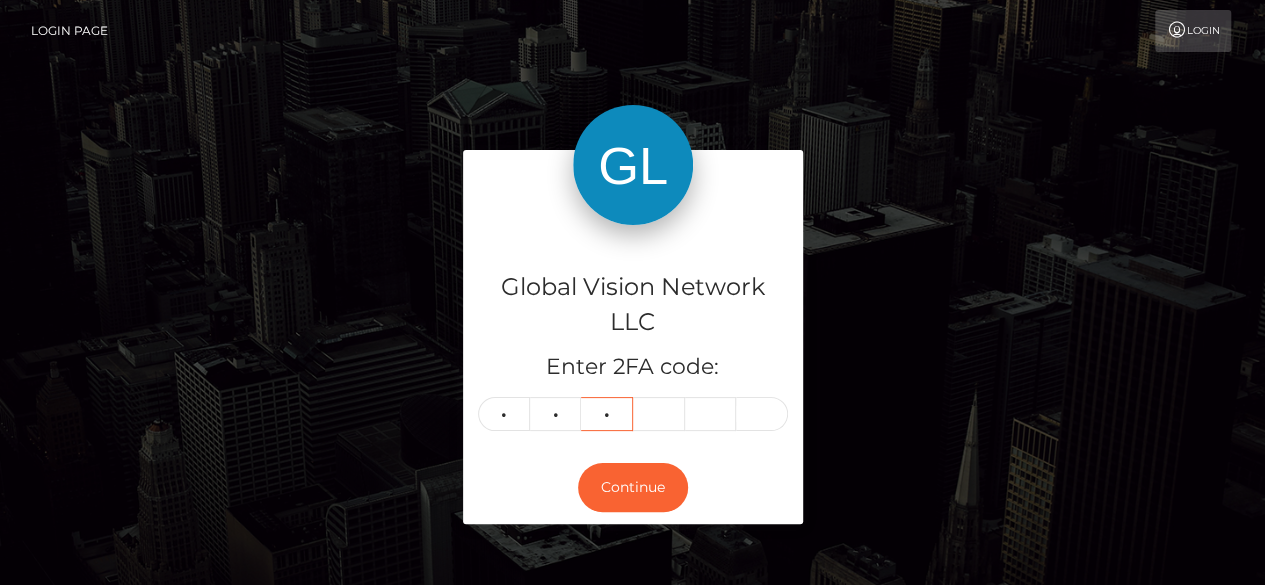 type on "5" 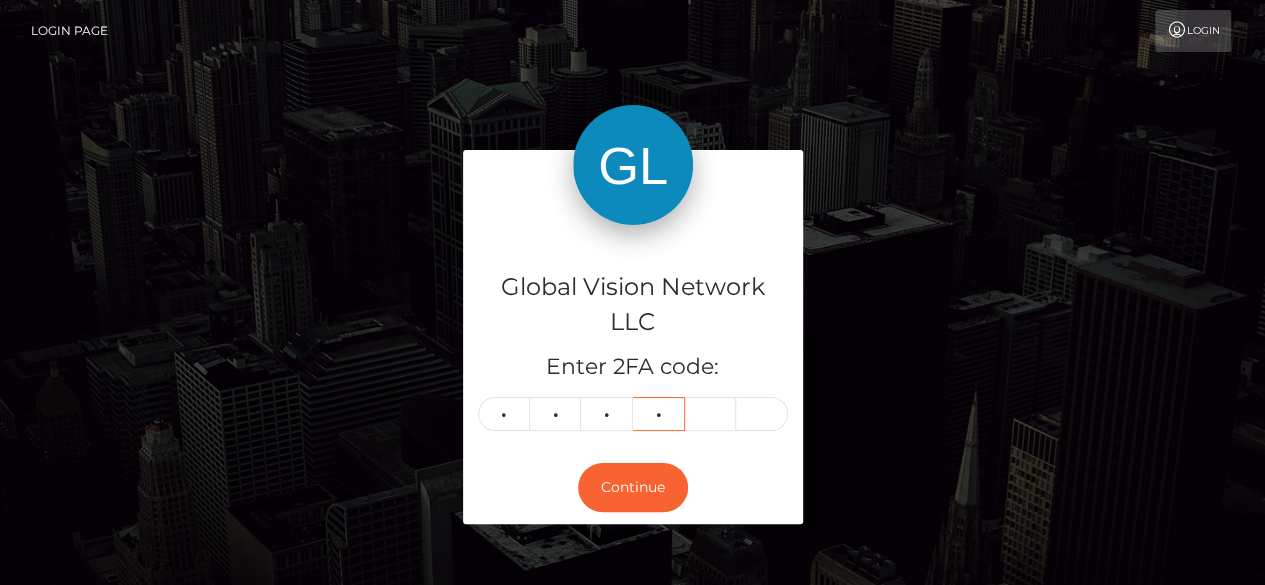 type on "8" 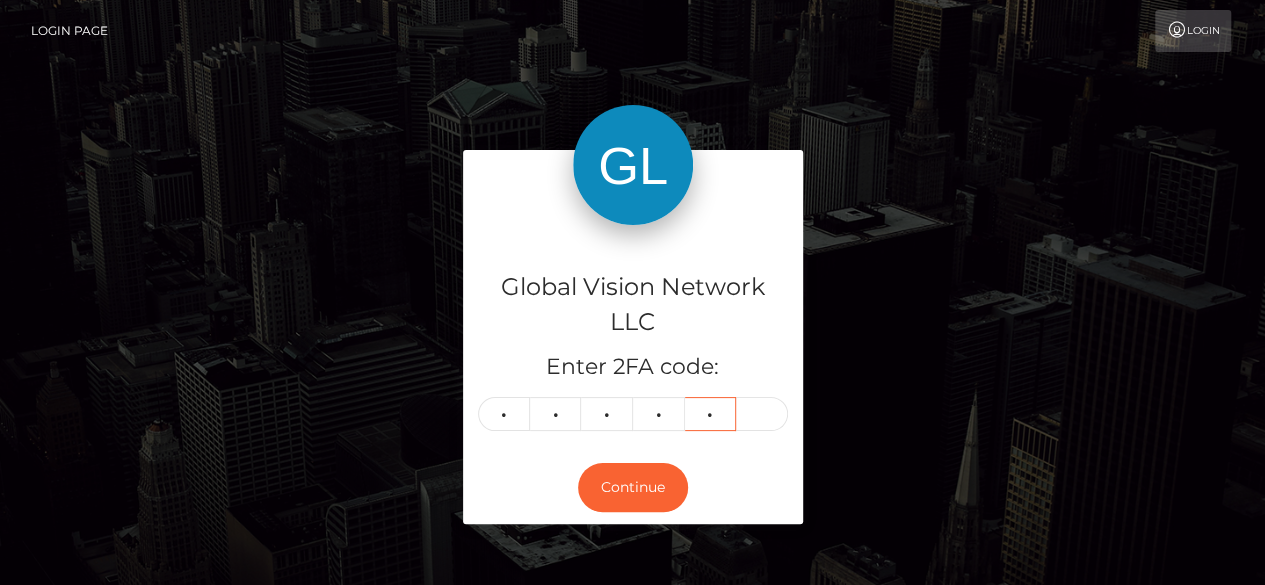 type on "0" 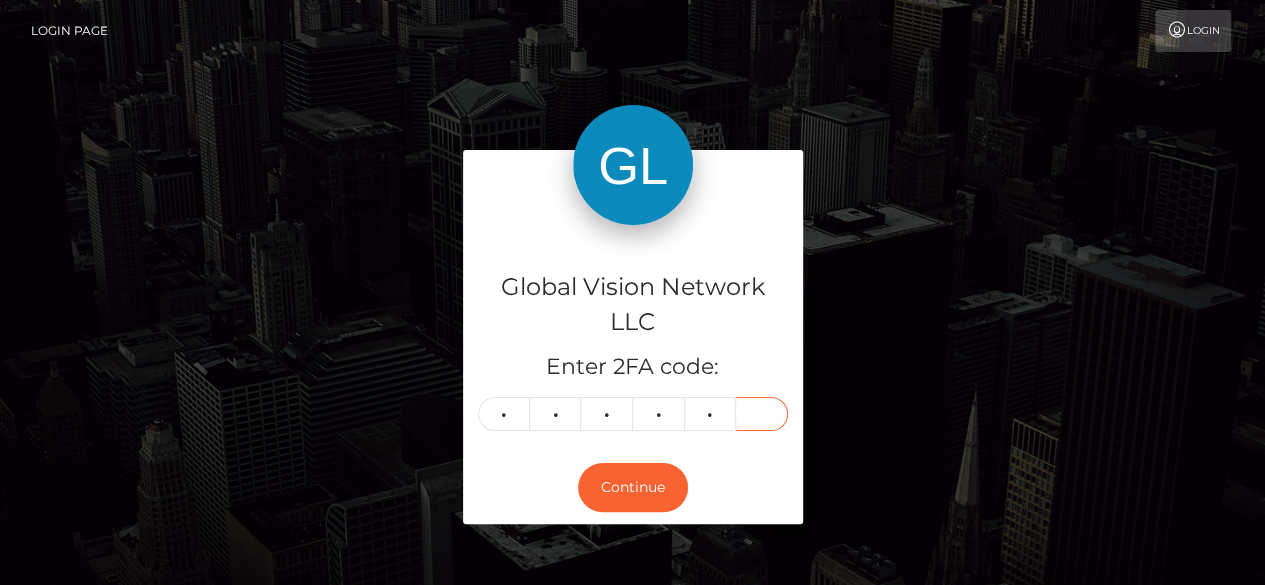 type on "4" 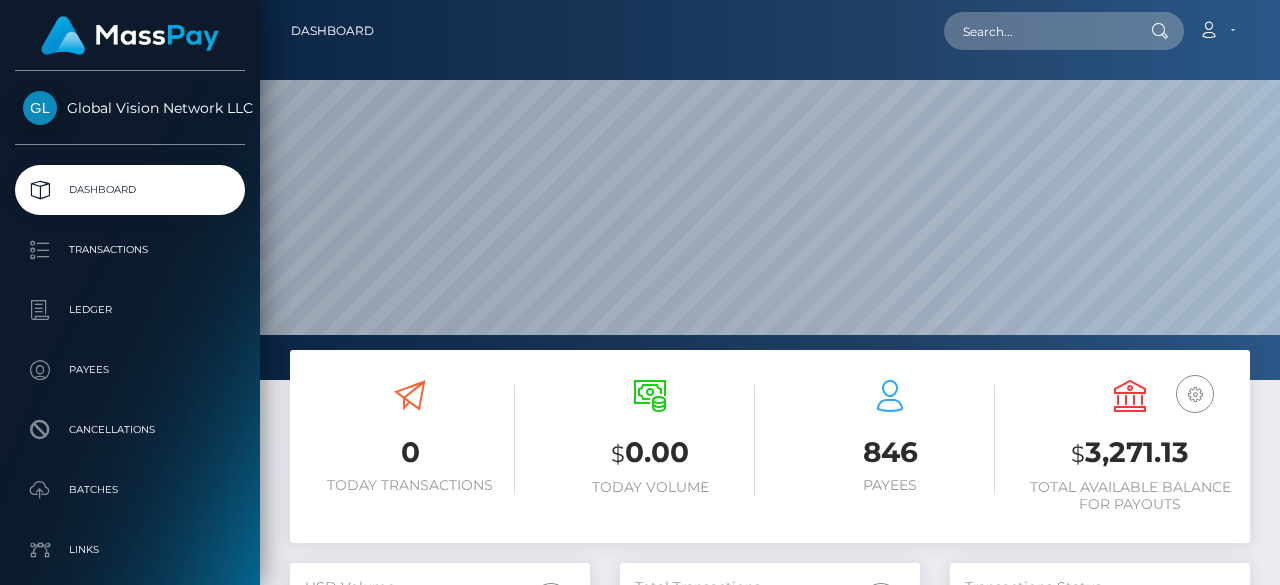 scroll, scrollTop: 0, scrollLeft: 0, axis: both 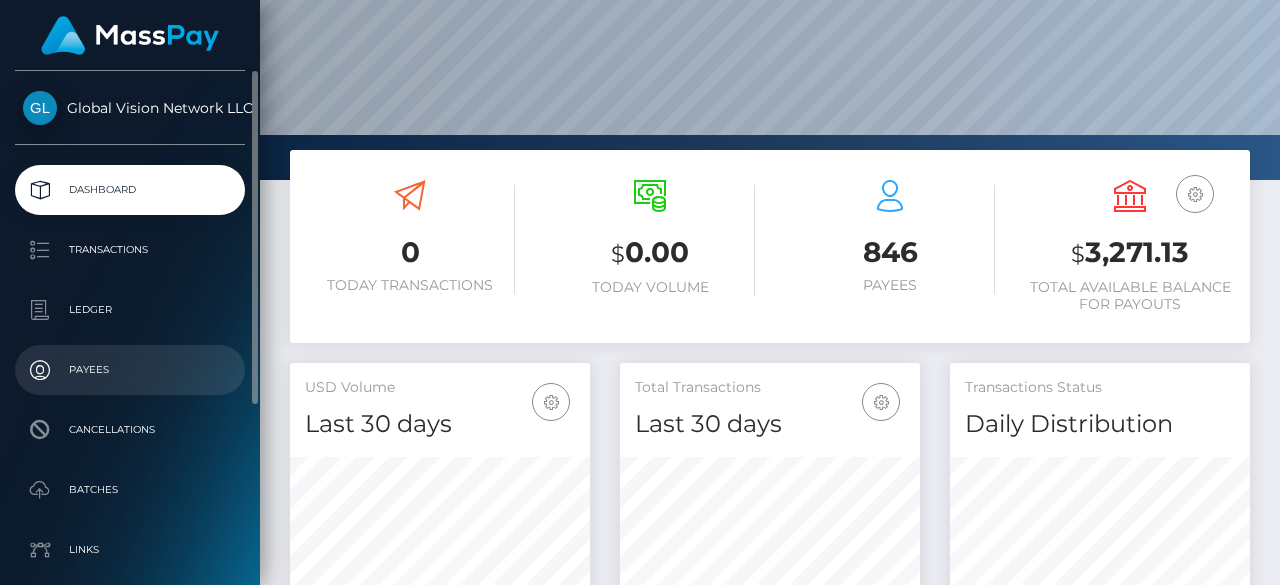 click on "Payees" at bounding box center (130, 370) 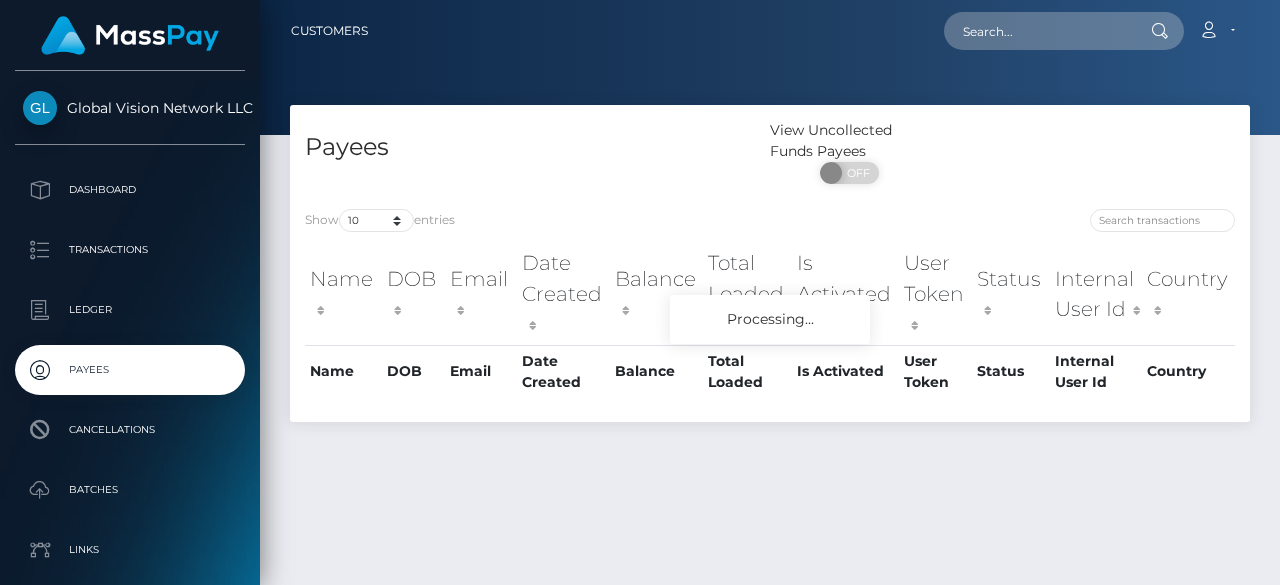 scroll, scrollTop: 0, scrollLeft: 0, axis: both 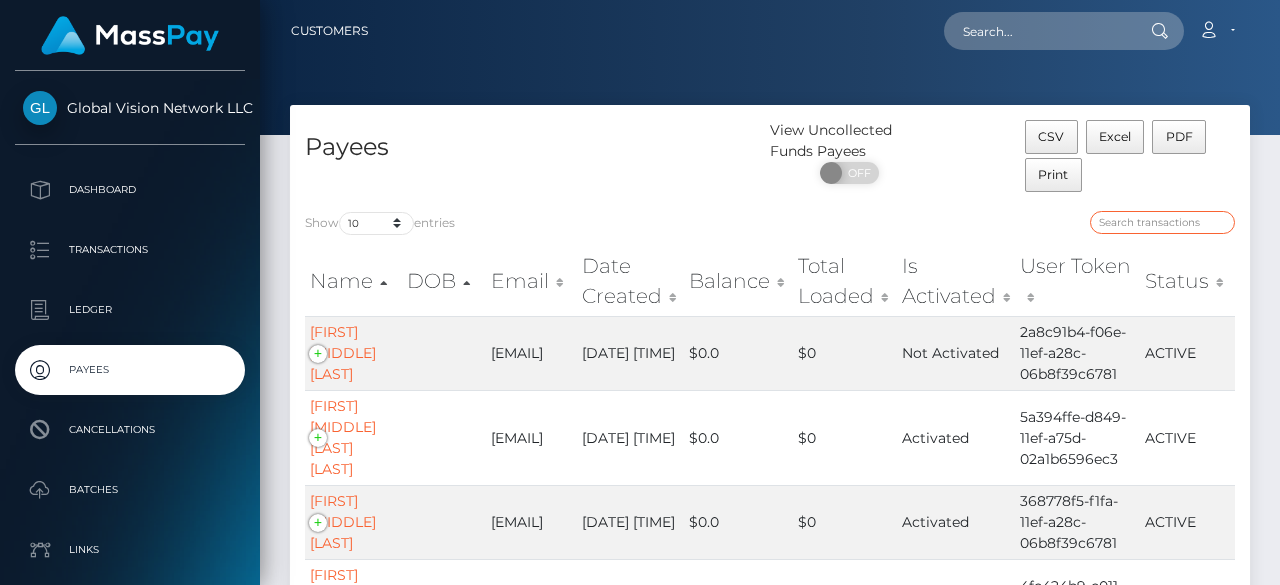 click at bounding box center [1162, 222] 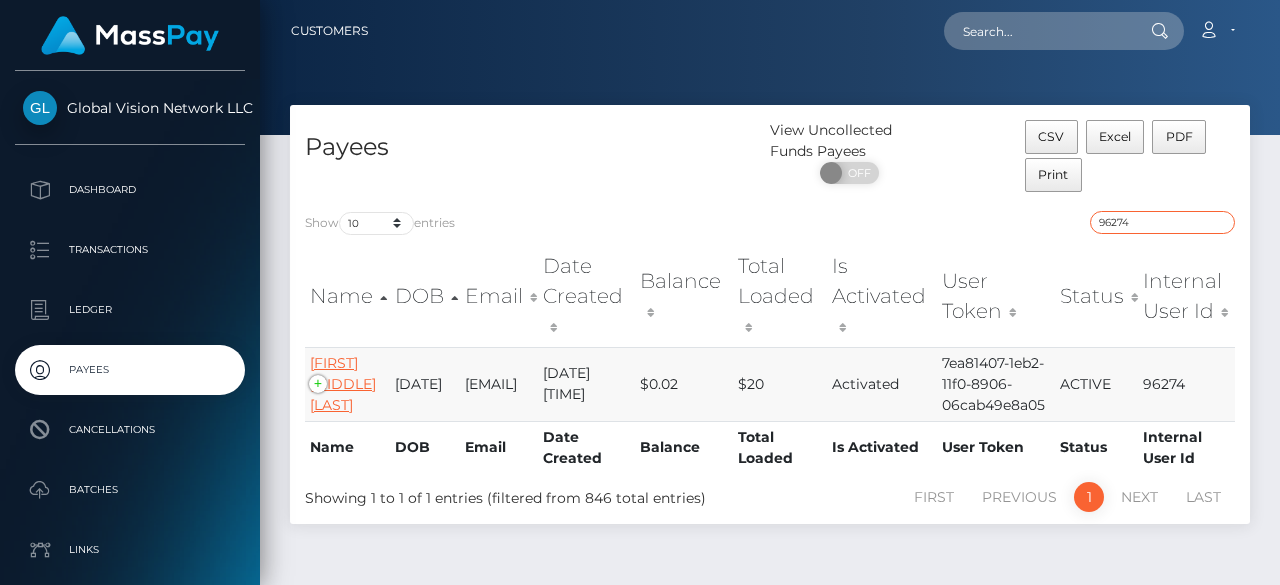 type on "96274" 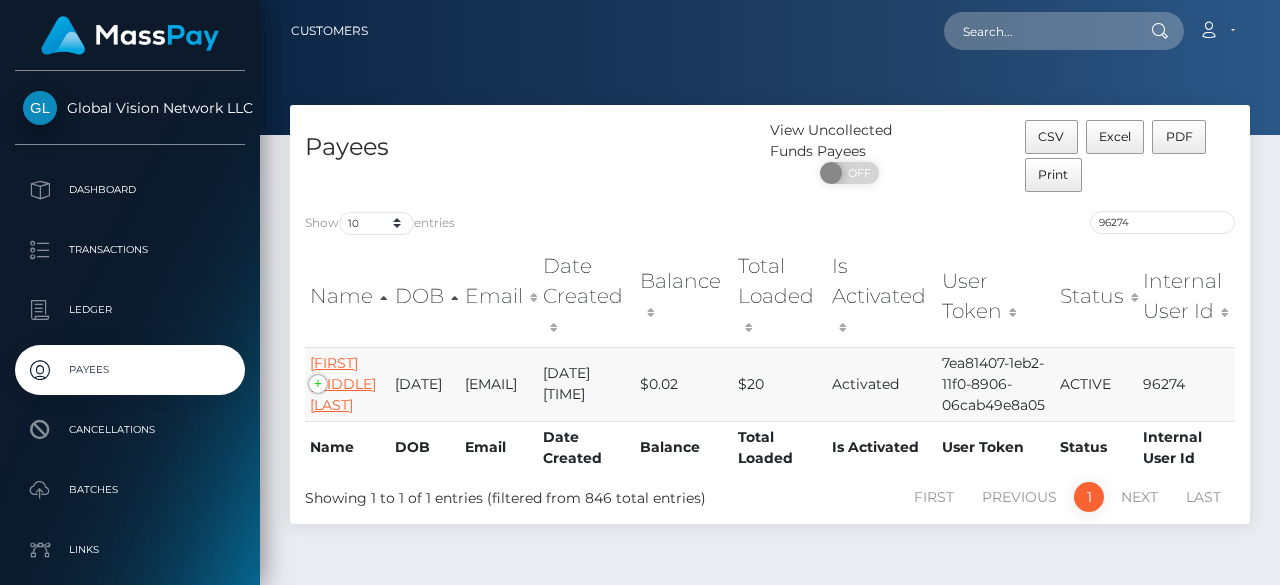 click on "YISSET  TORRES" at bounding box center (343, 384) 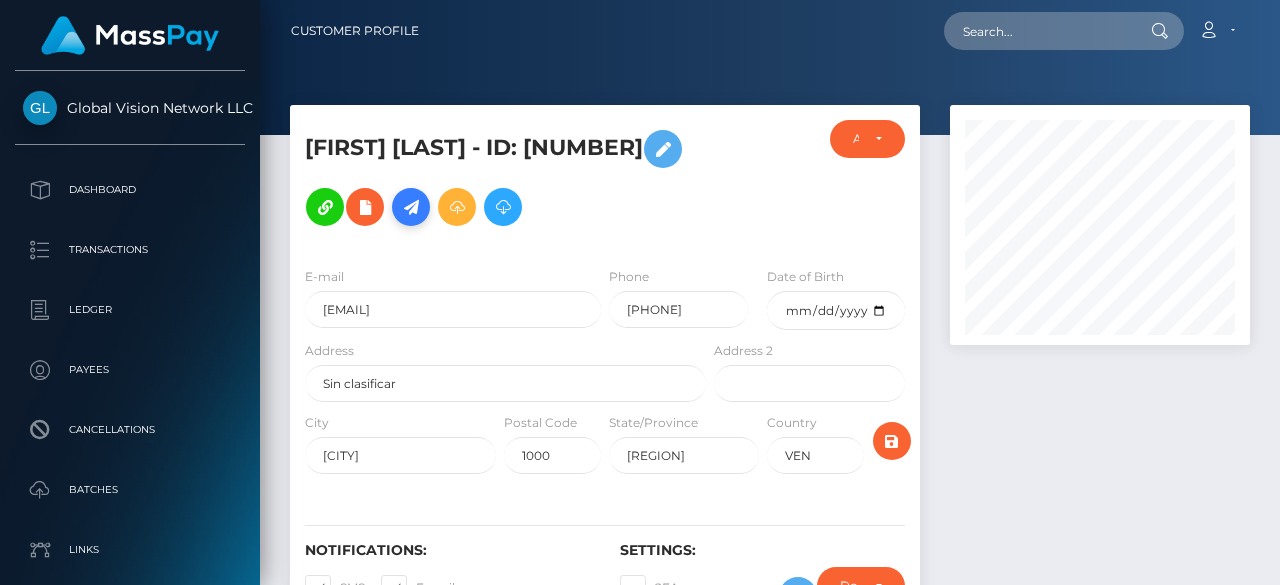 scroll, scrollTop: 0, scrollLeft: 0, axis: both 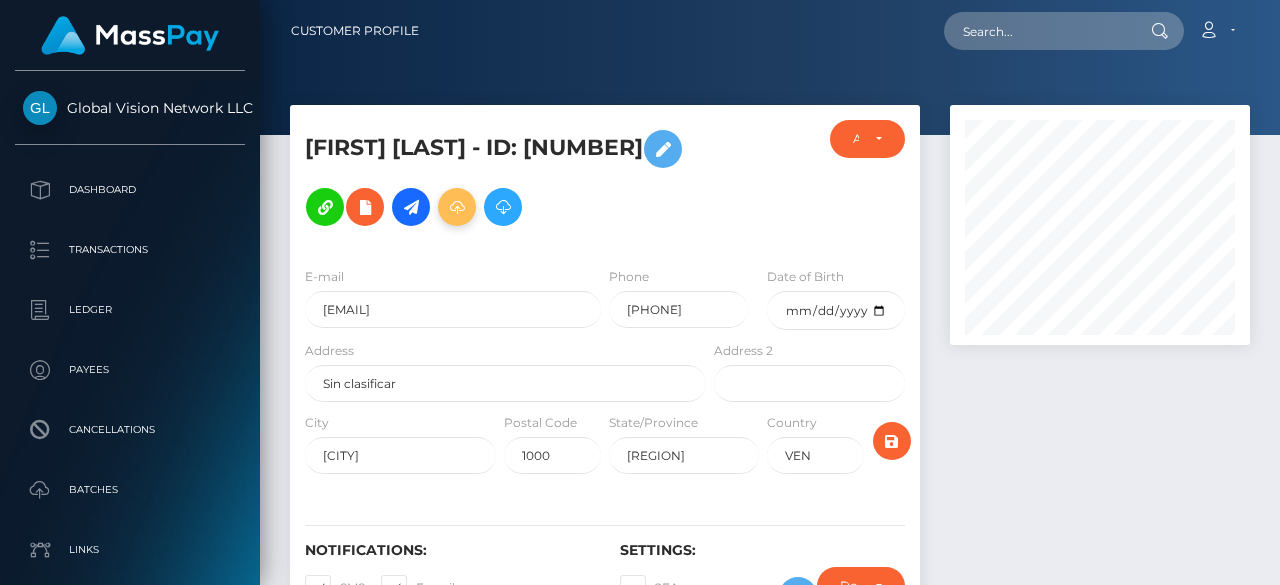 click at bounding box center [457, 207] 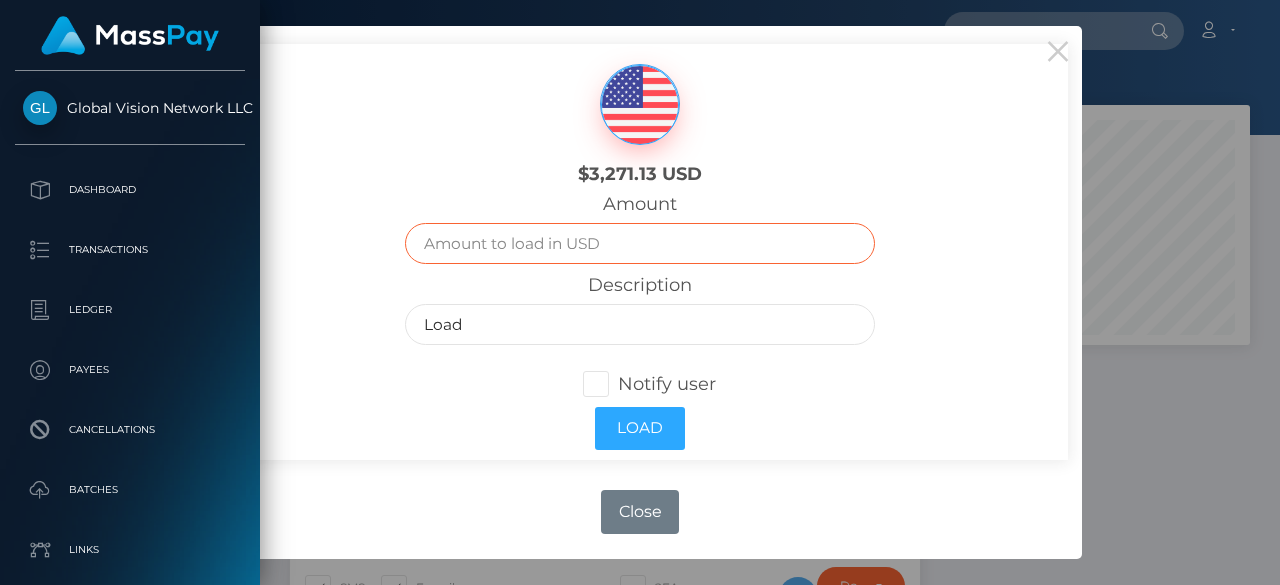 click at bounding box center (639, 243) 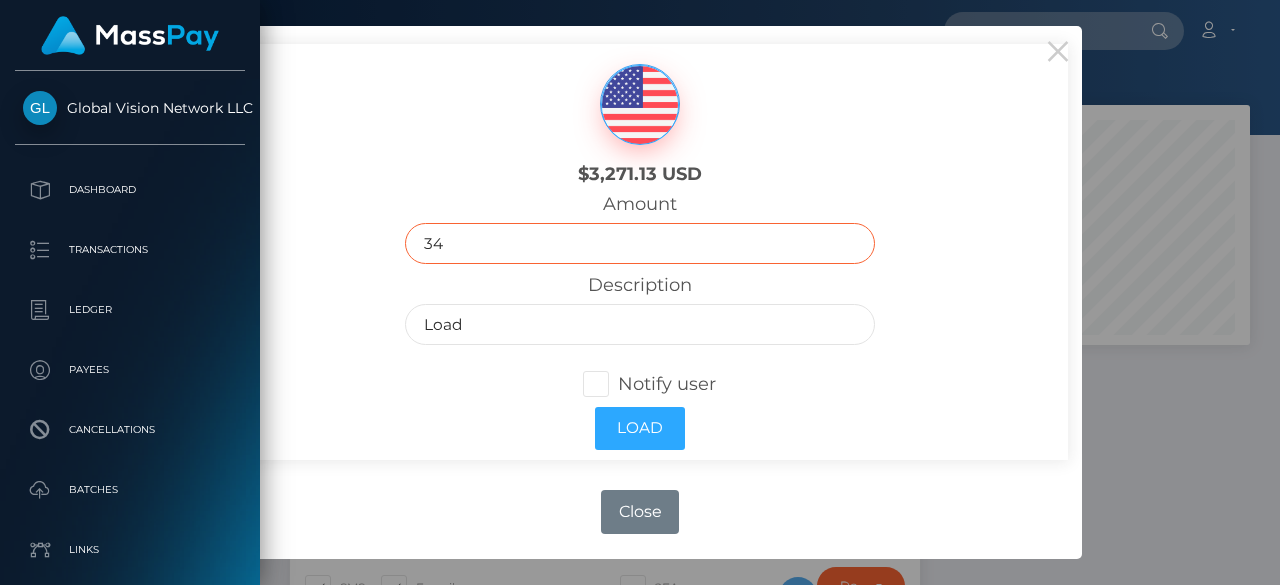type on "34" 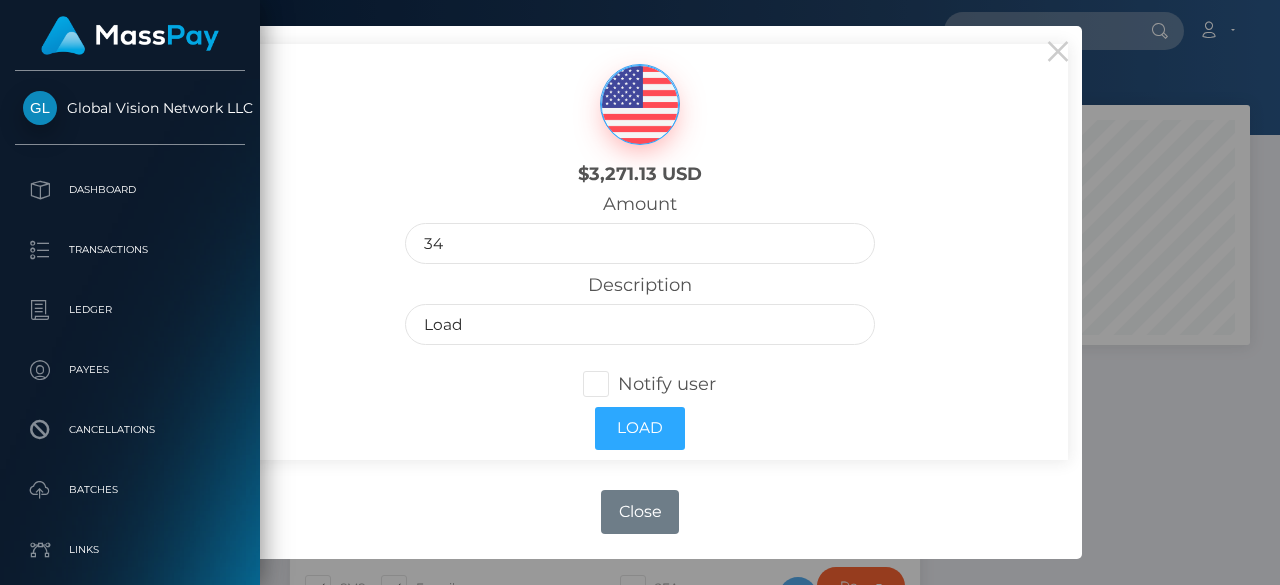 click at bounding box center [618, 384] 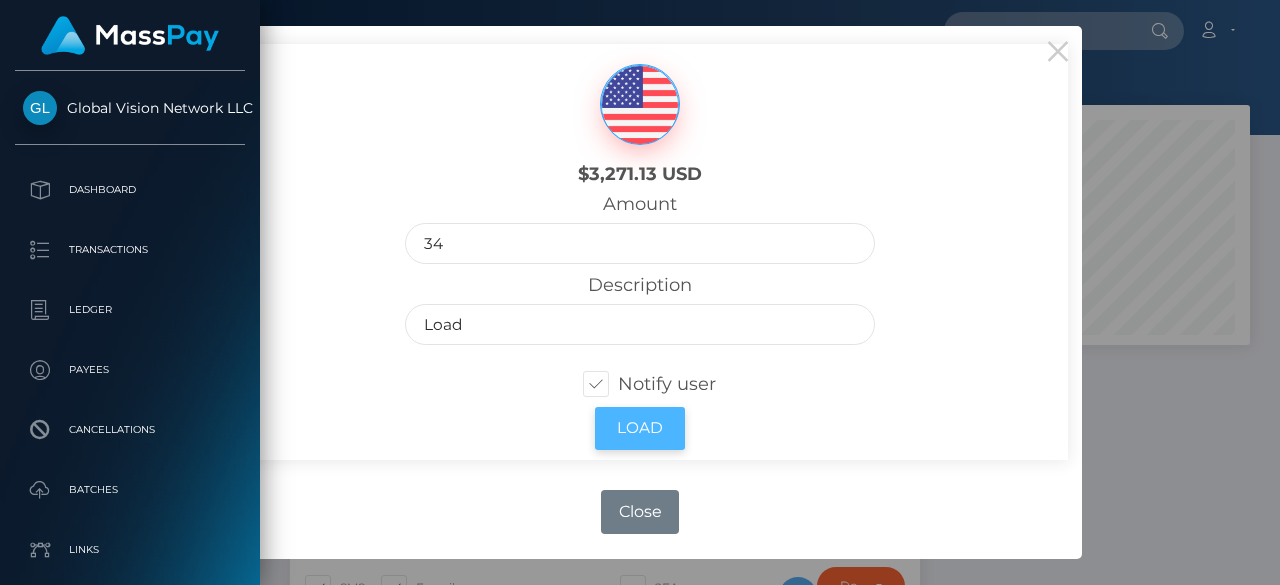 click on "Load" at bounding box center (640, 428) 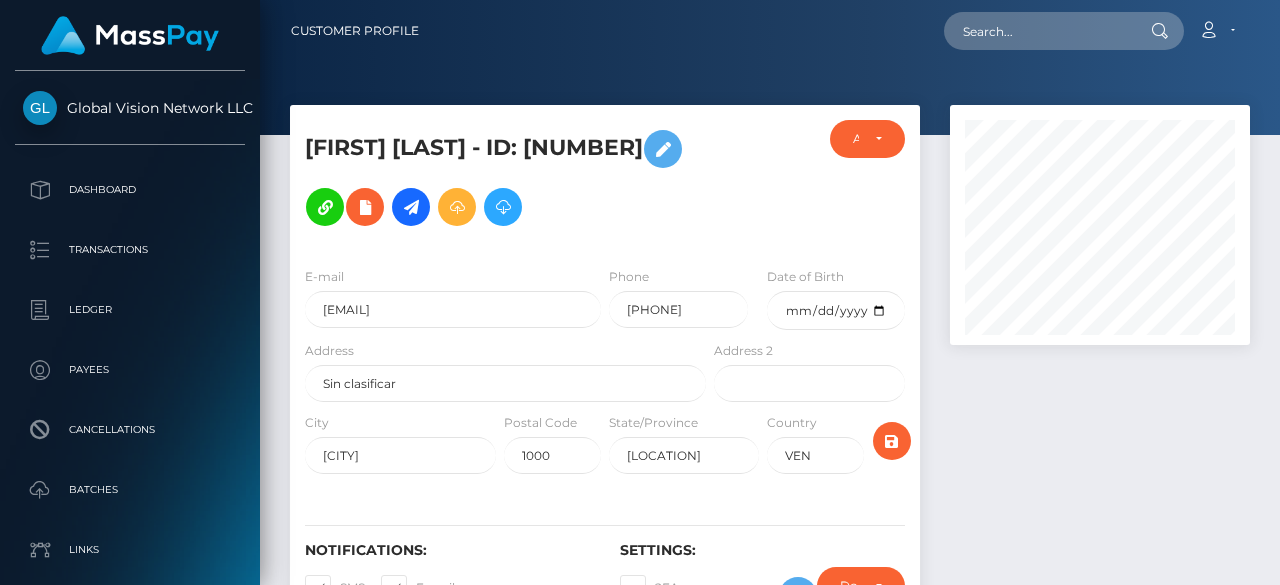 scroll, scrollTop: 0, scrollLeft: 0, axis: both 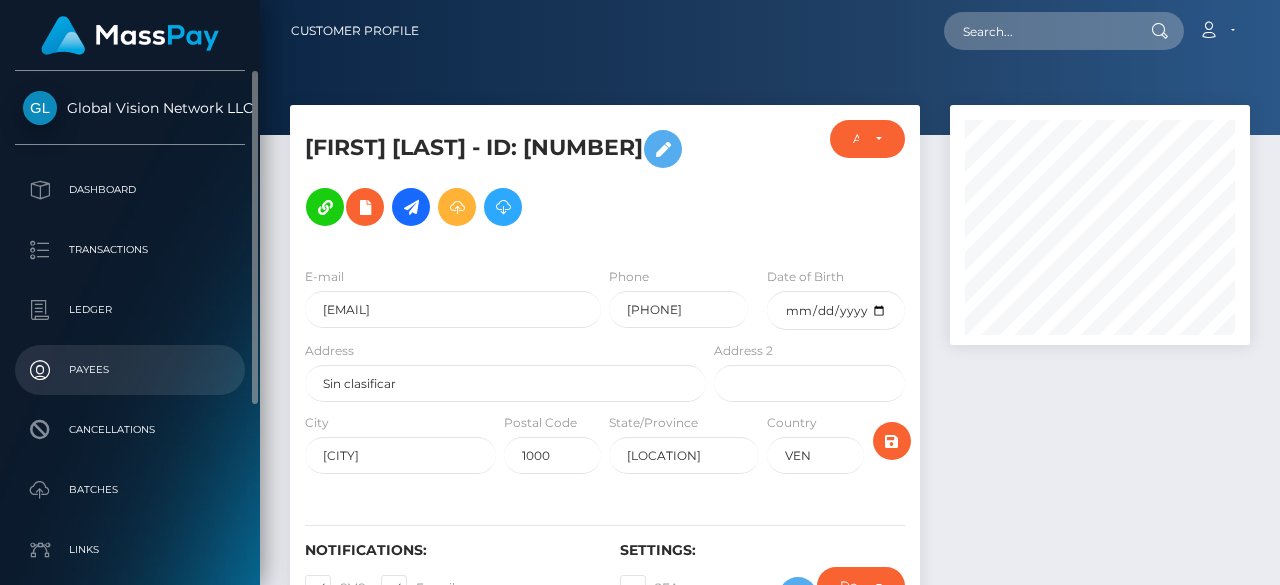 click on "Payees" at bounding box center (130, 370) 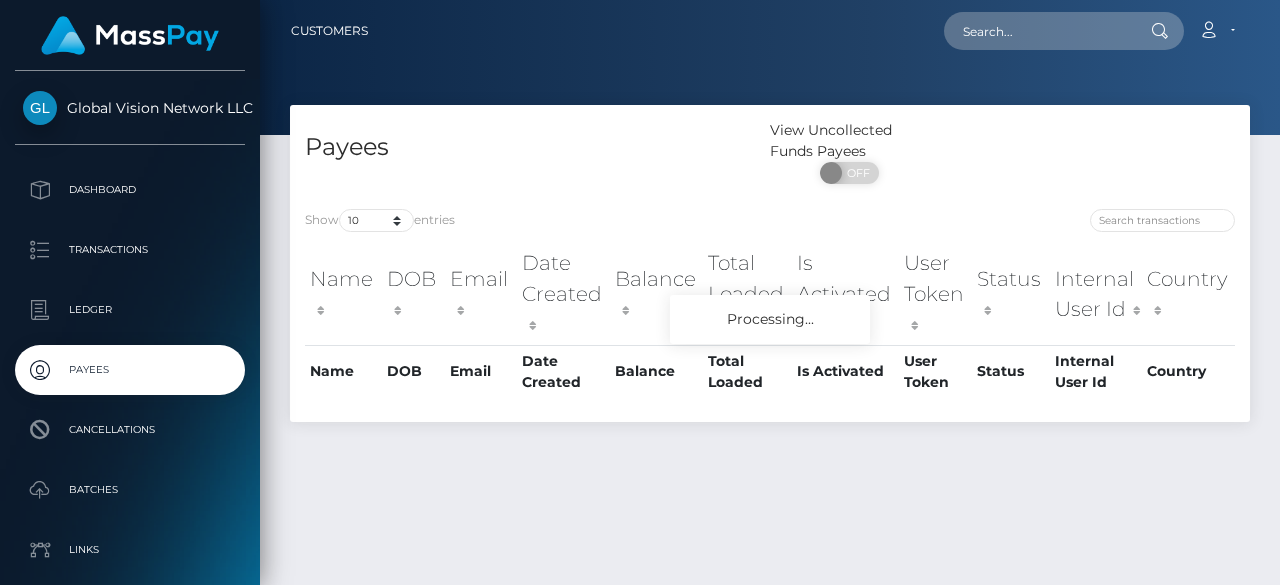scroll, scrollTop: 0, scrollLeft: 0, axis: both 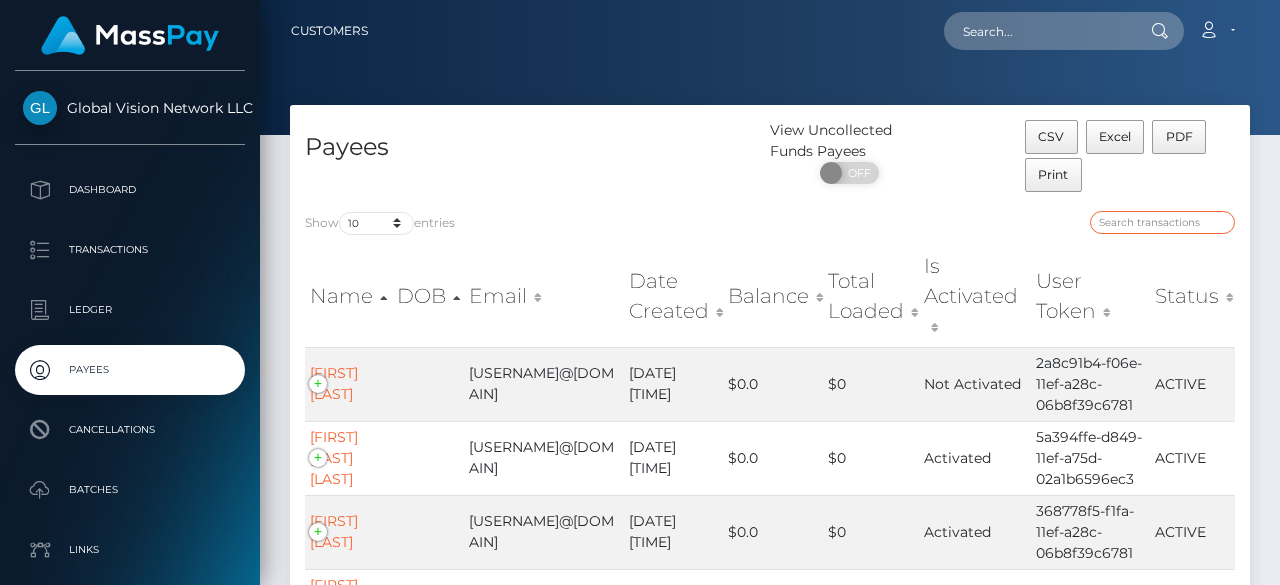 click at bounding box center [1162, 222] 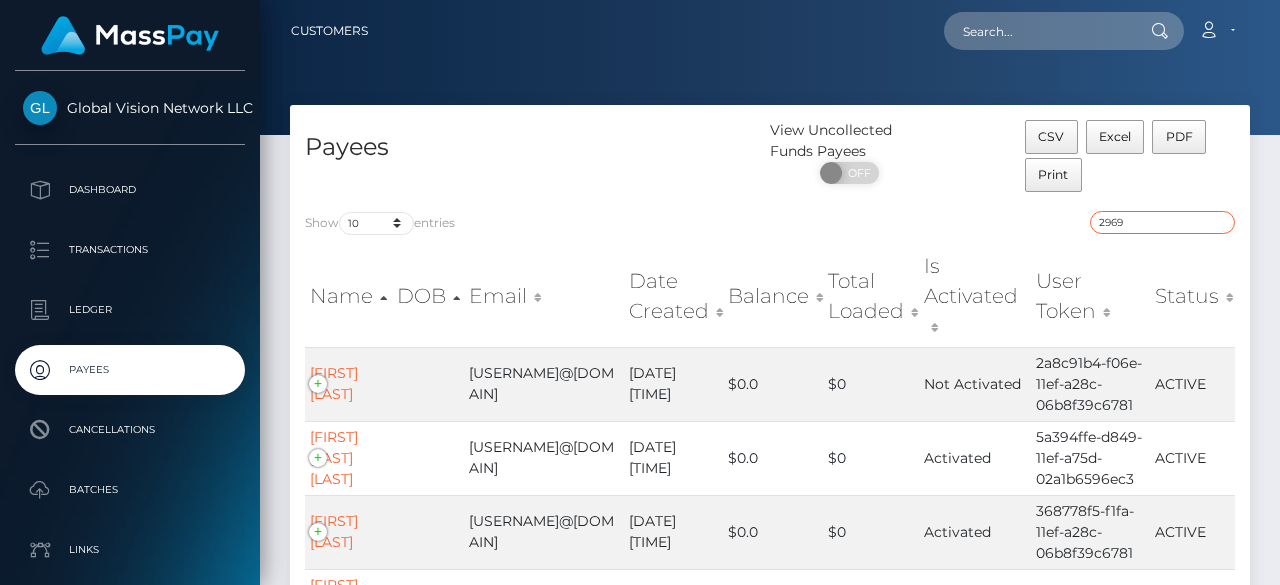 type on "2969" 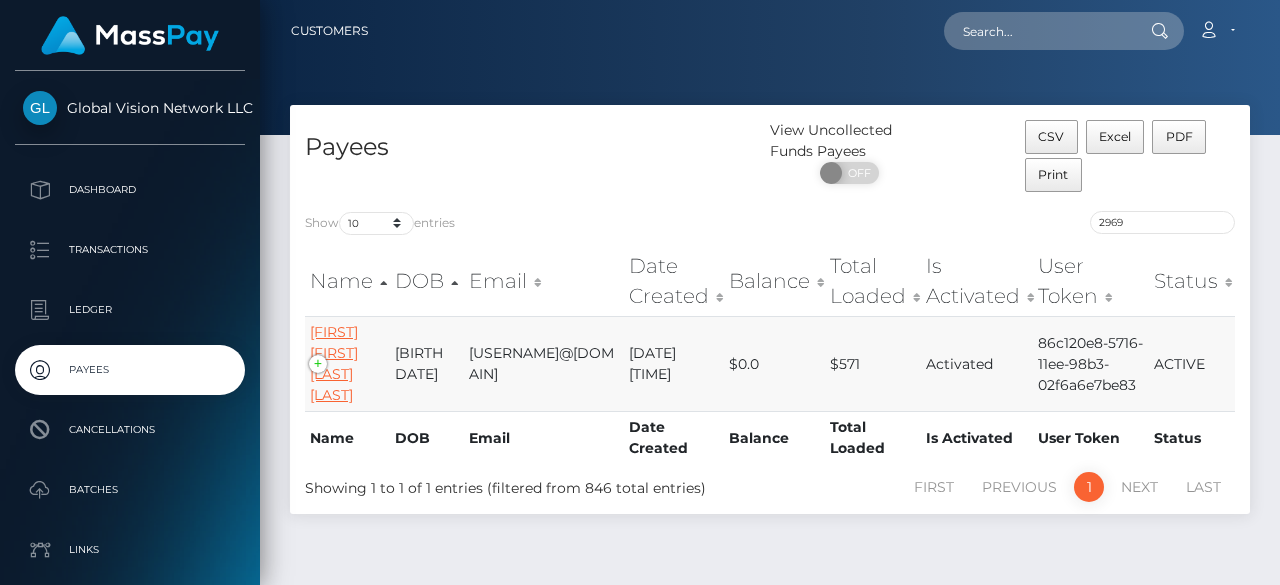 click on "Frank Vicente Rodriguez Rodriguez" at bounding box center (334, 363) 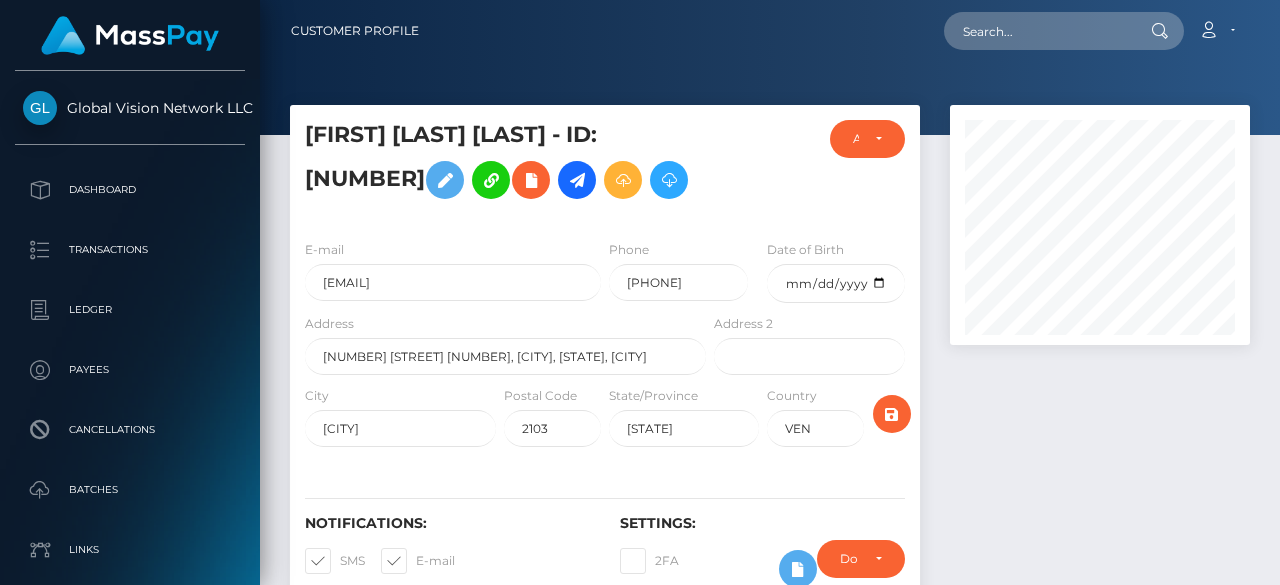 scroll, scrollTop: 0, scrollLeft: 0, axis: both 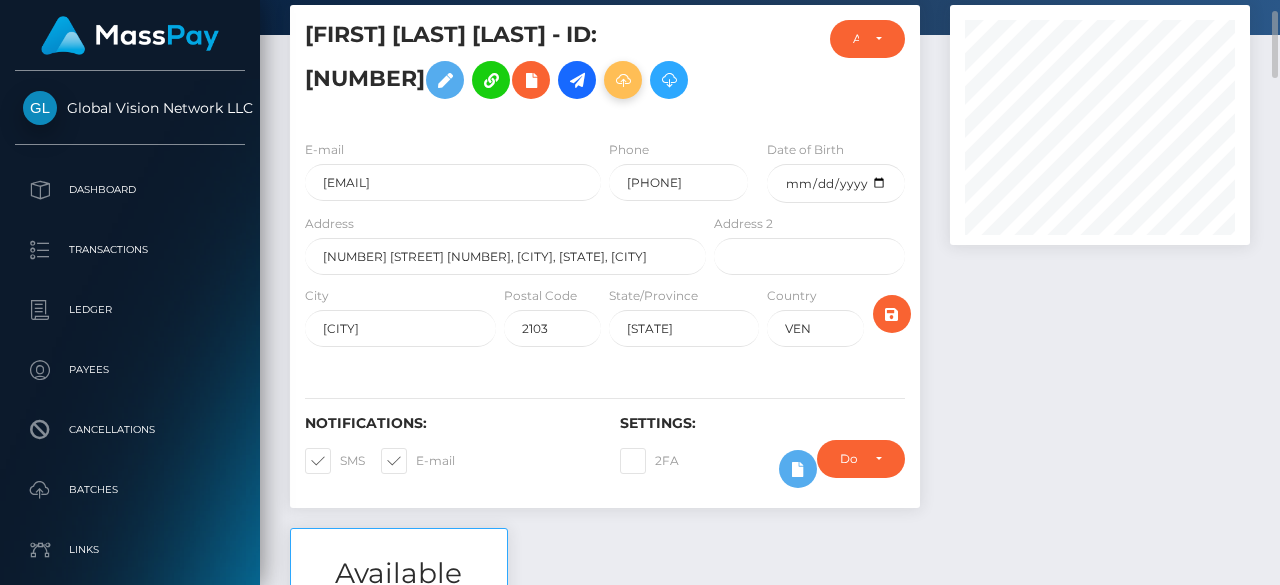 click at bounding box center (623, 80) 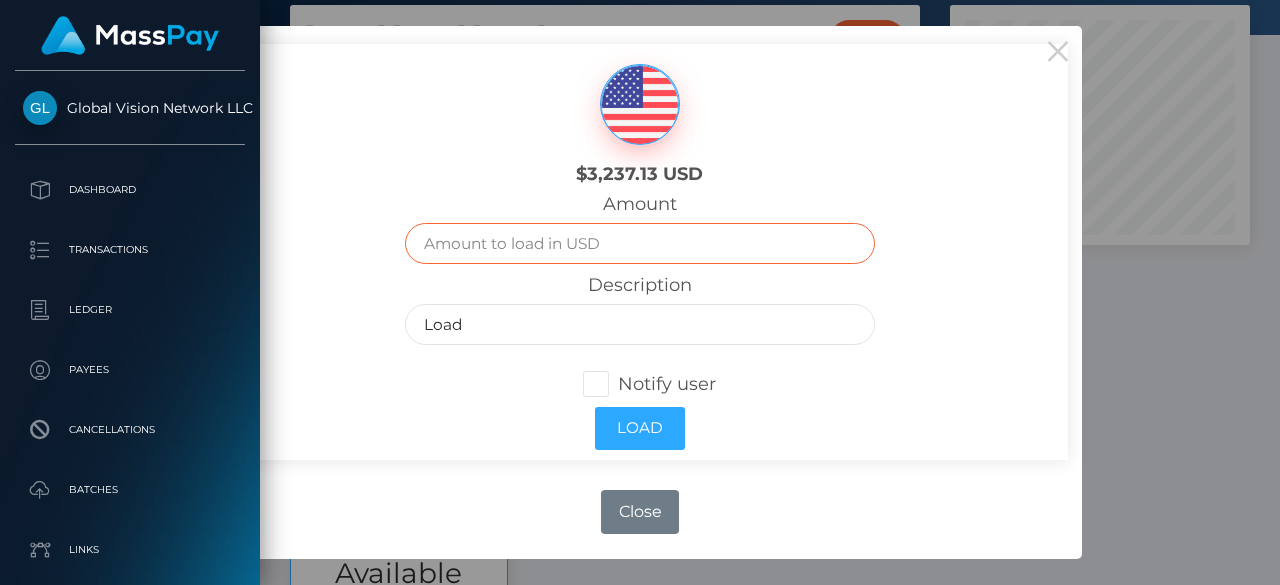 click at bounding box center [639, 243] 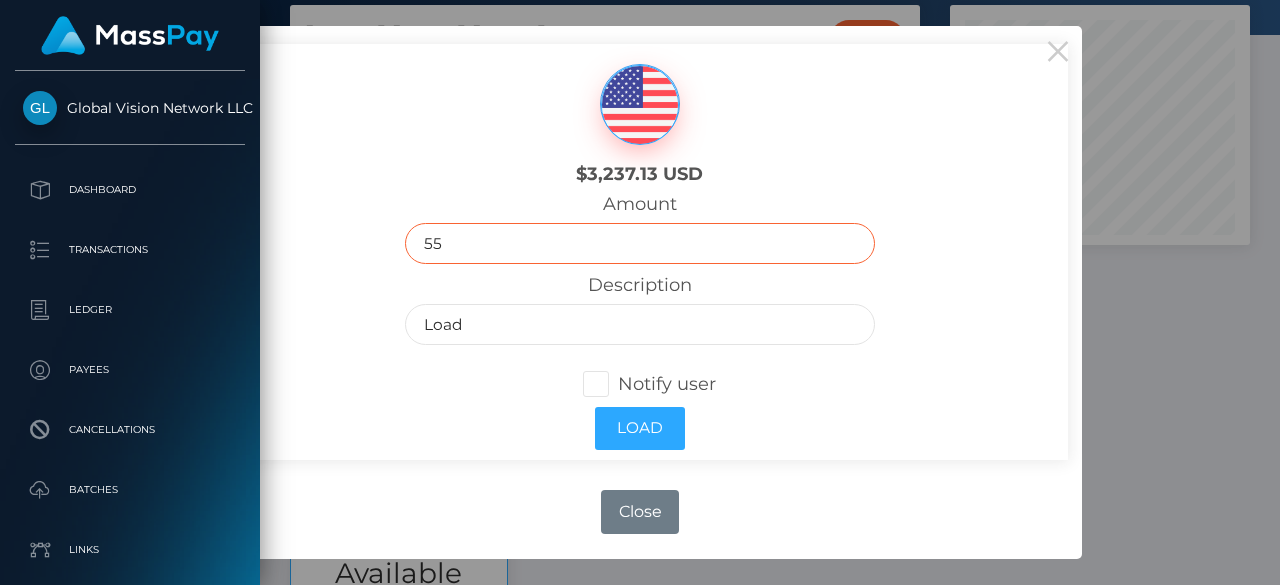 type on "55" 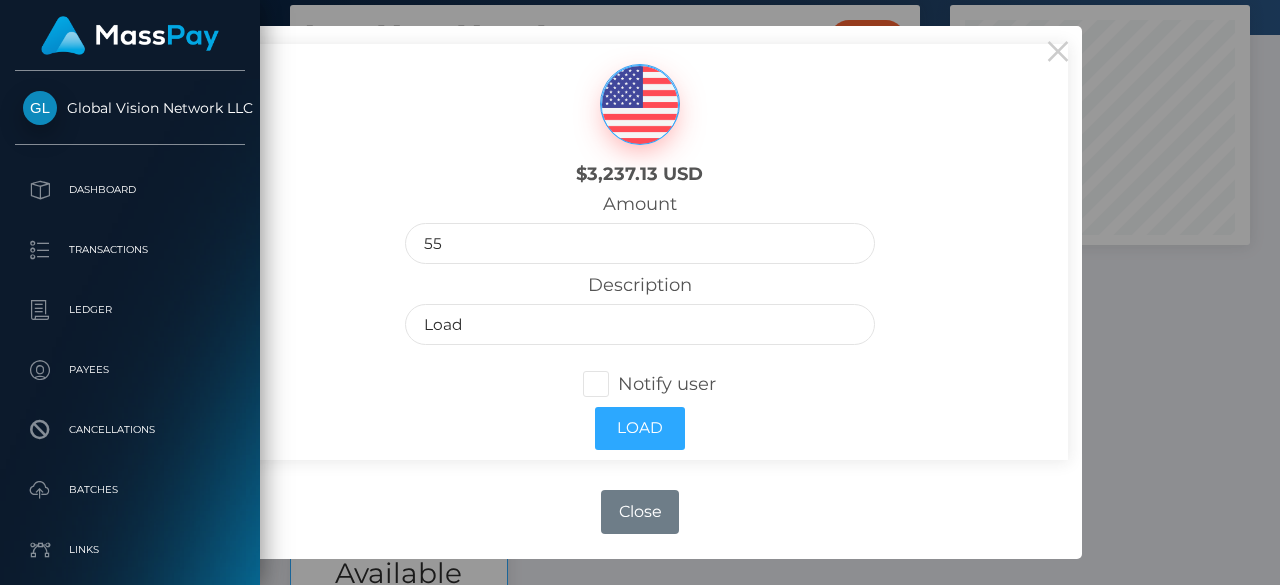 click at bounding box center (618, 384) 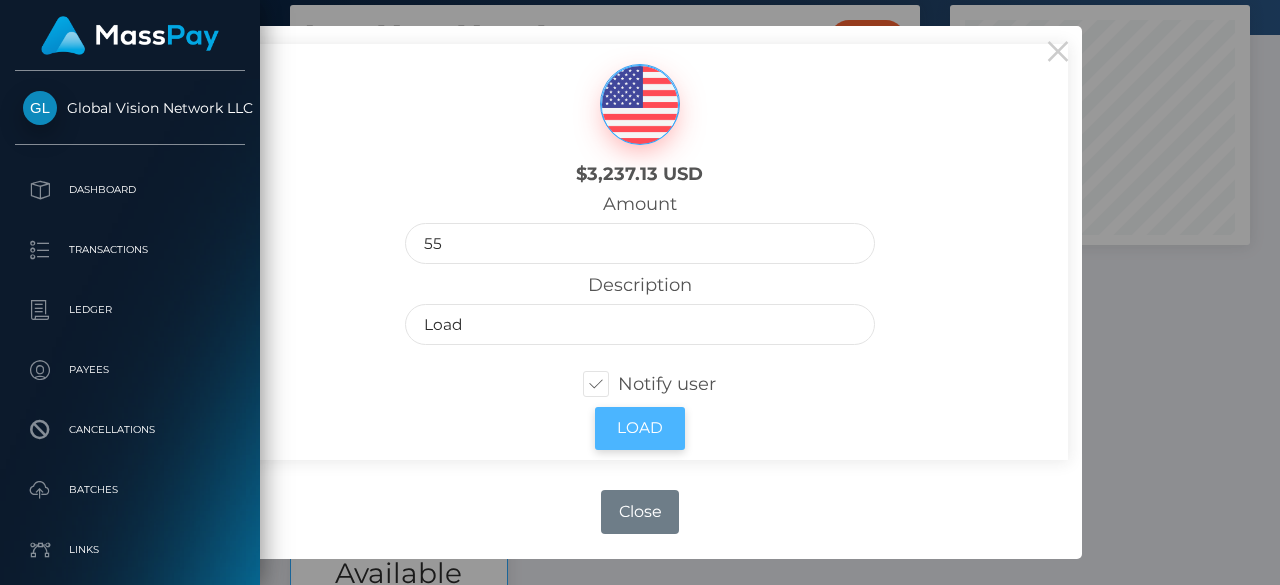 click on "Load" at bounding box center [640, 428] 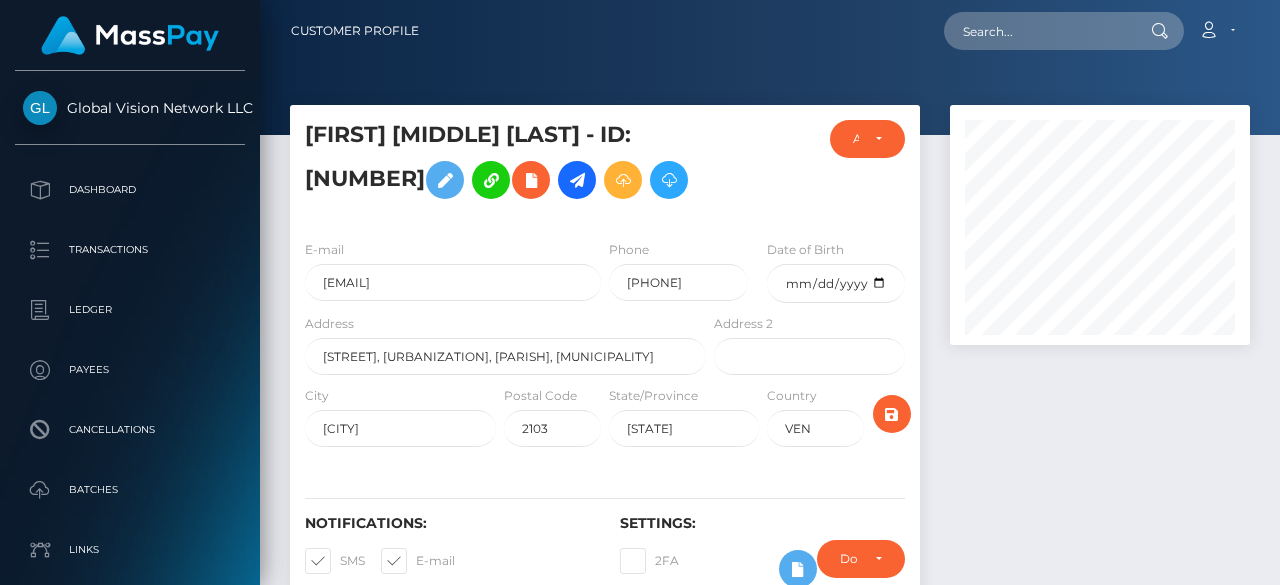 scroll, scrollTop: 0, scrollLeft: 0, axis: both 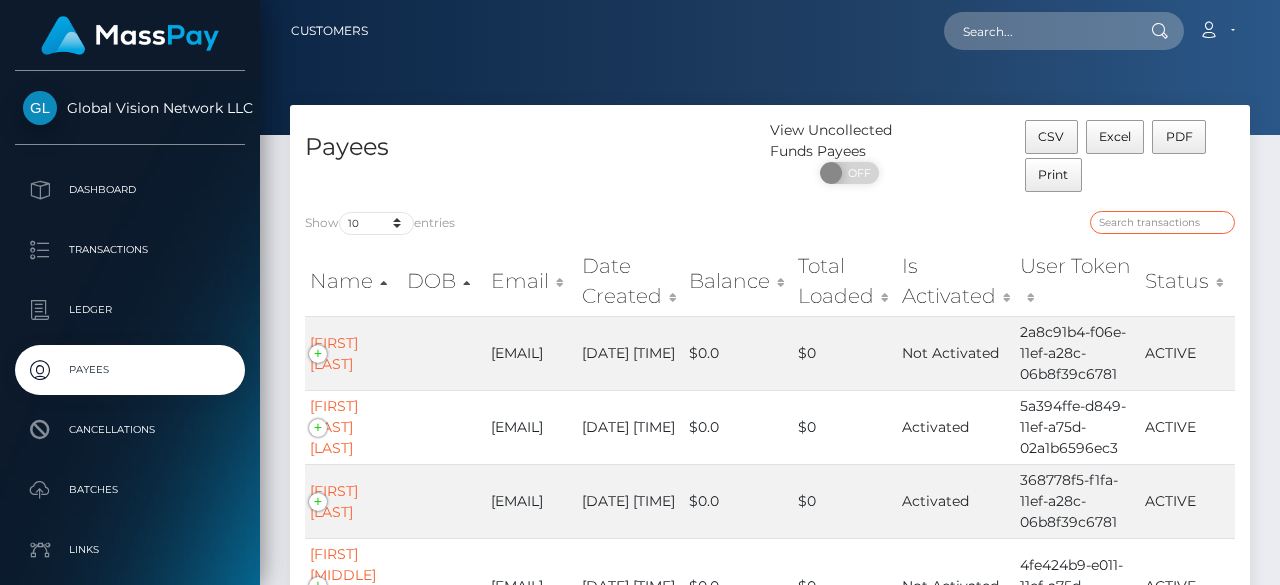 click at bounding box center (1162, 222) 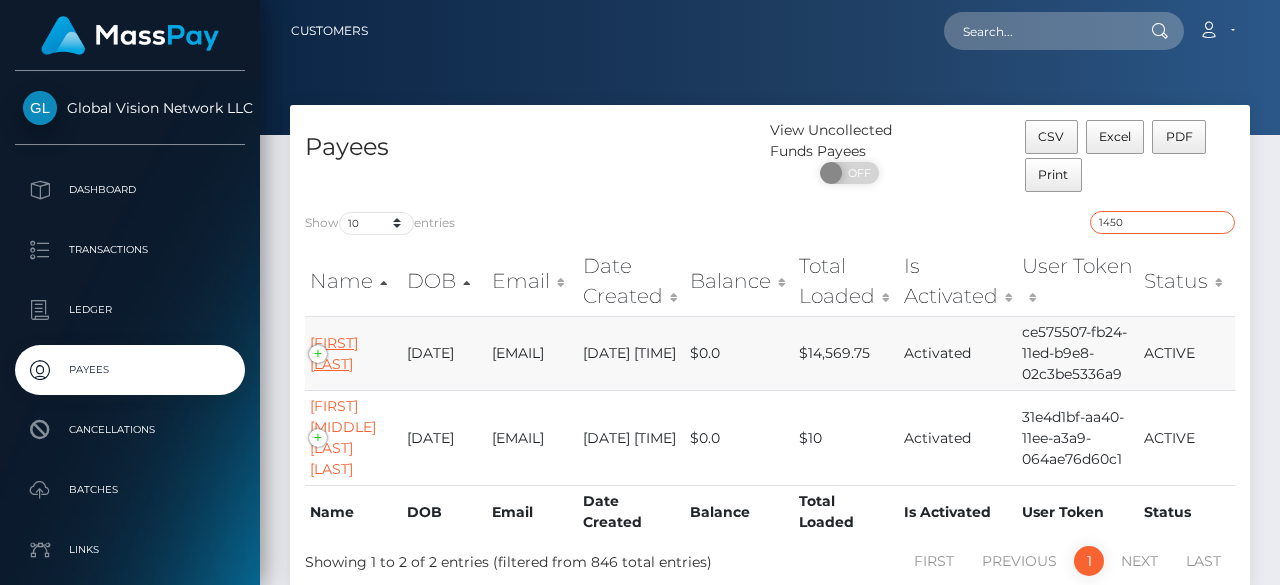 type on "1450" 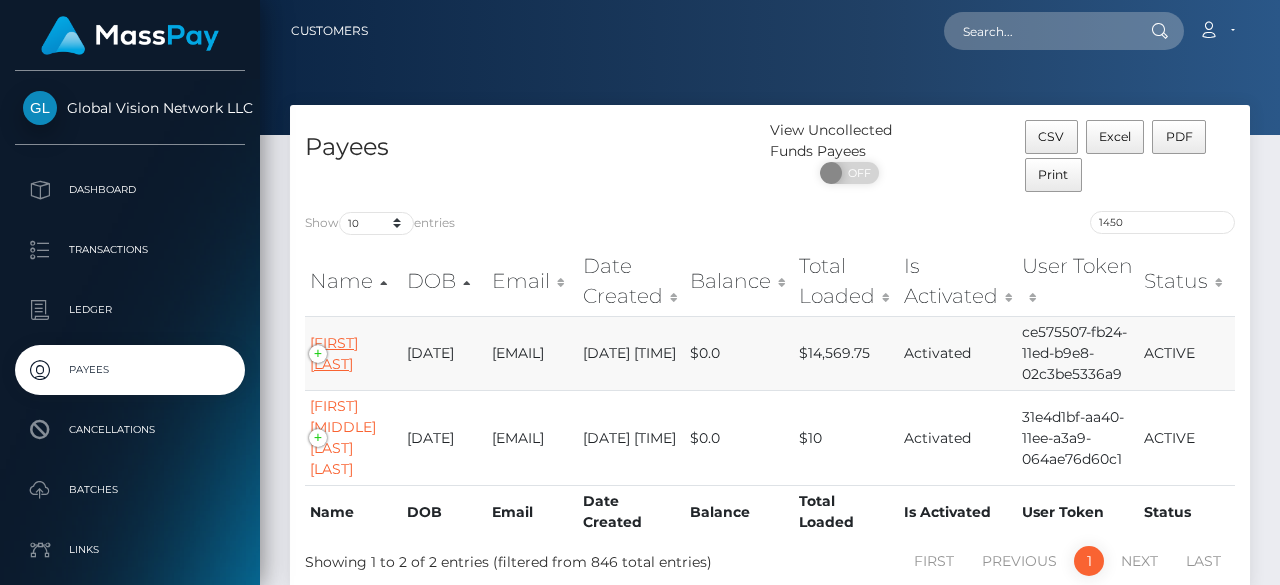 click on "Diana  Grisales" at bounding box center [334, 353] 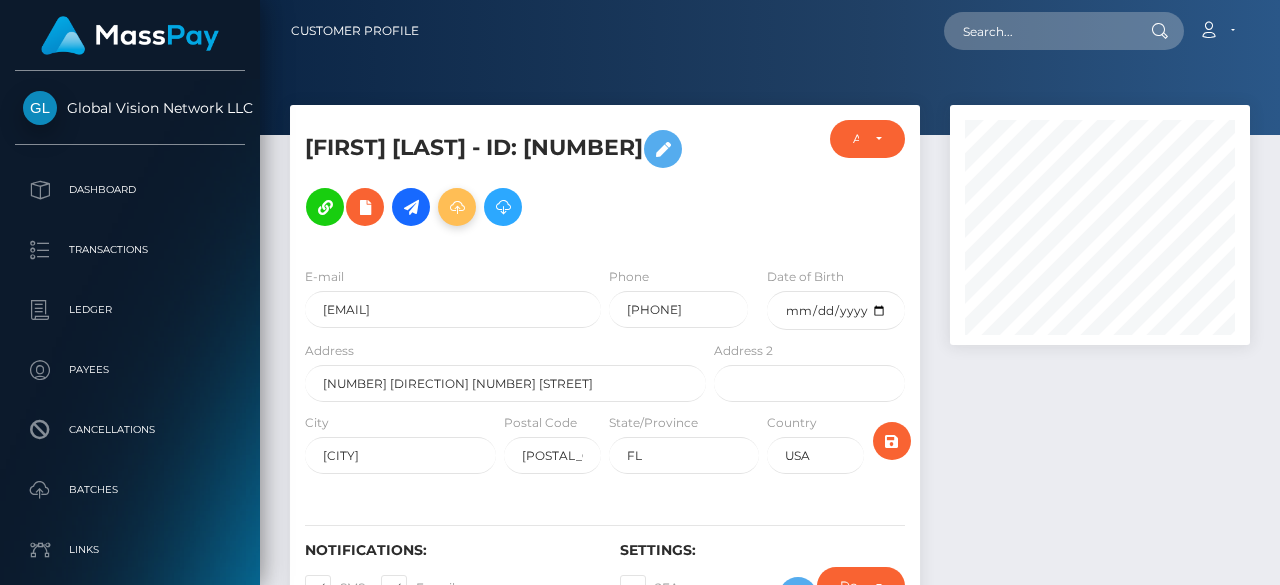 scroll, scrollTop: 0, scrollLeft: 0, axis: both 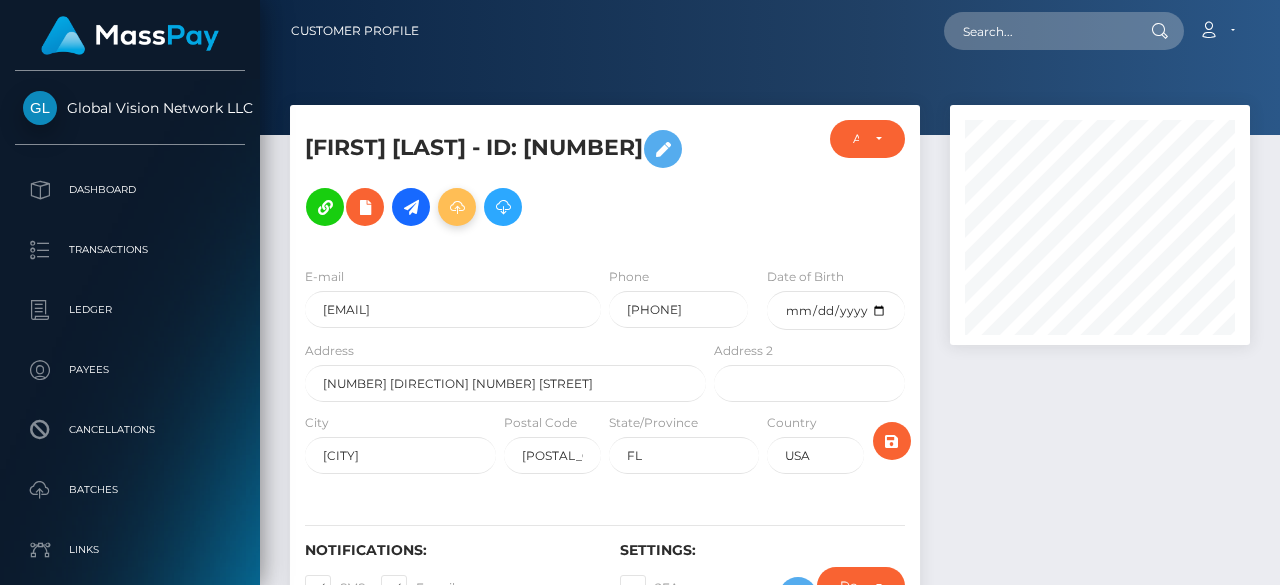 click at bounding box center [457, 207] 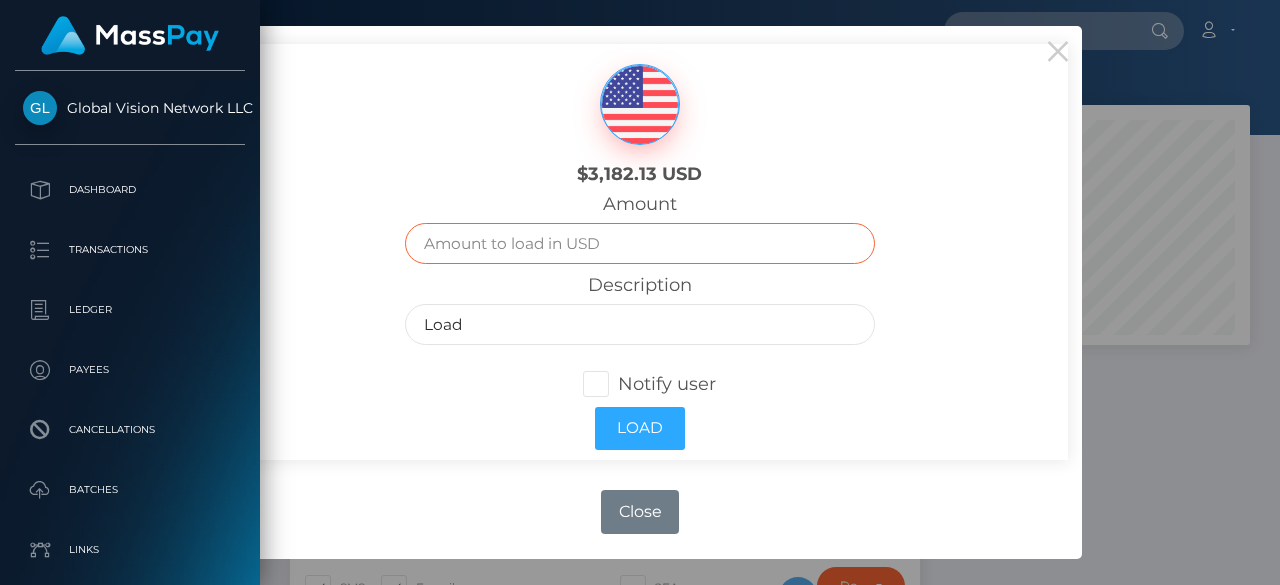 click at bounding box center (639, 243) 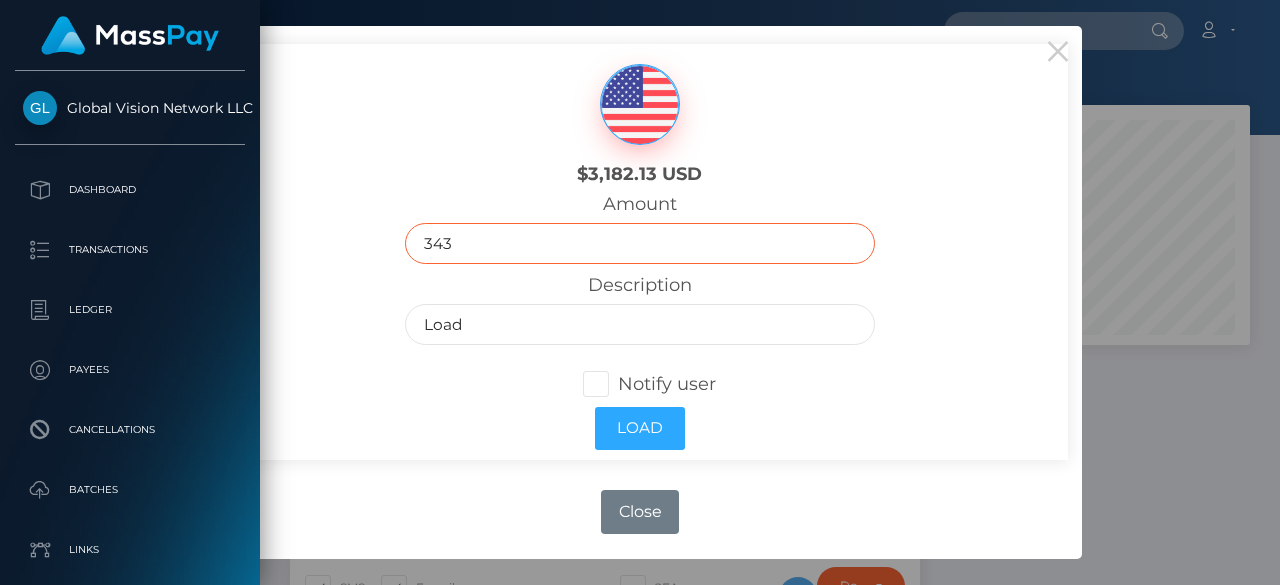 type on "343" 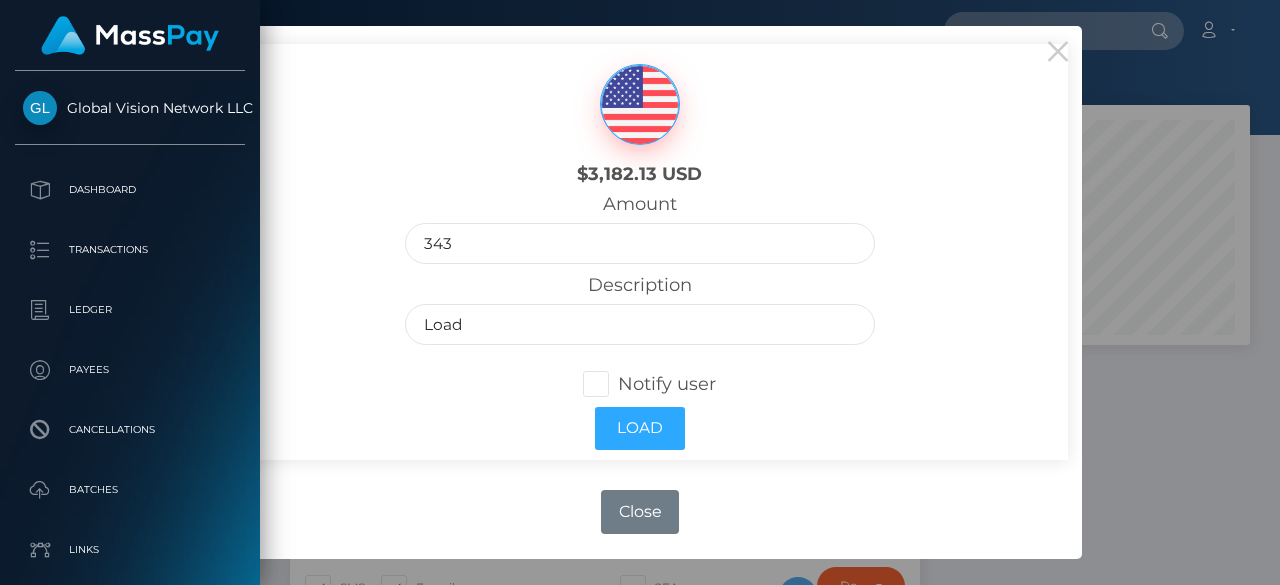 click at bounding box center (618, 384) 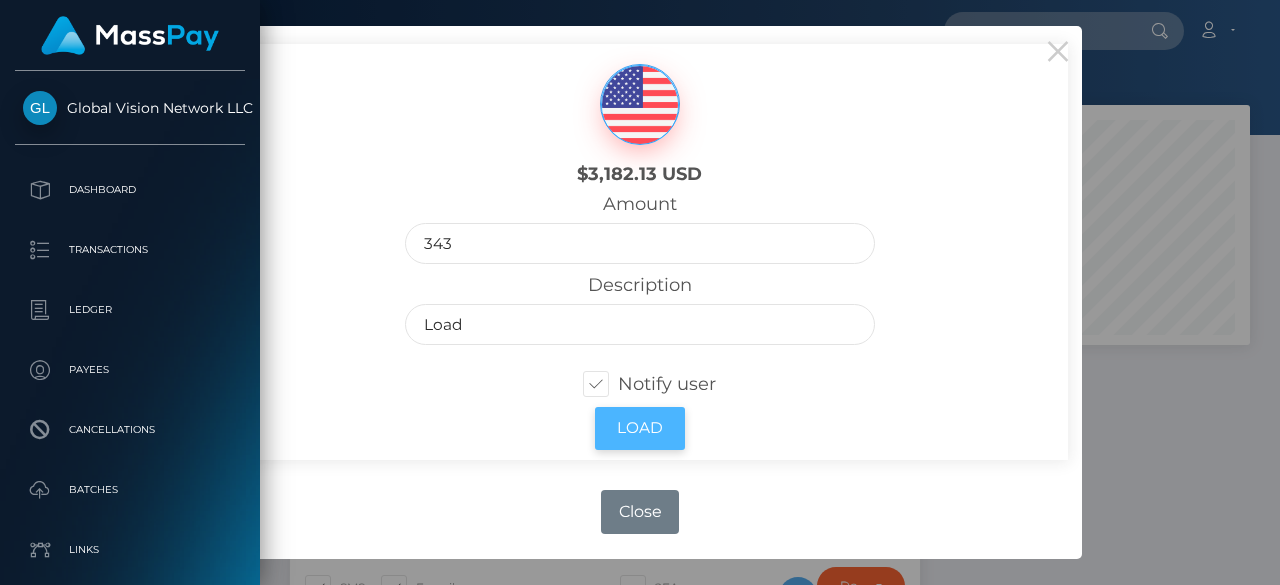 click on "Load" at bounding box center [640, 428] 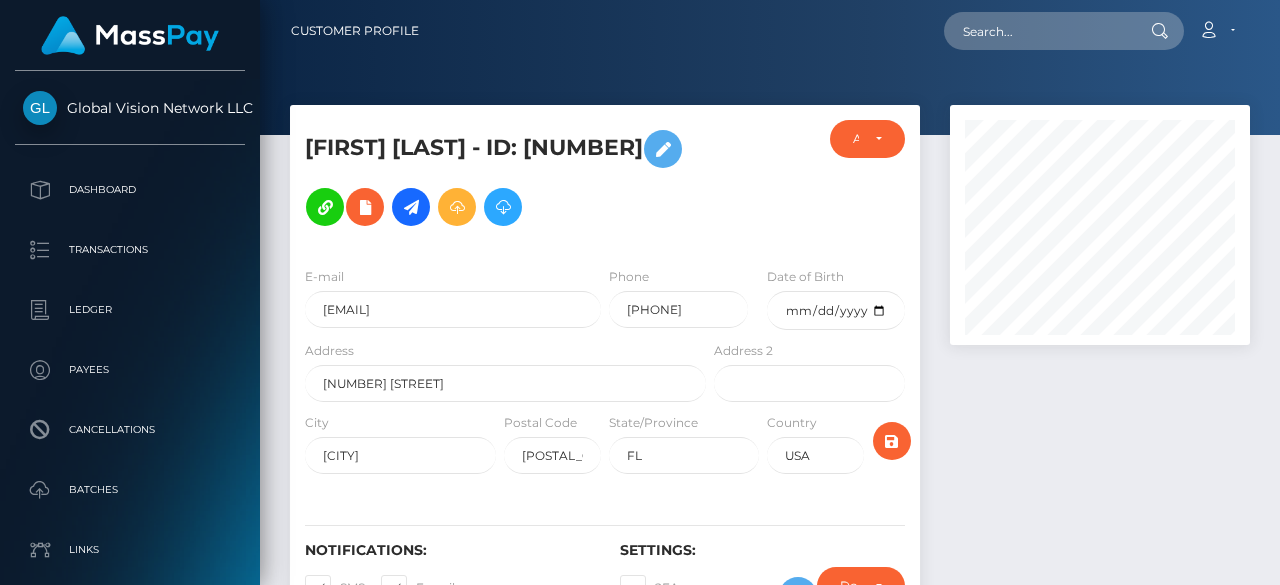 scroll, scrollTop: 0, scrollLeft: 0, axis: both 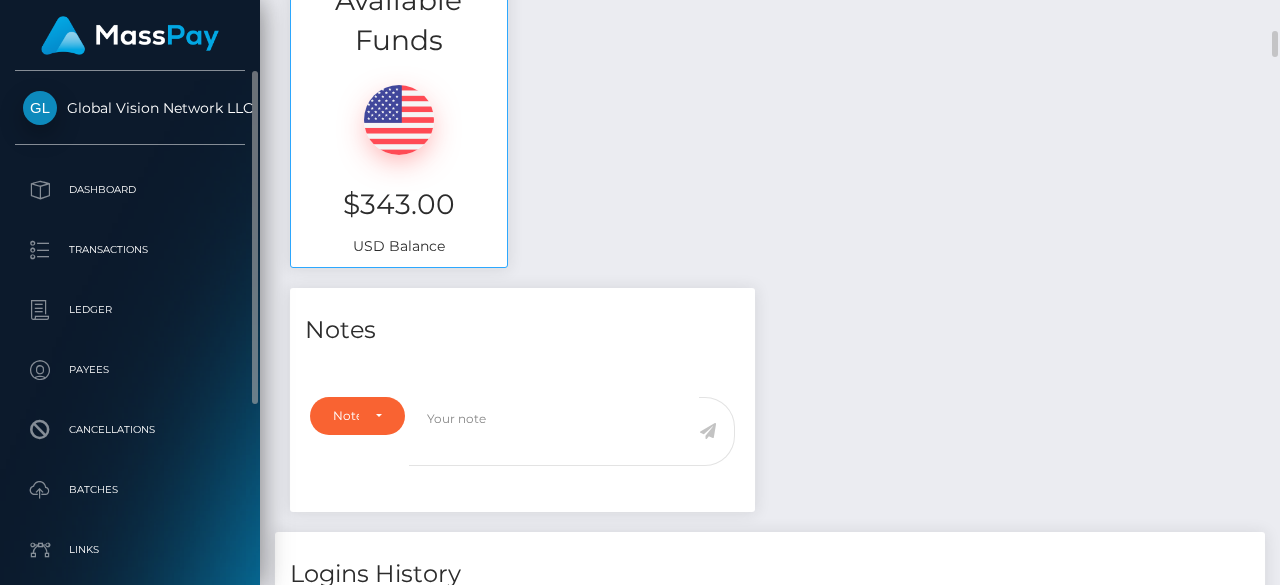 click on "Dashboard
Transactions
Ledger
Payees
Cancellations
Batches
Links User Profile" at bounding box center (130, 460) 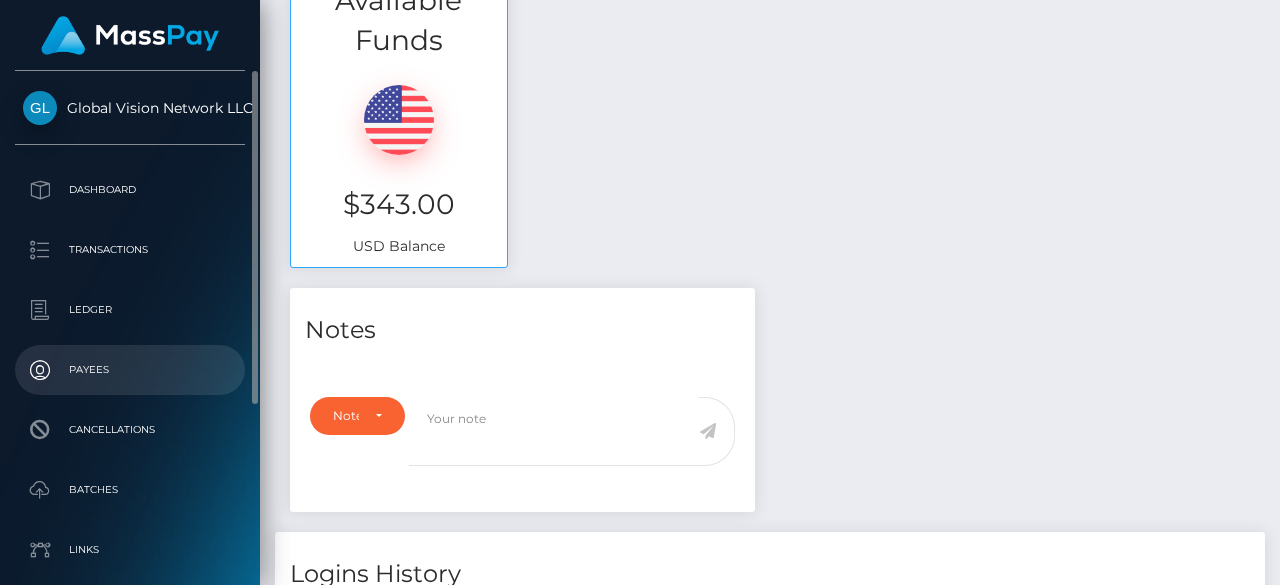 click on "Payees" at bounding box center [130, 370] 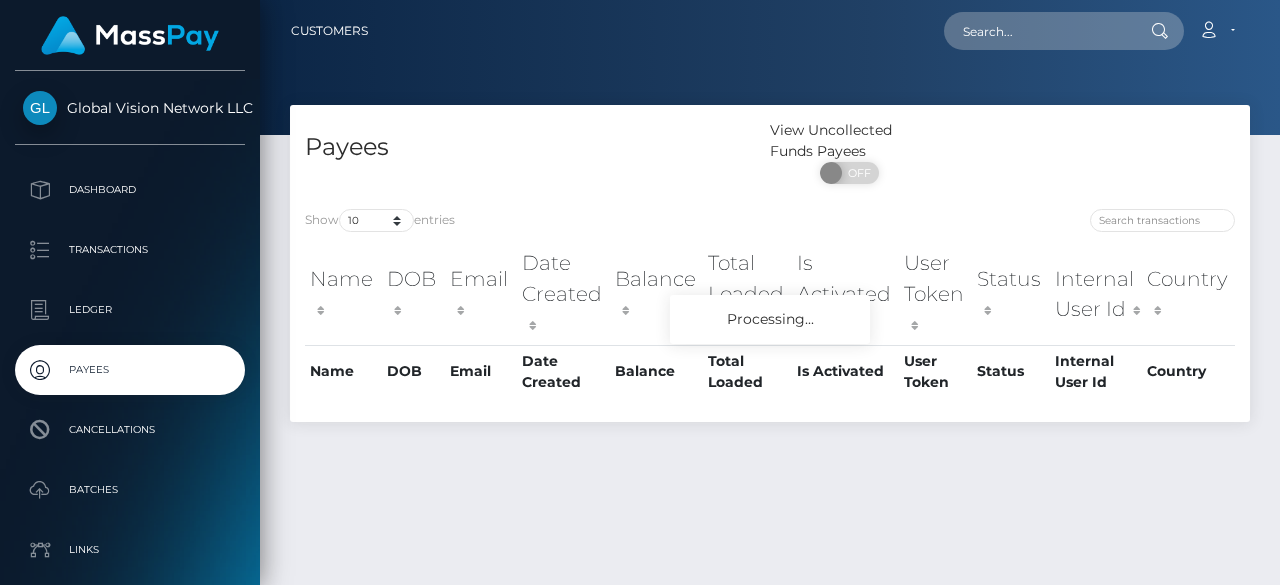 scroll, scrollTop: 0, scrollLeft: 0, axis: both 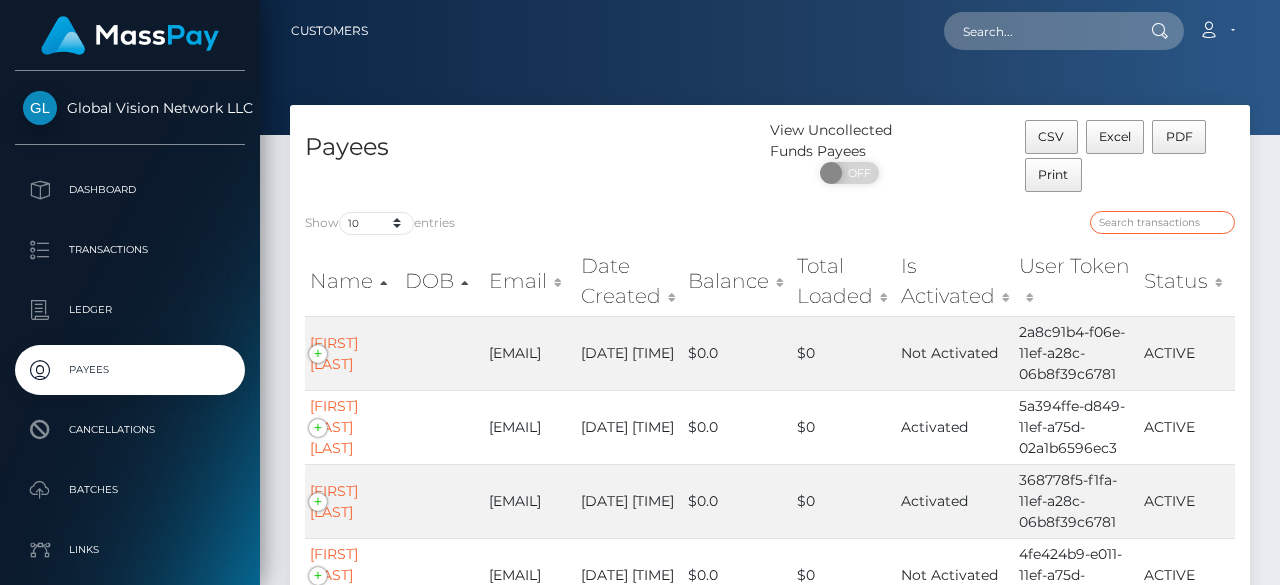 click at bounding box center (1162, 222) 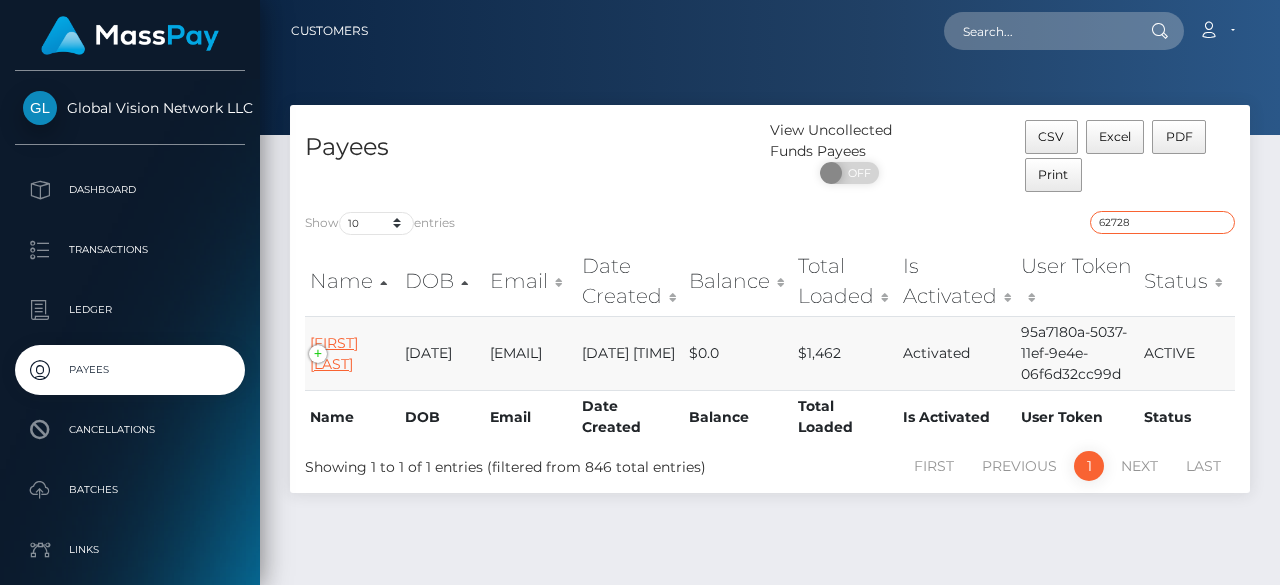 type on "62728" 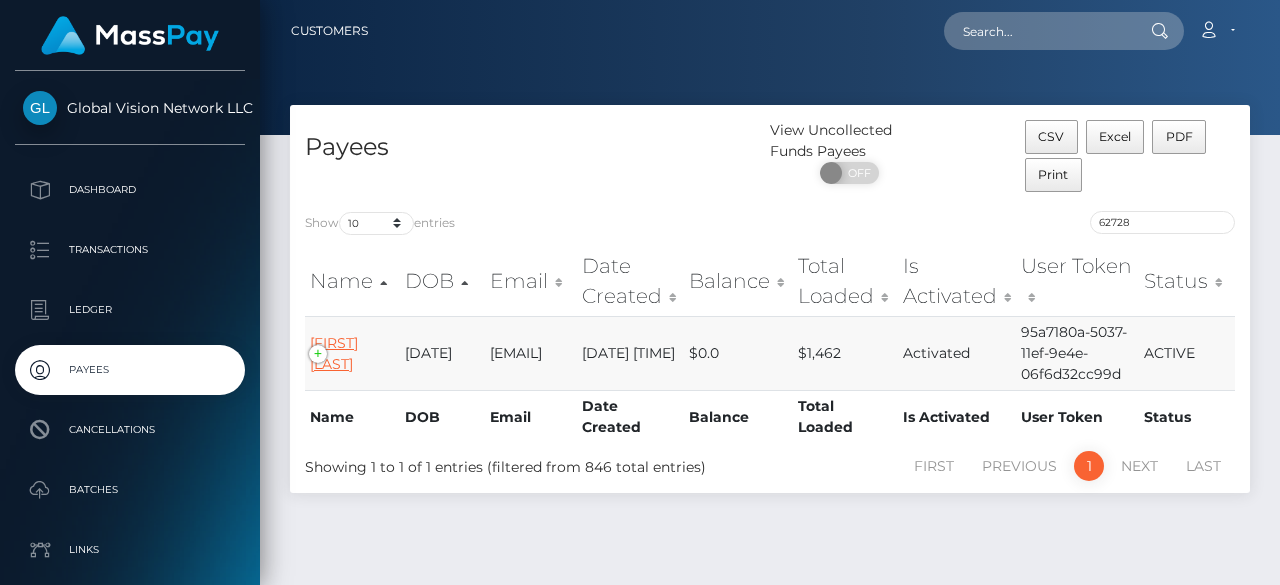 click on "[FIRST] [LAST]" at bounding box center [334, 353] 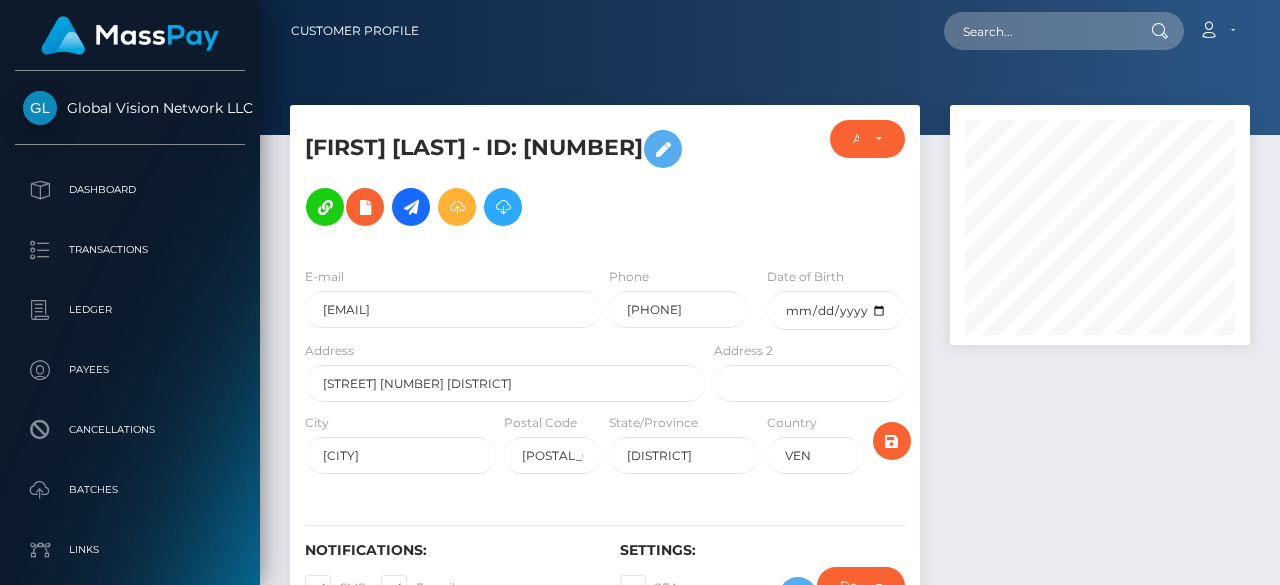 scroll, scrollTop: 0, scrollLeft: 0, axis: both 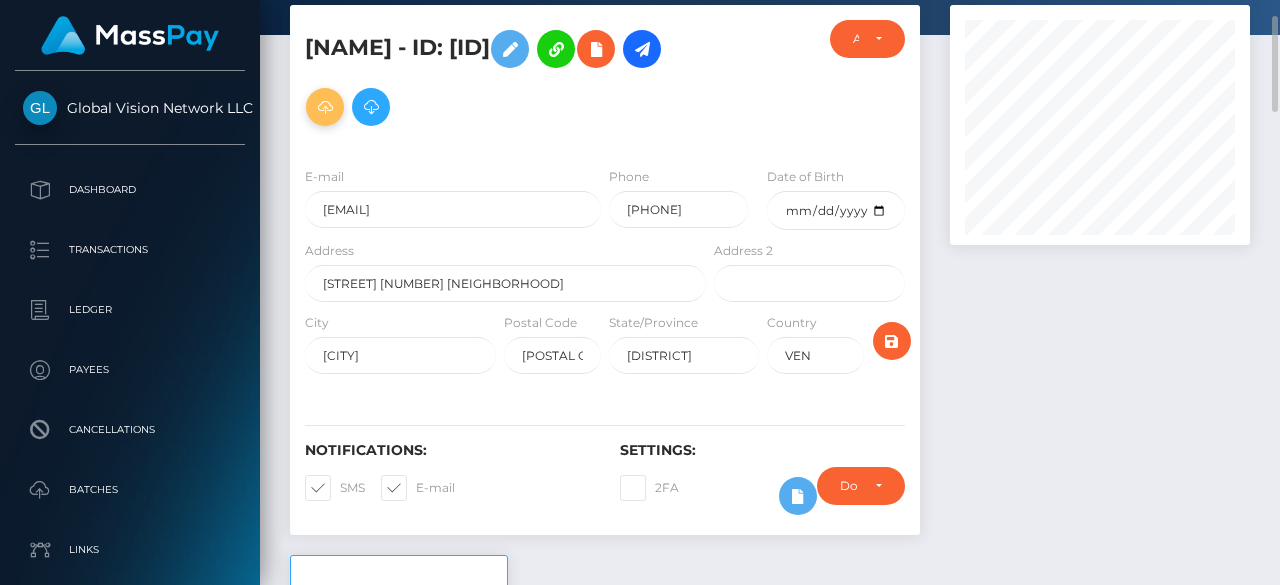 click at bounding box center (325, 107) 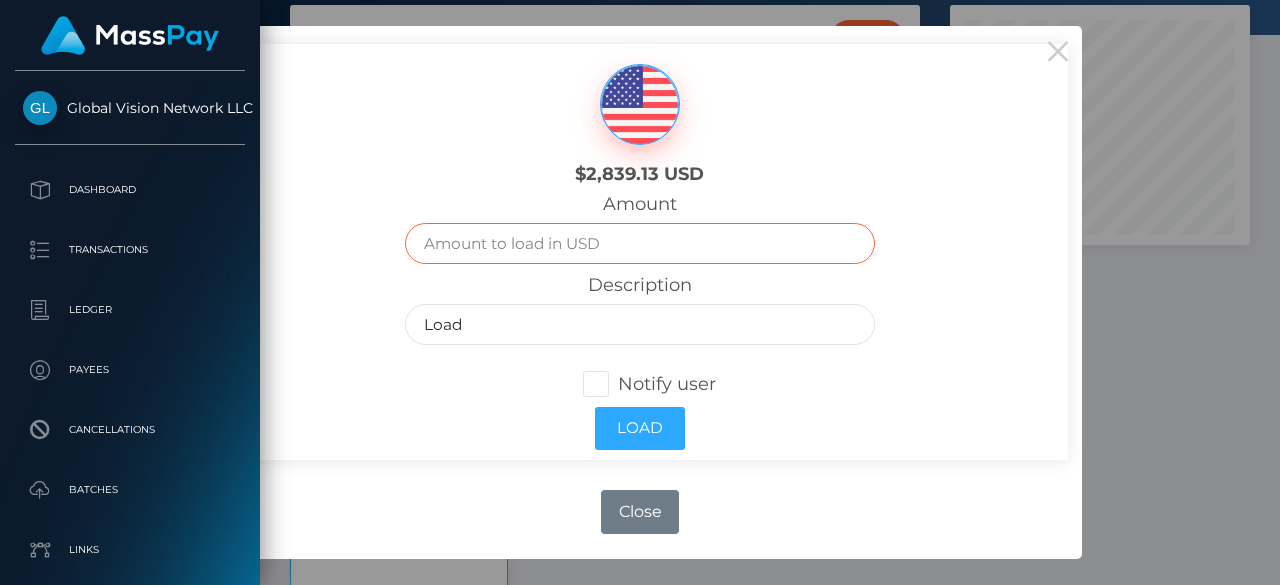 click at bounding box center [639, 243] 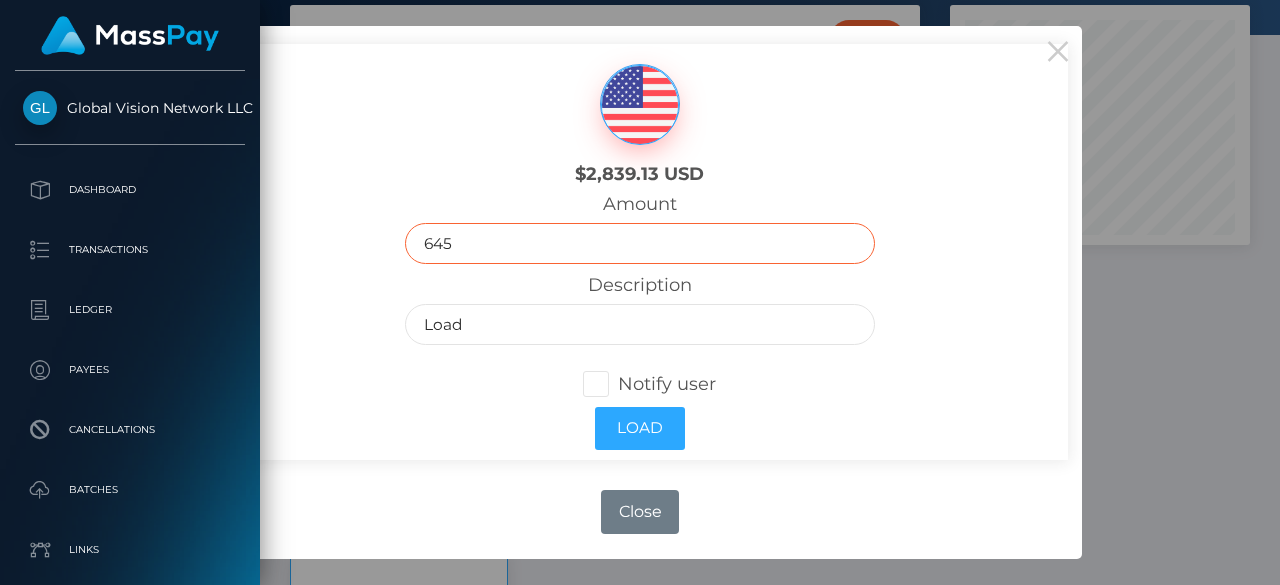 type on "645" 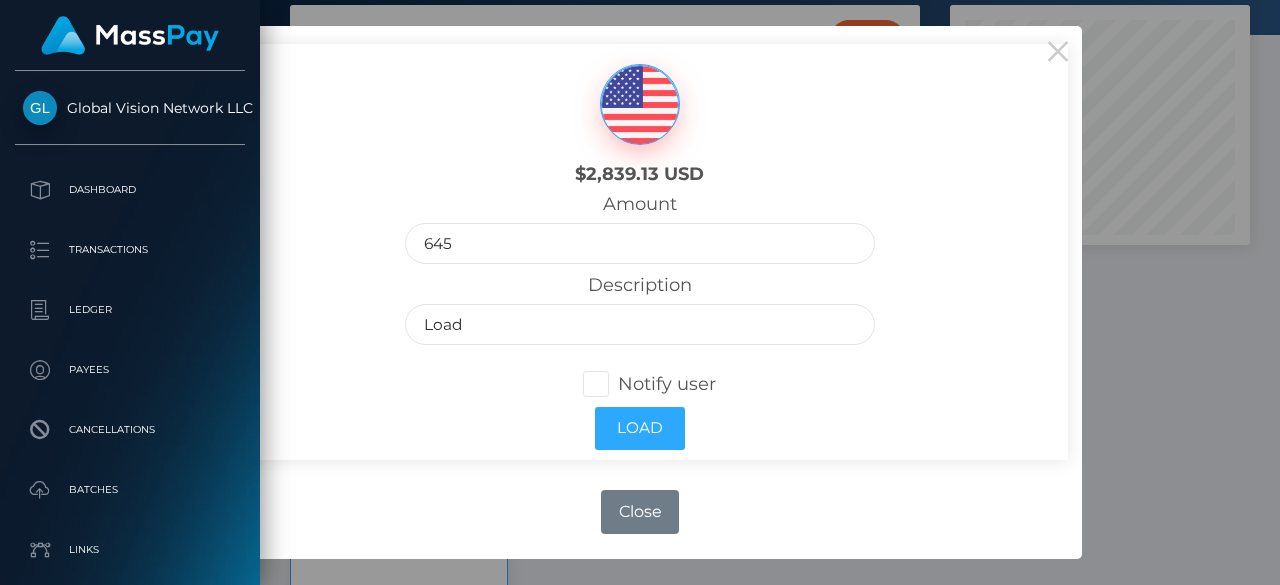 click at bounding box center [618, 384] 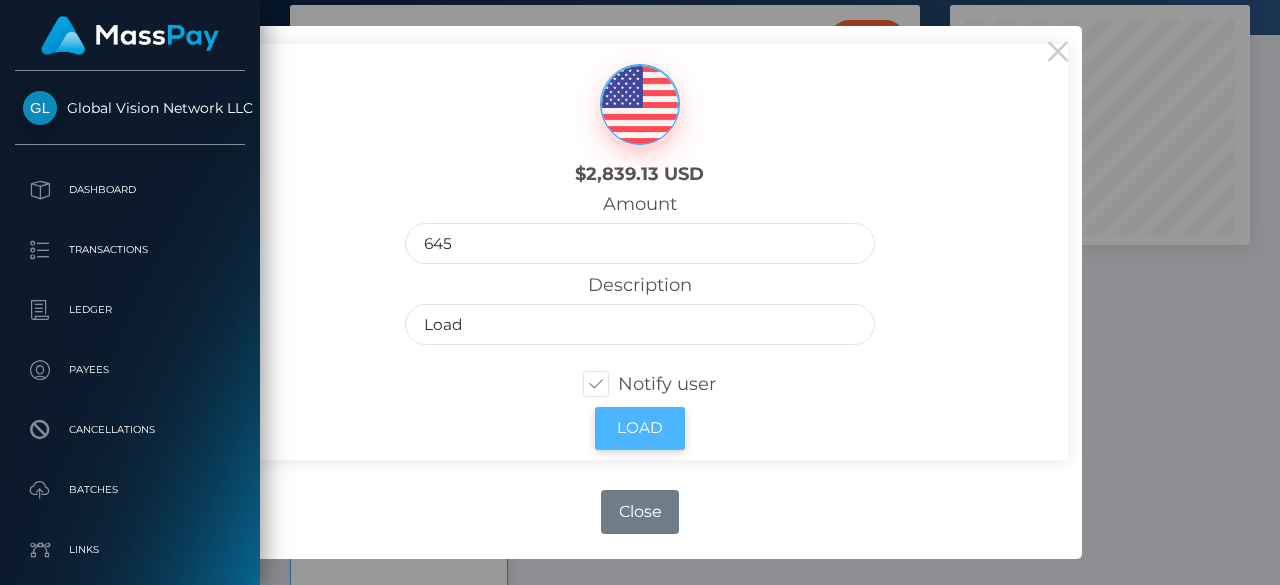 click on "Load" at bounding box center (640, 428) 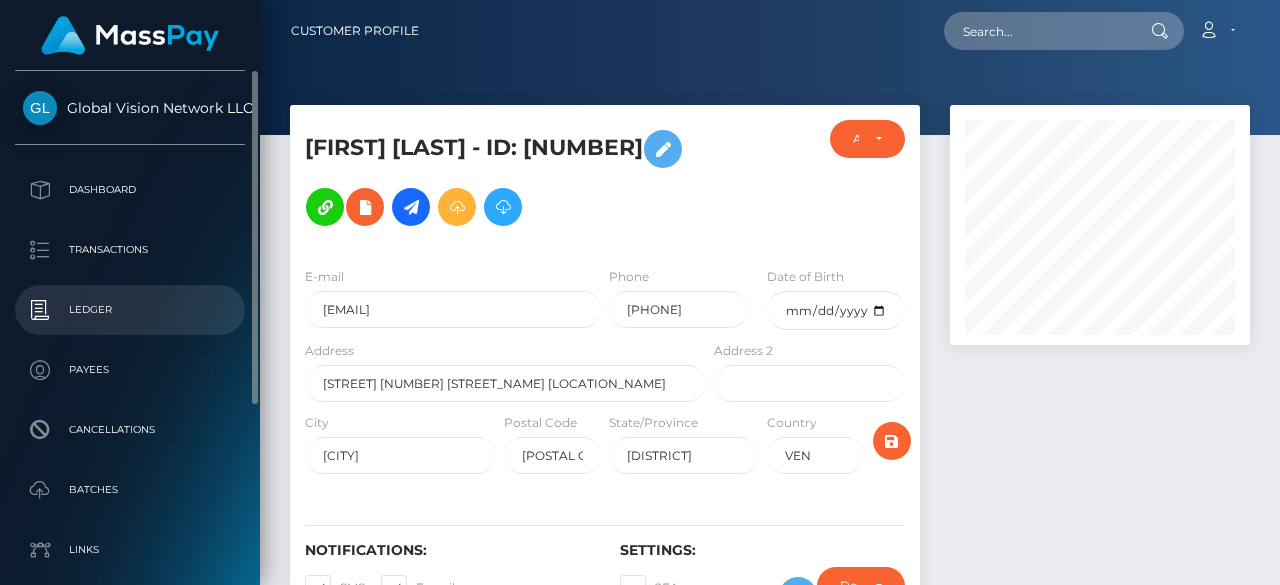scroll, scrollTop: 0, scrollLeft: 0, axis: both 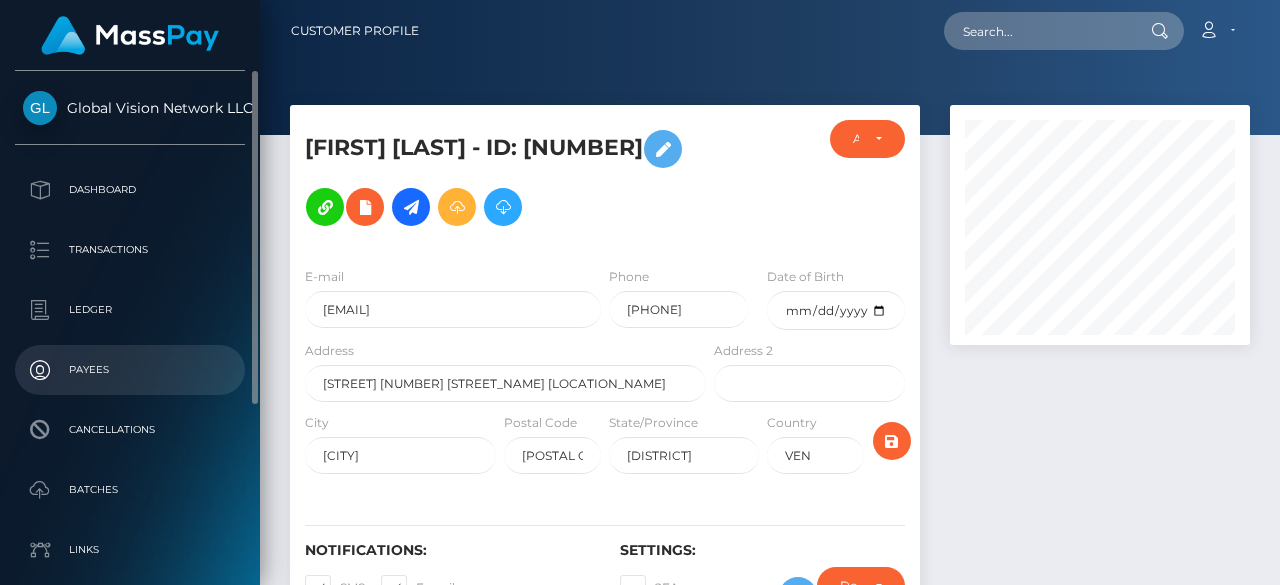 click on "Payees" at bounding box center (130, 370) 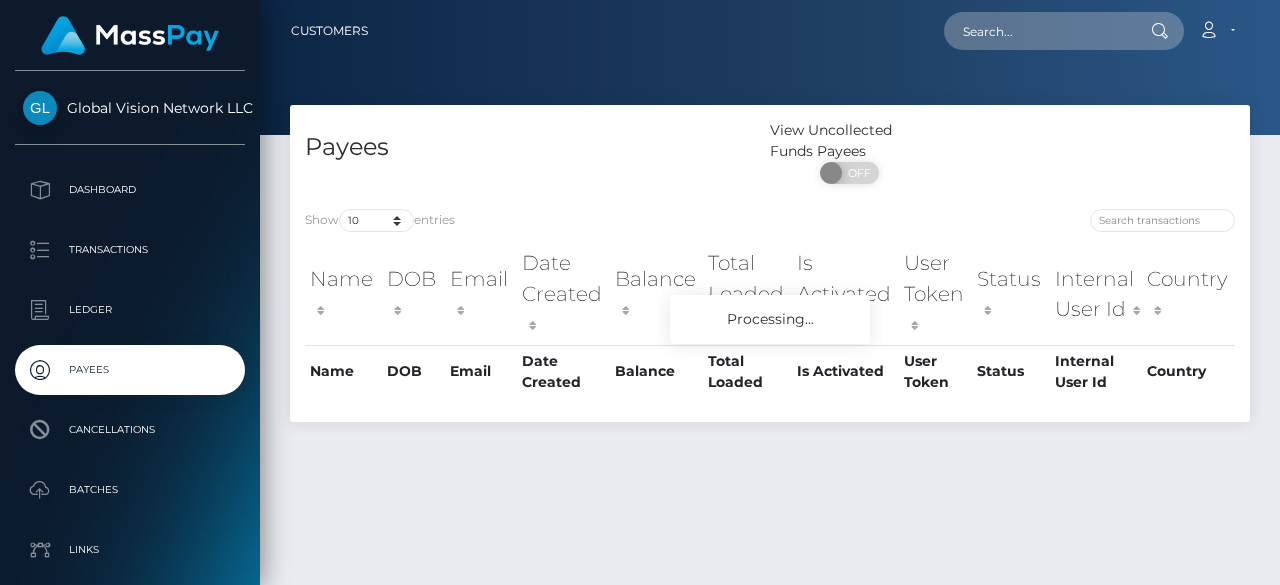 scroll, scrollTop: 0, scrollLeft: 0, axis: both 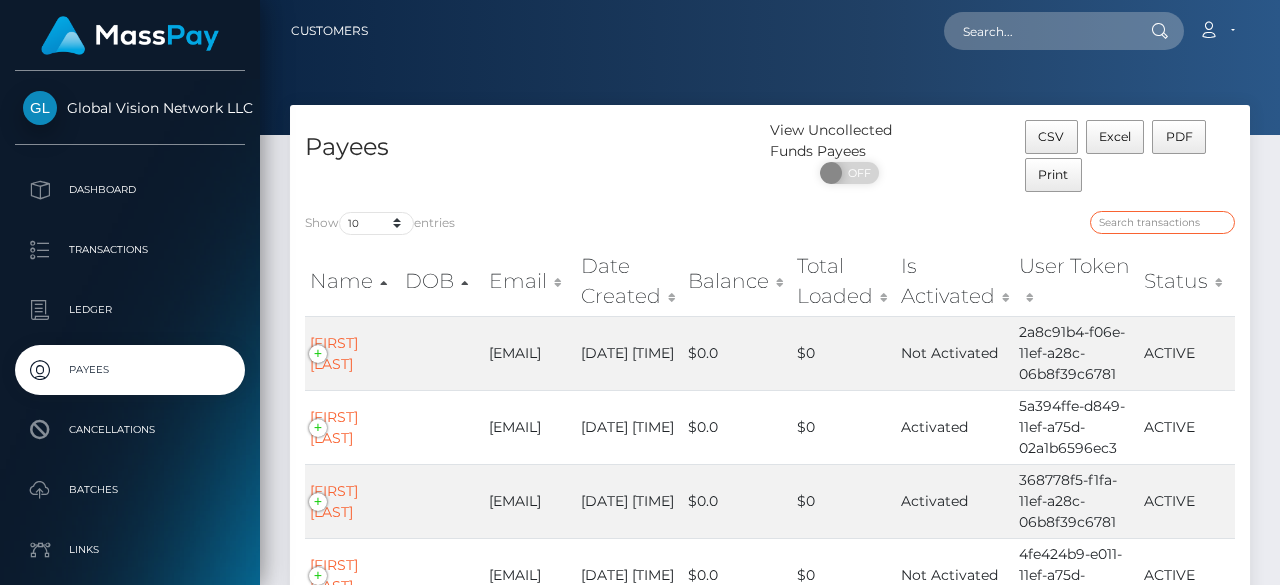 click at bounding box center (1162, 222) 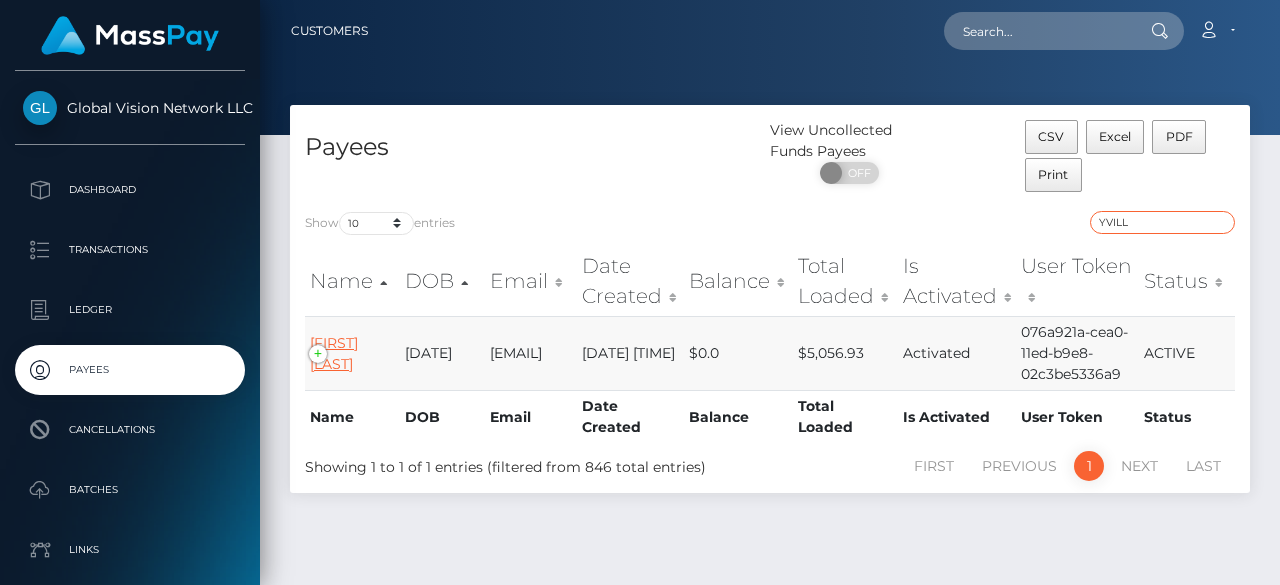 type on "YVILL" 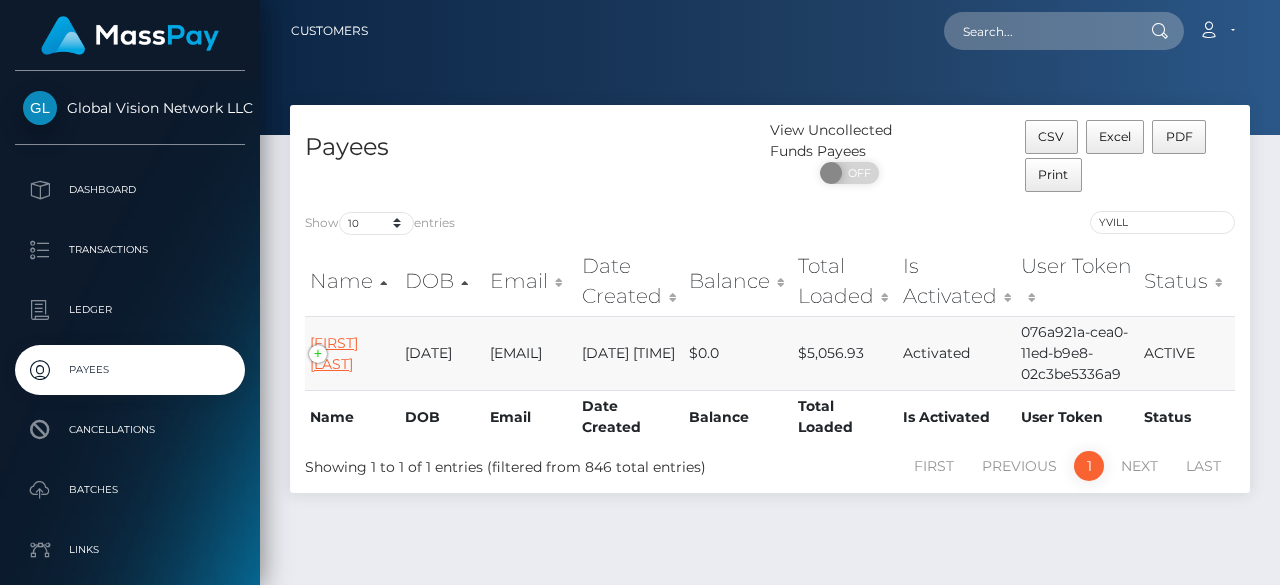 click on "[FIRST] [LAST]" at bounding box center [334, 353] 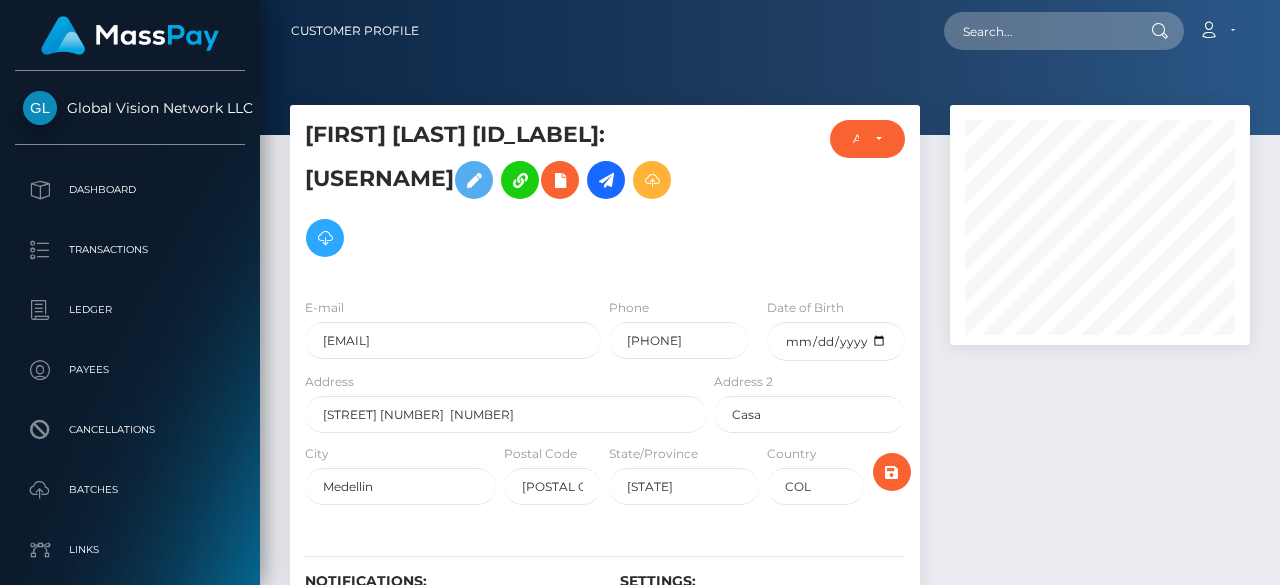 scroll, scrollTop: 0, scrollLeft: 0, axis: both 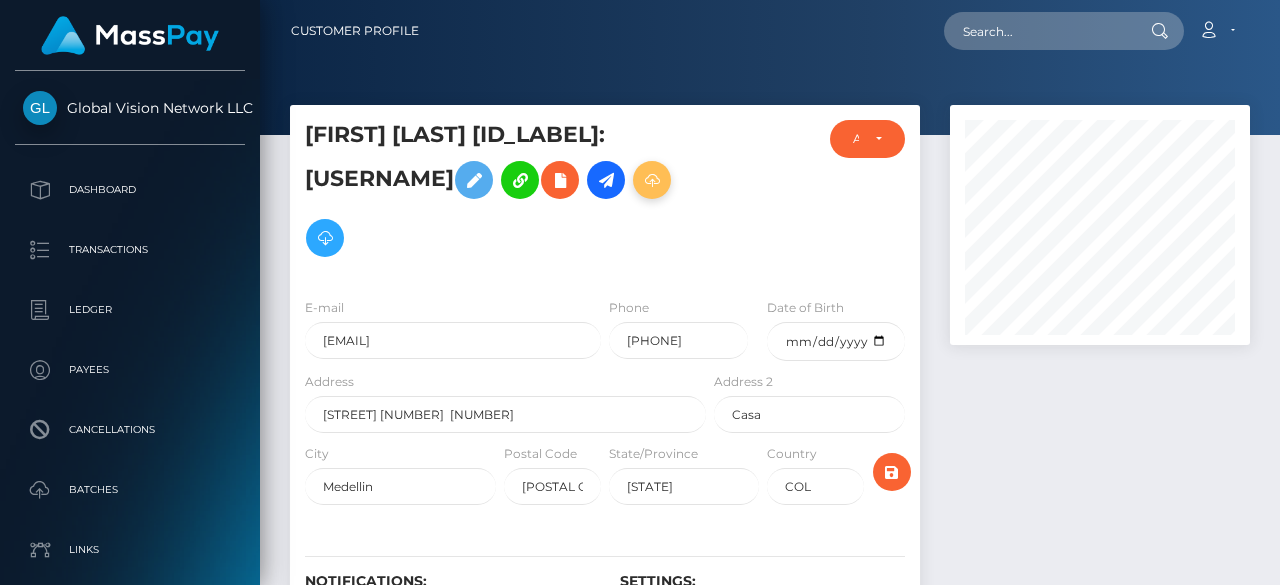 click at bounding box center (652, 180) 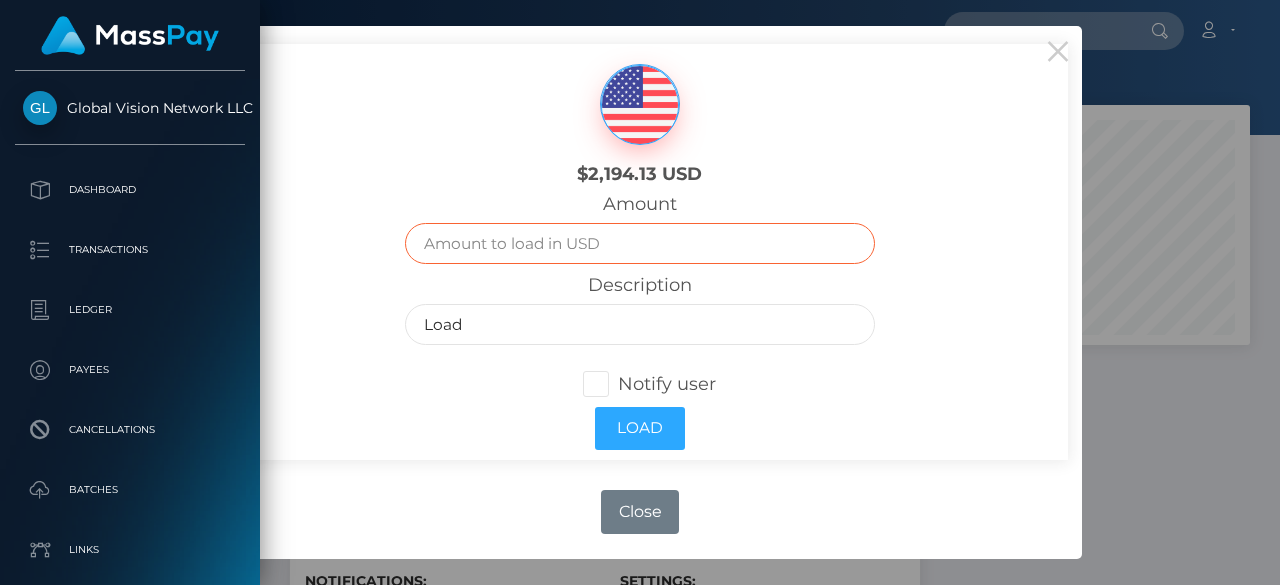 click at bounding box center (639, 243) 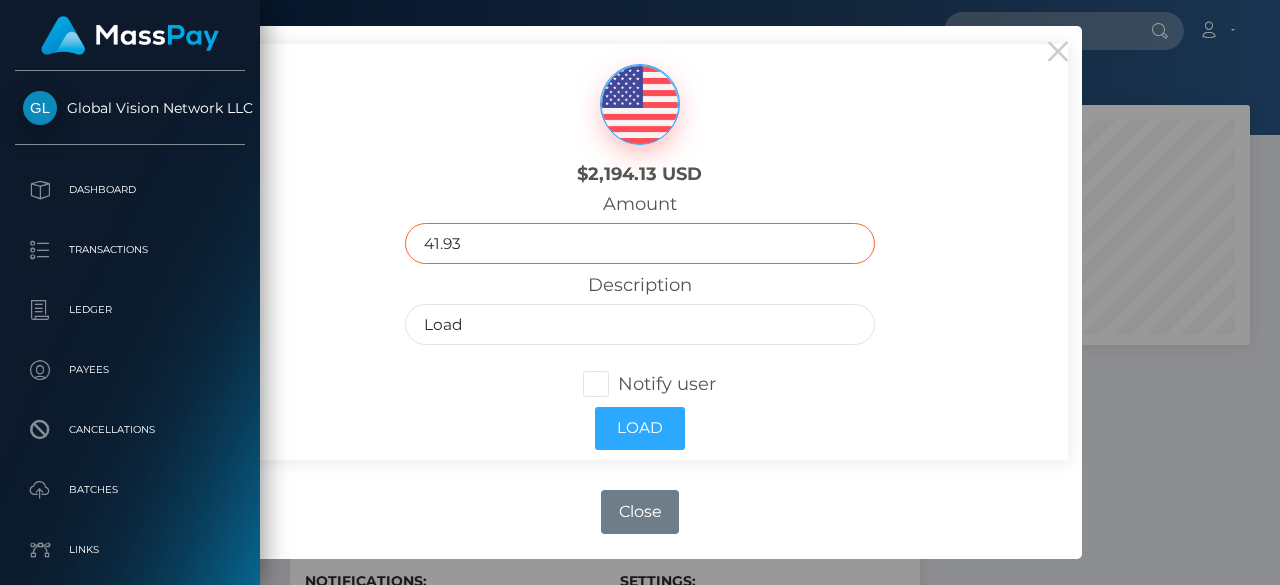 type on "41.93" 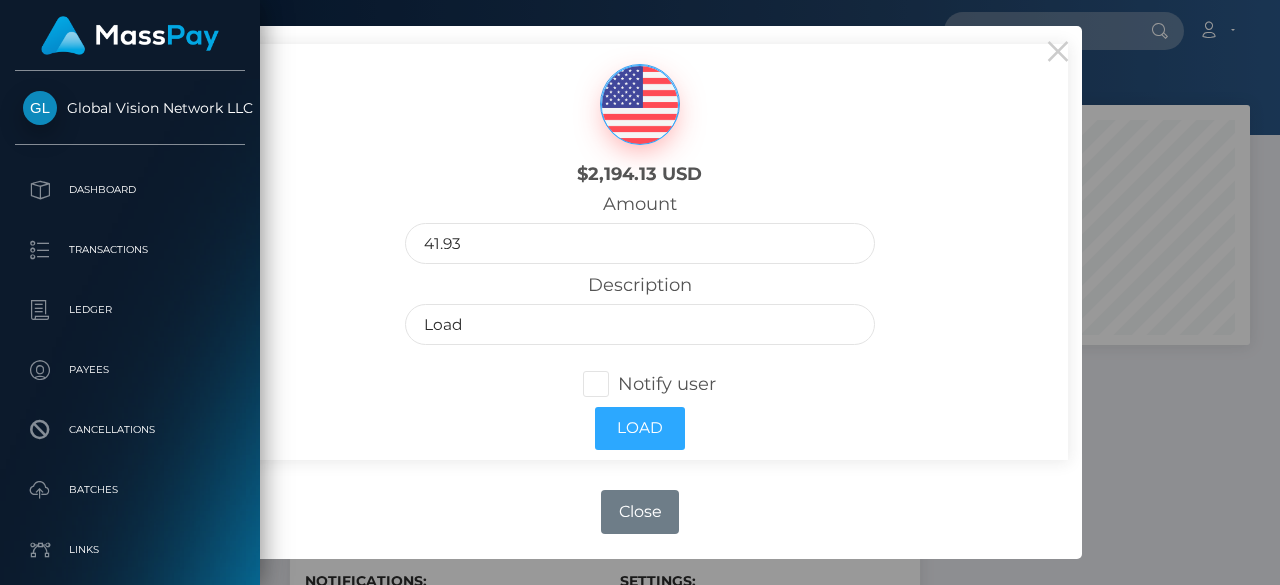 click on "Notify user" at bounding box center (639, 384) 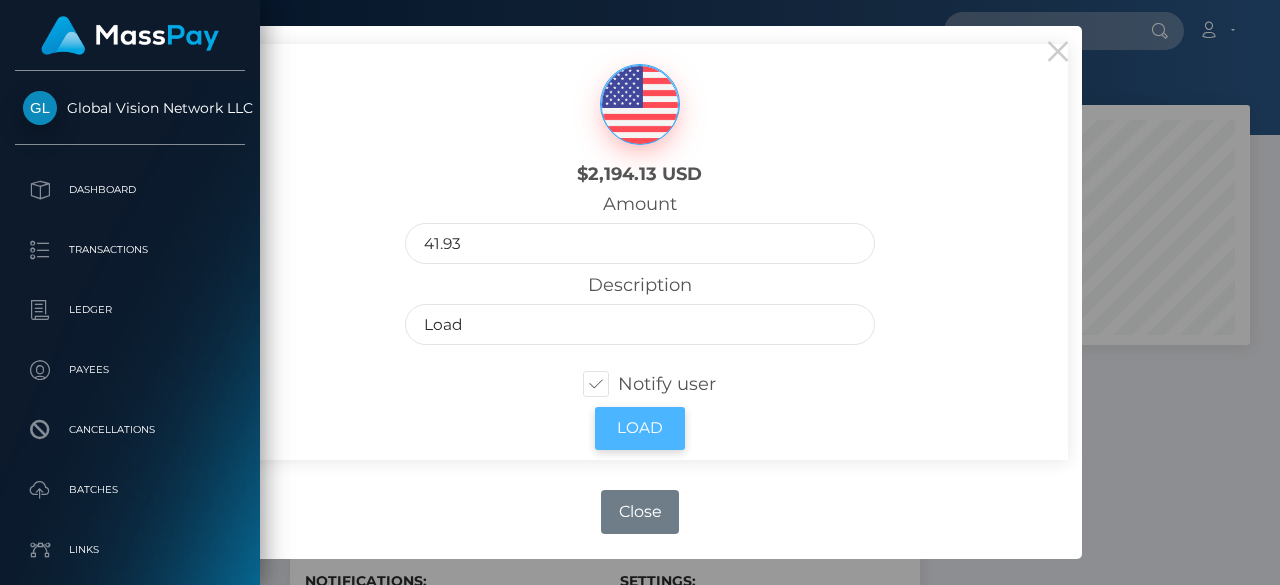 click on "Load" at bounding box center [640, 428] 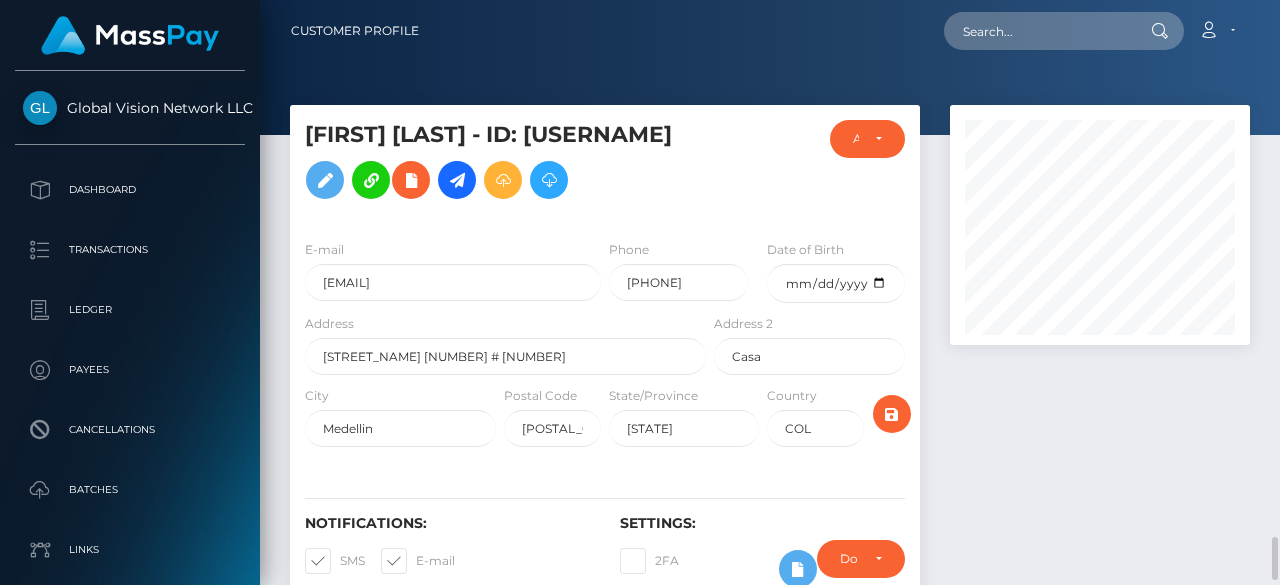 scroll, scrollTop: 0, scrollLeft: 0, axis: both 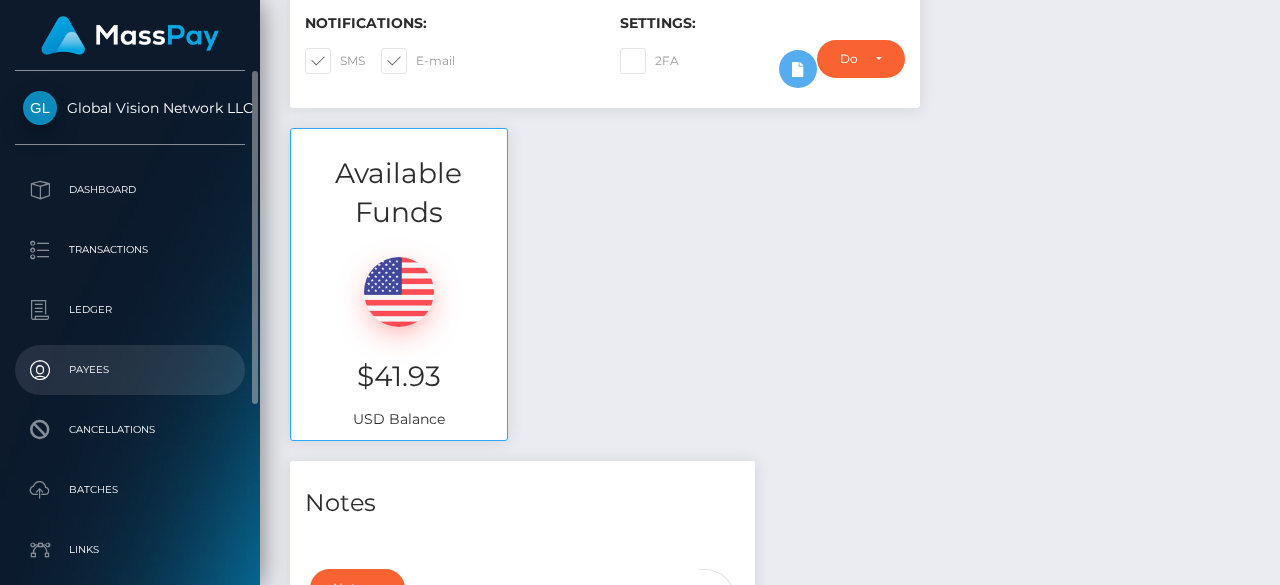 click on "Payees" at bounding box center [130, 370] 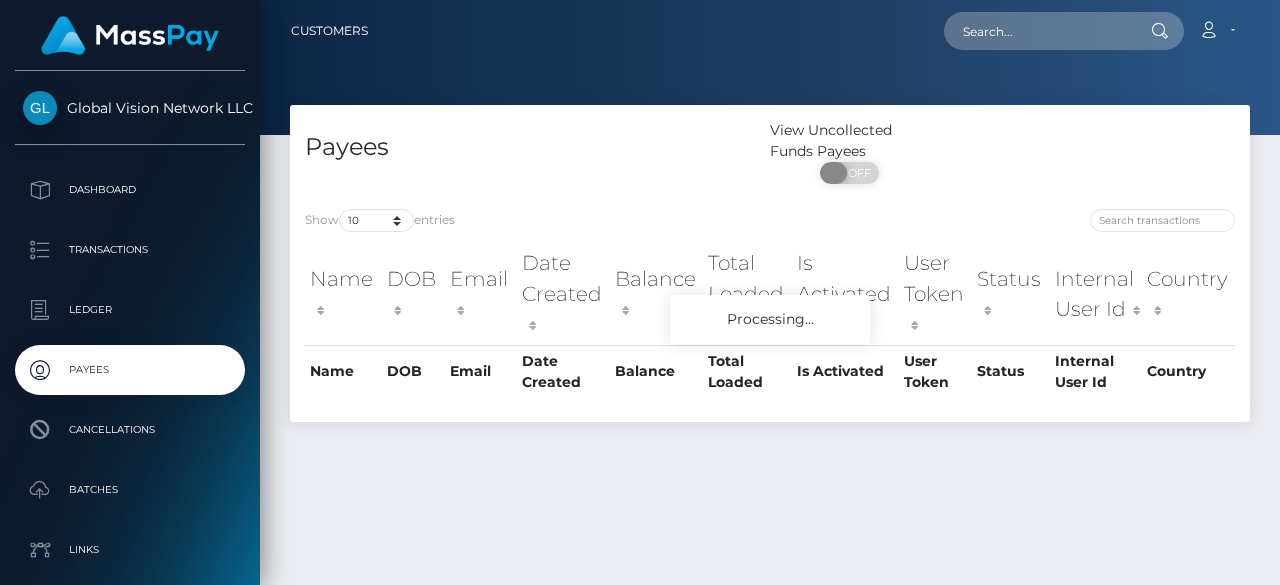 scroll, scrollTop: 0, scrollLeft: 0, axis: both 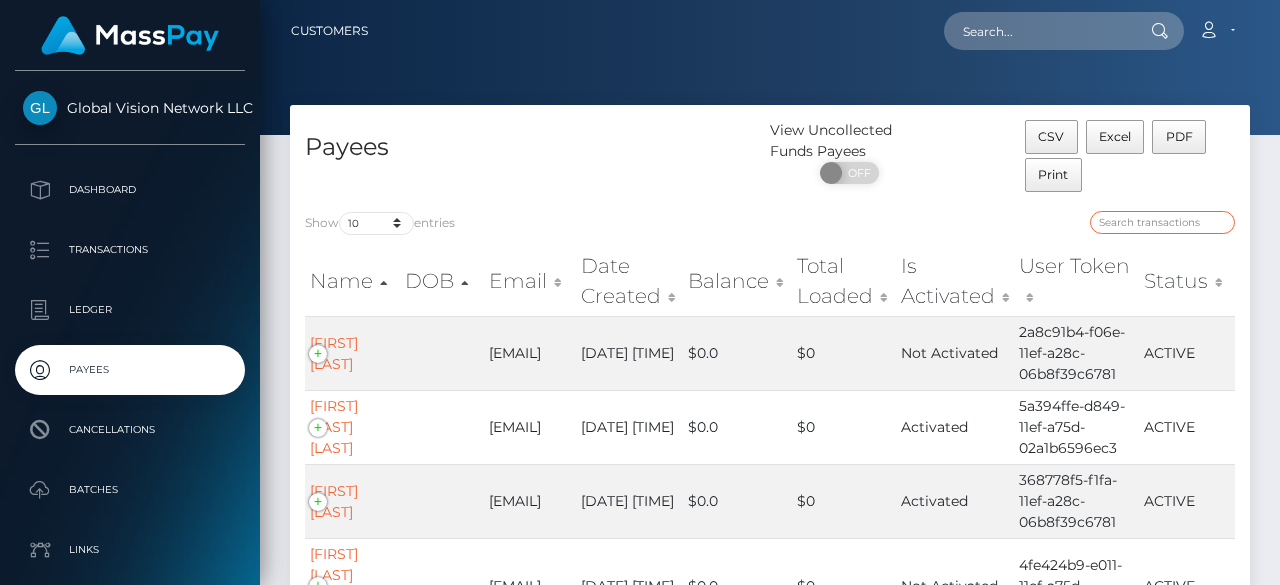 click at bounding box center [1162, 222] 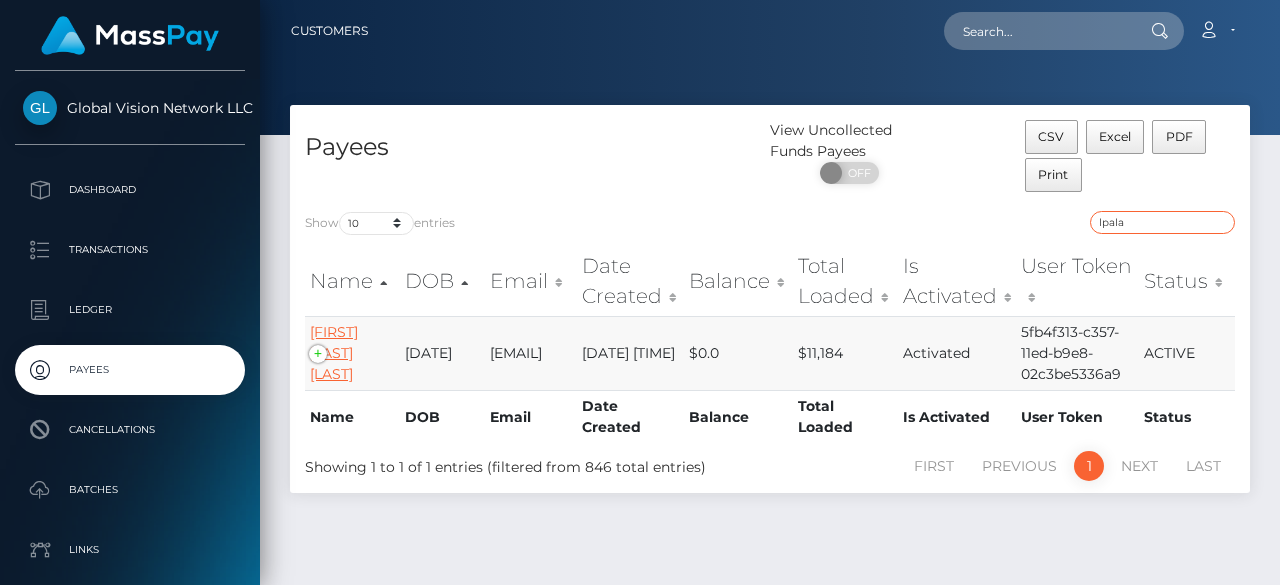 type on "lpala" 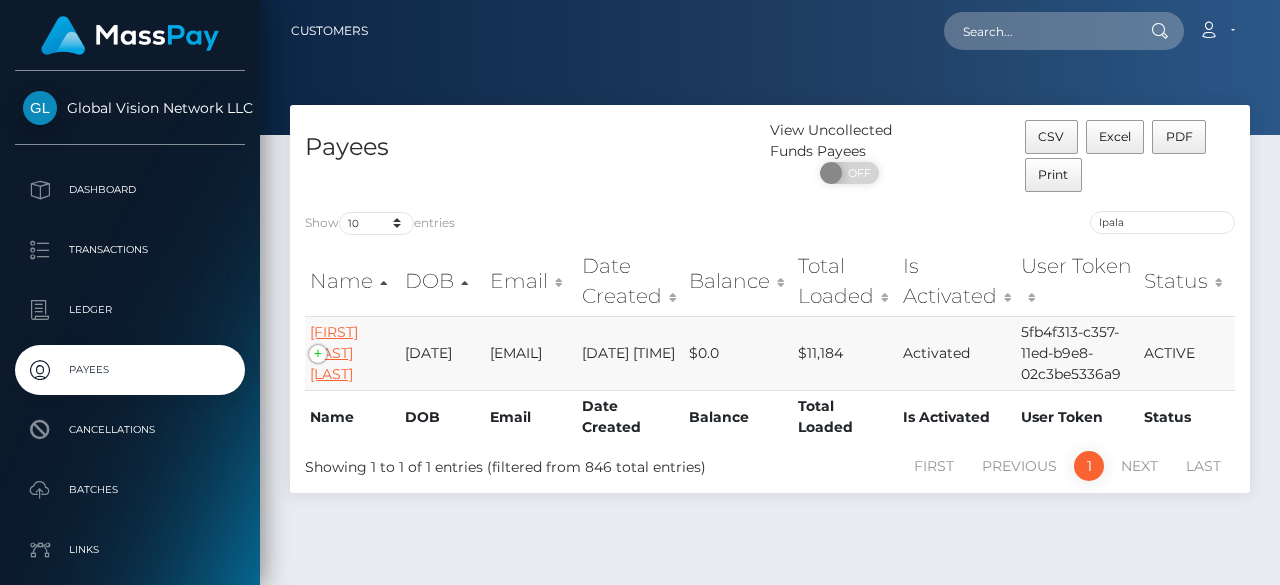 click on "Luisa Fernanda Palacio Castro" at bounding box center [334, 353] 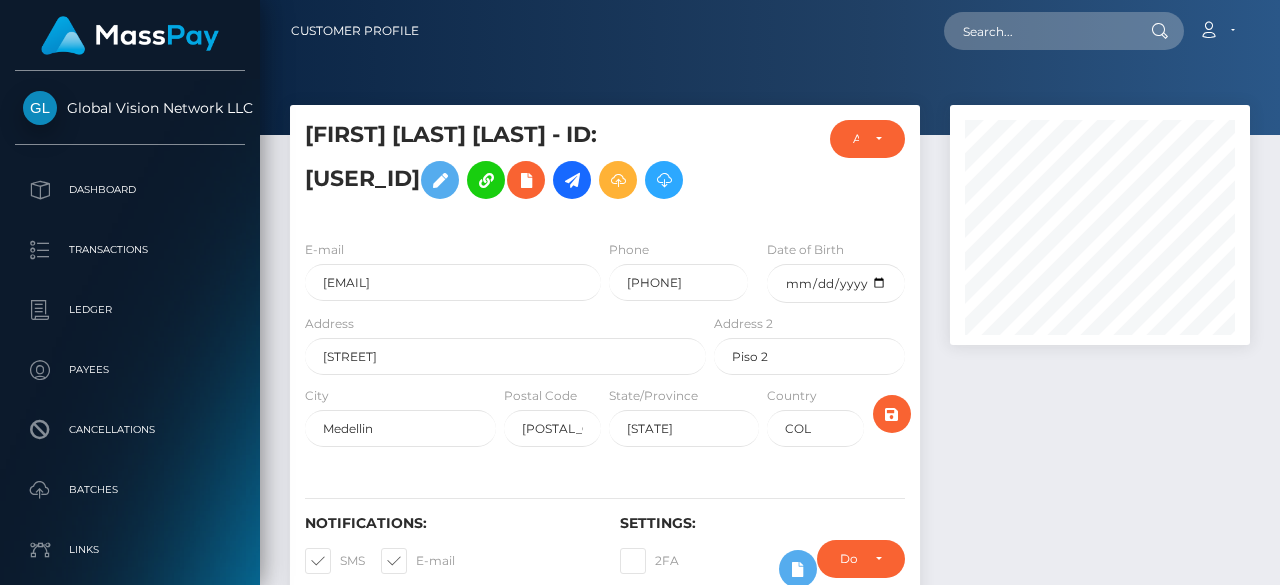 scroll, scrollTop: 0, scrollLeft: 0, axis: both 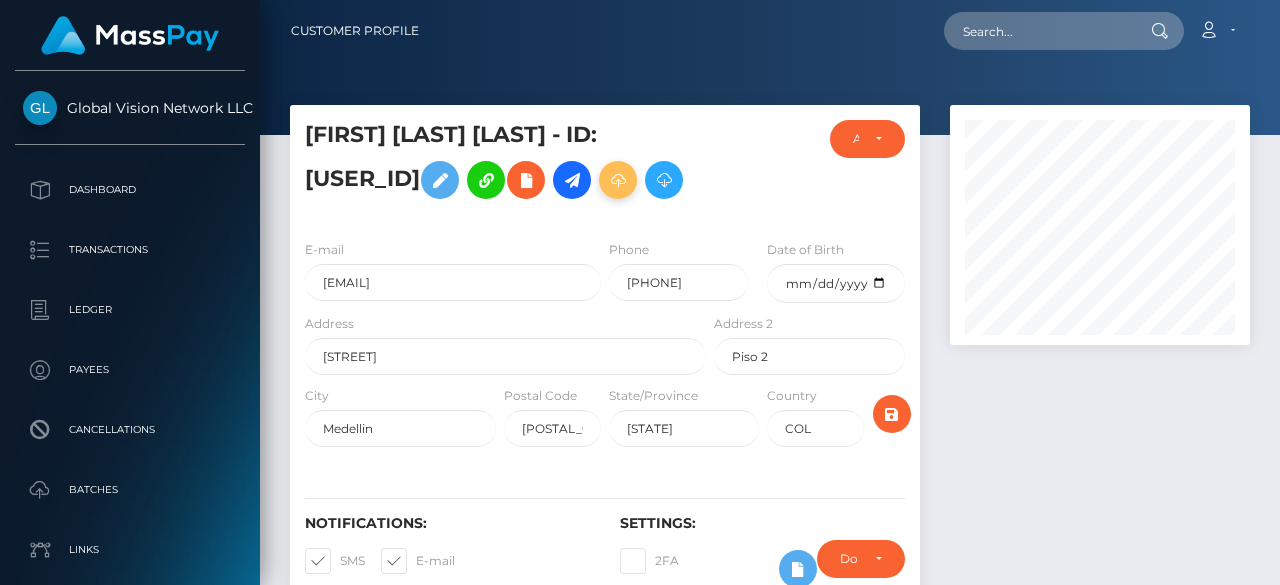 click at bounding box center [618, 180] 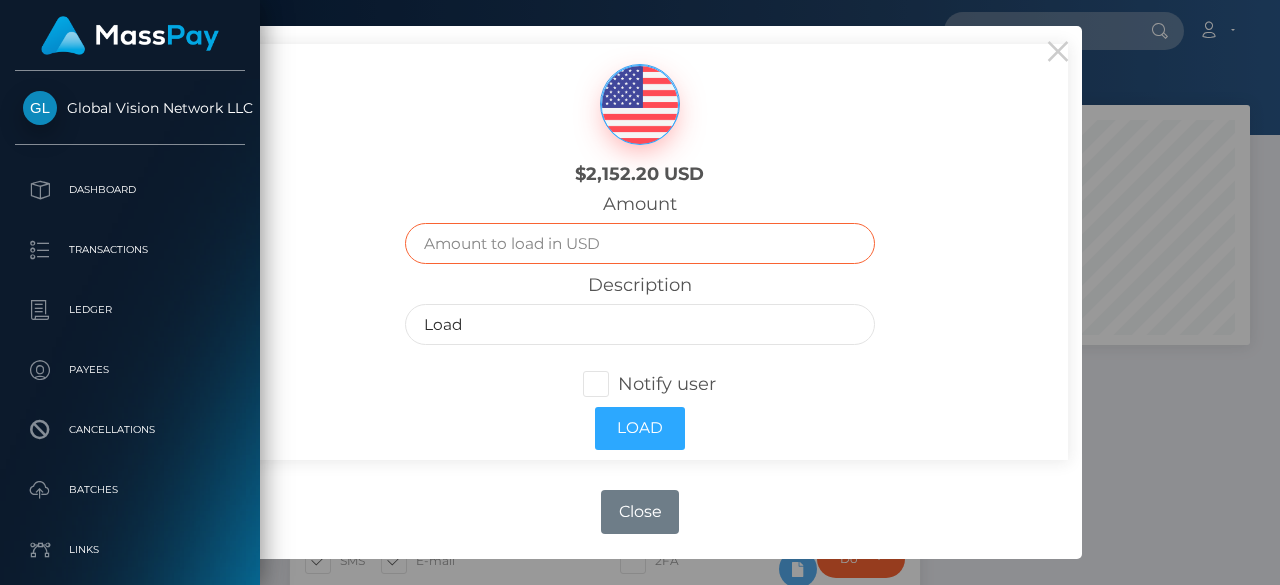 click at bounding box center (639, 243) 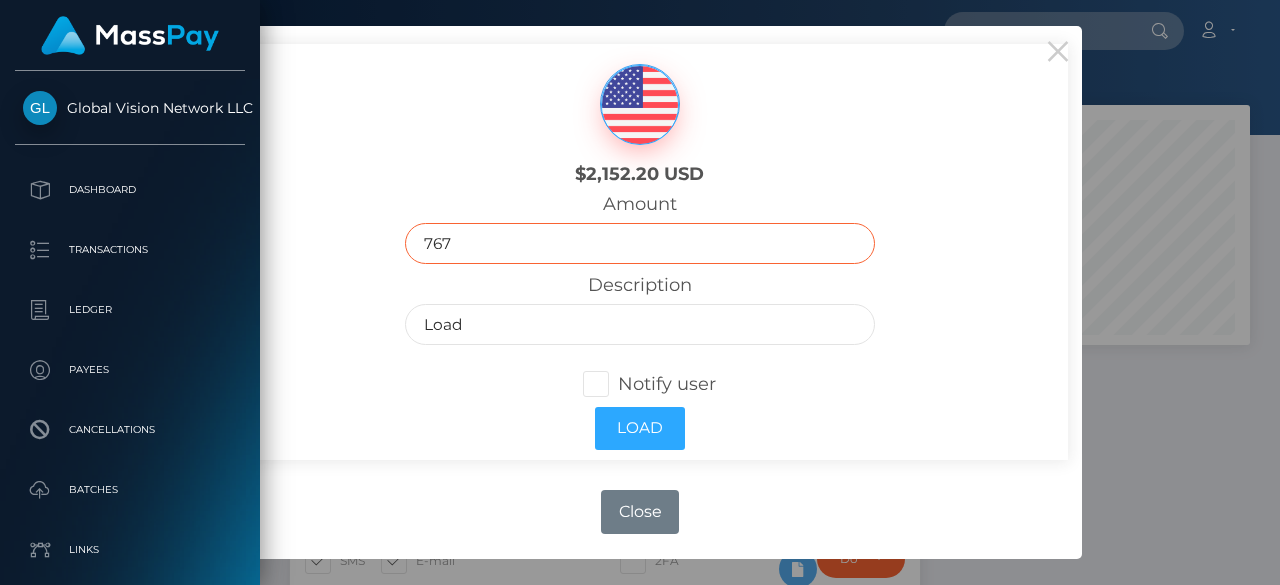 type on "767" 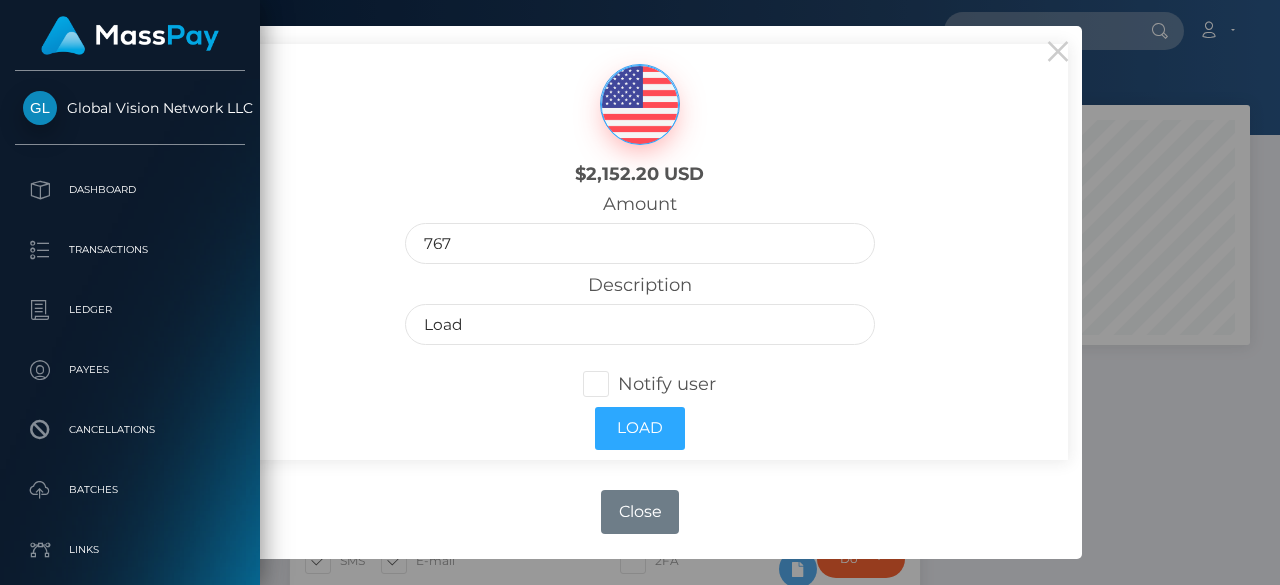 click at bounding box center [618, 384] 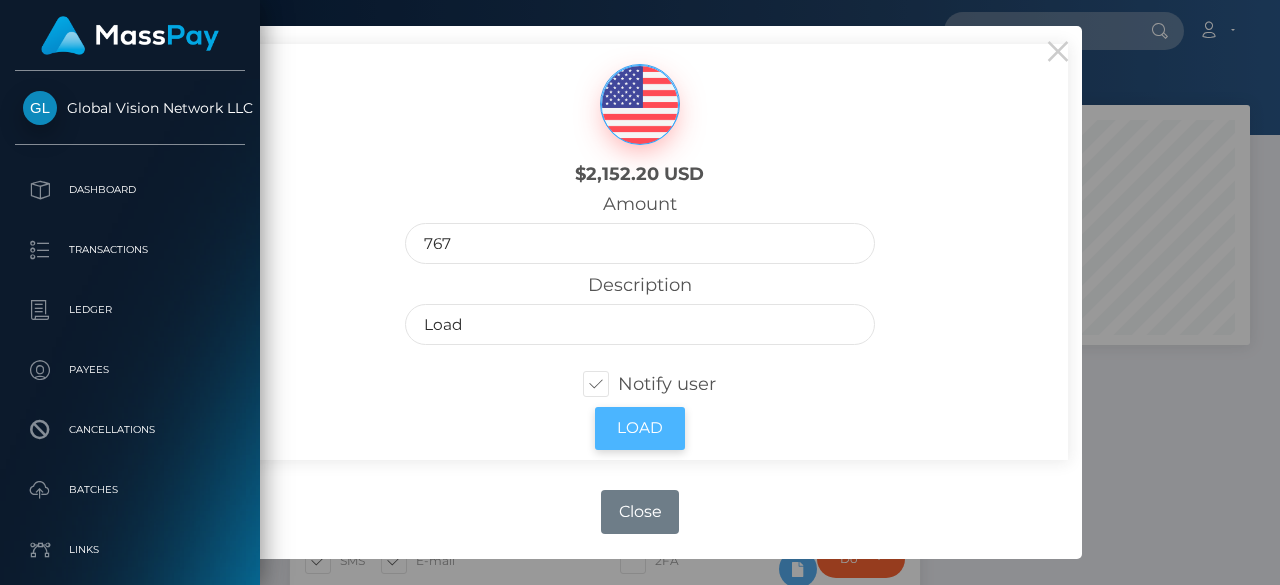 click on "Load" at bounding box center [640, 428] 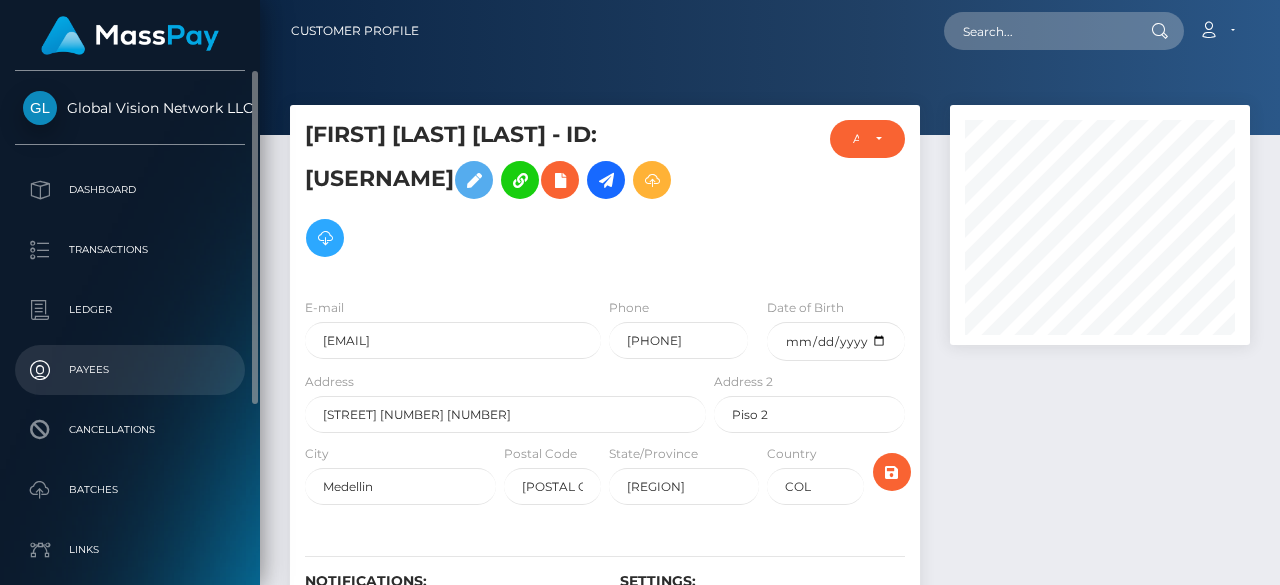 scroll, scrollTop: 0, scrollLeft: 0, axis: both 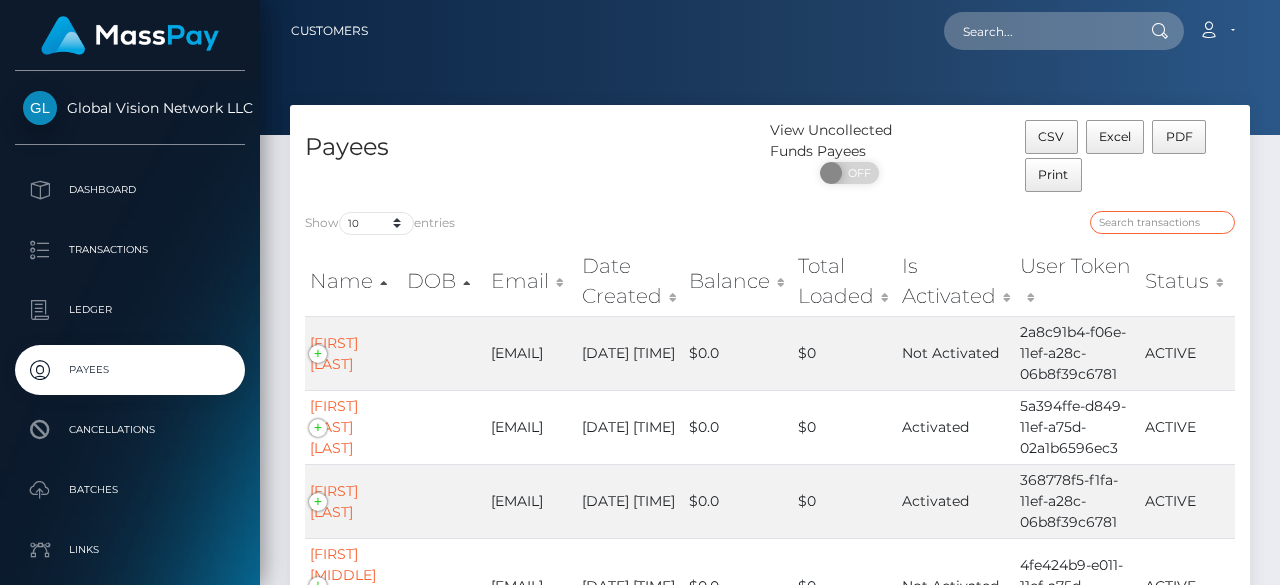 click at bounding box center (1162, 222) 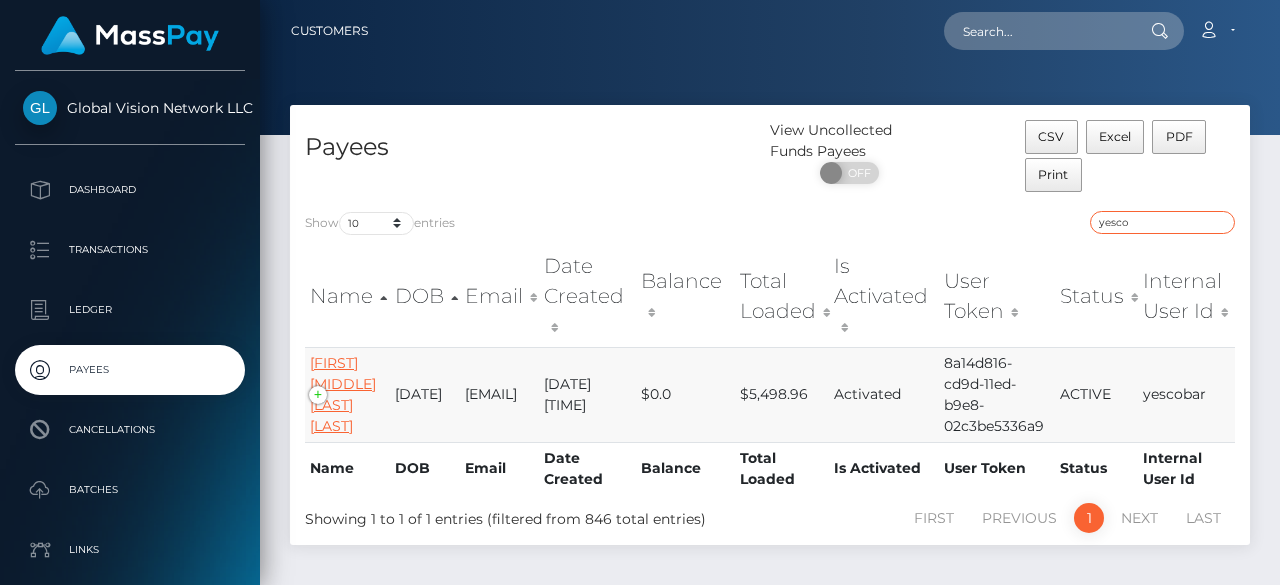 type on "yesco" 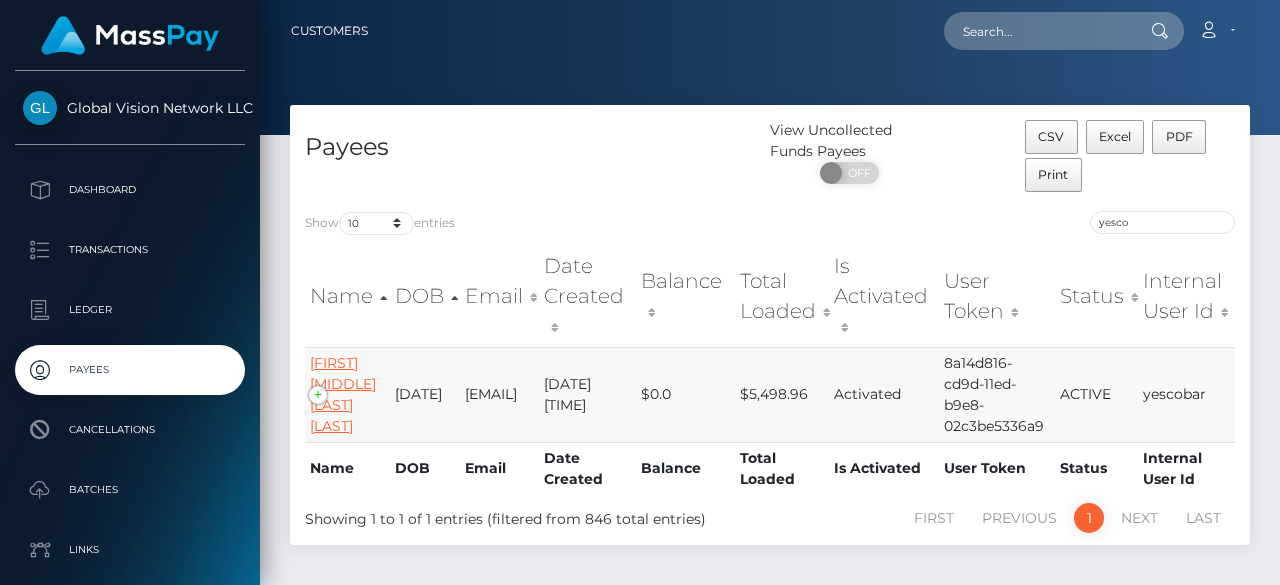 click on "Yolanda Patricia Escobar Toro" at bounding box center (343, 394) 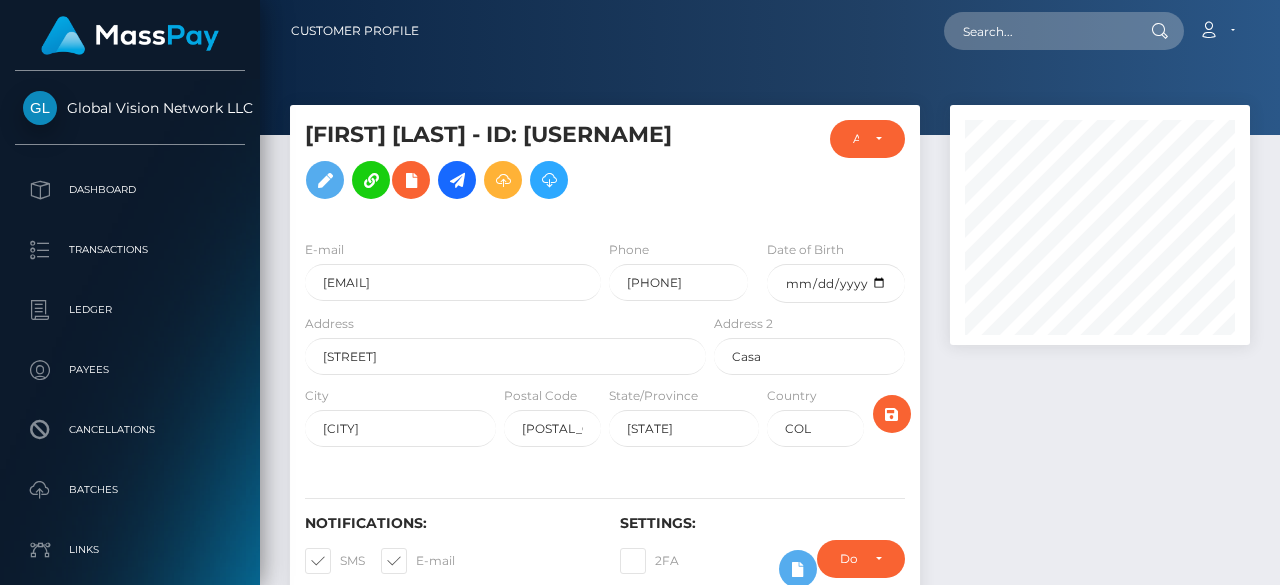 scroll, scrollTop: 0, scrollLeft: 0, axis: both 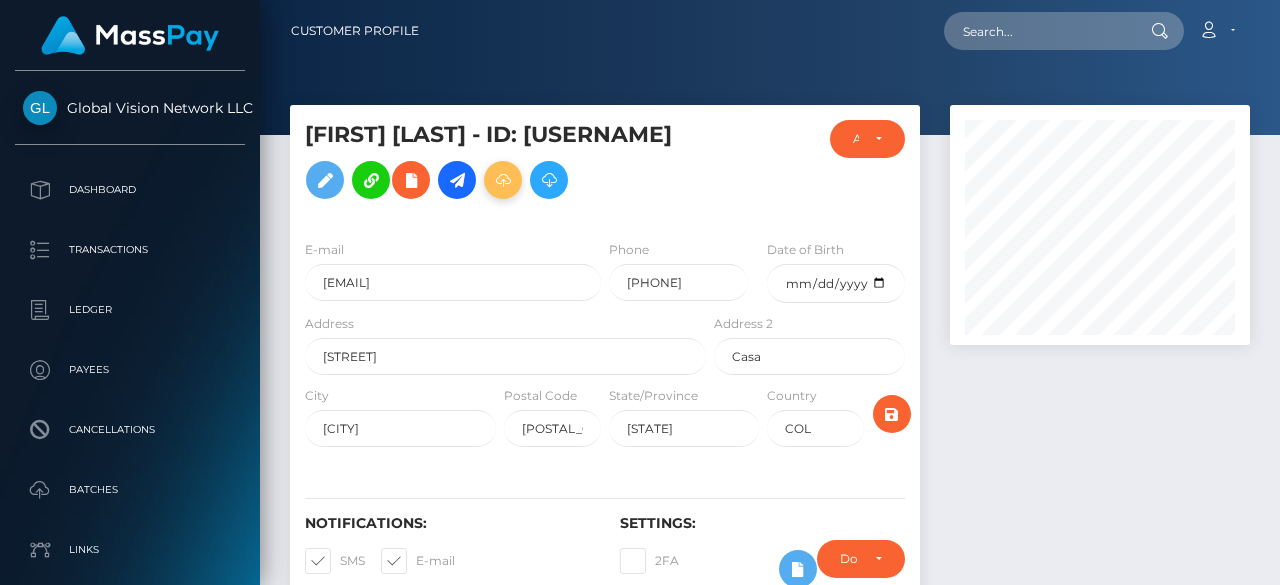 click at bounding box center (503, 180) 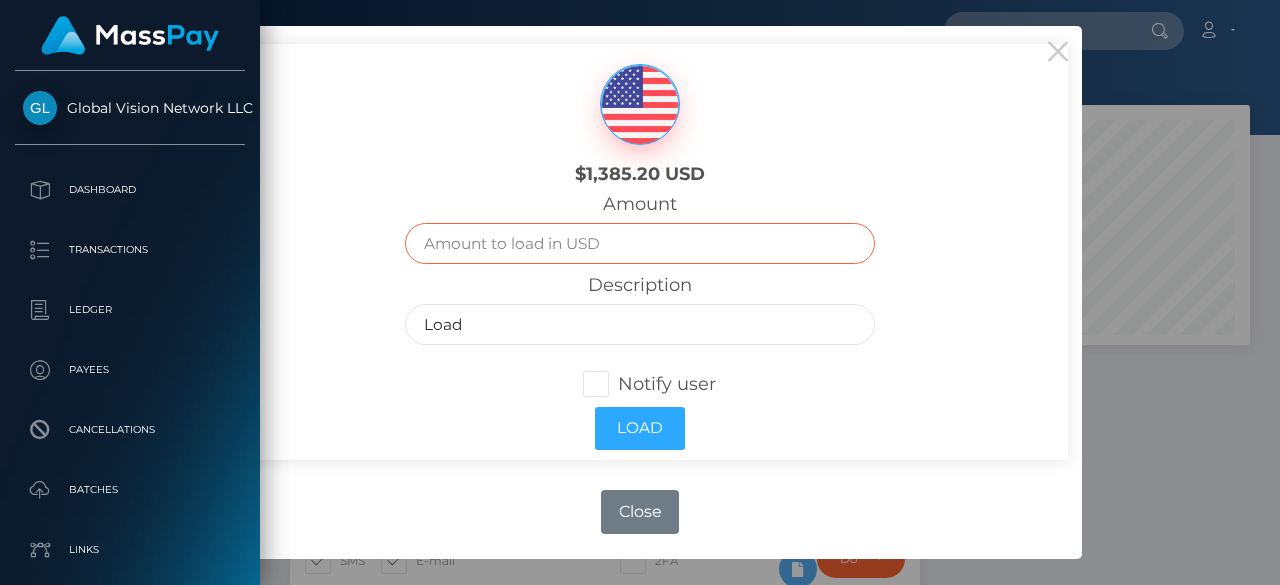 click at bounding box center (639, 243) 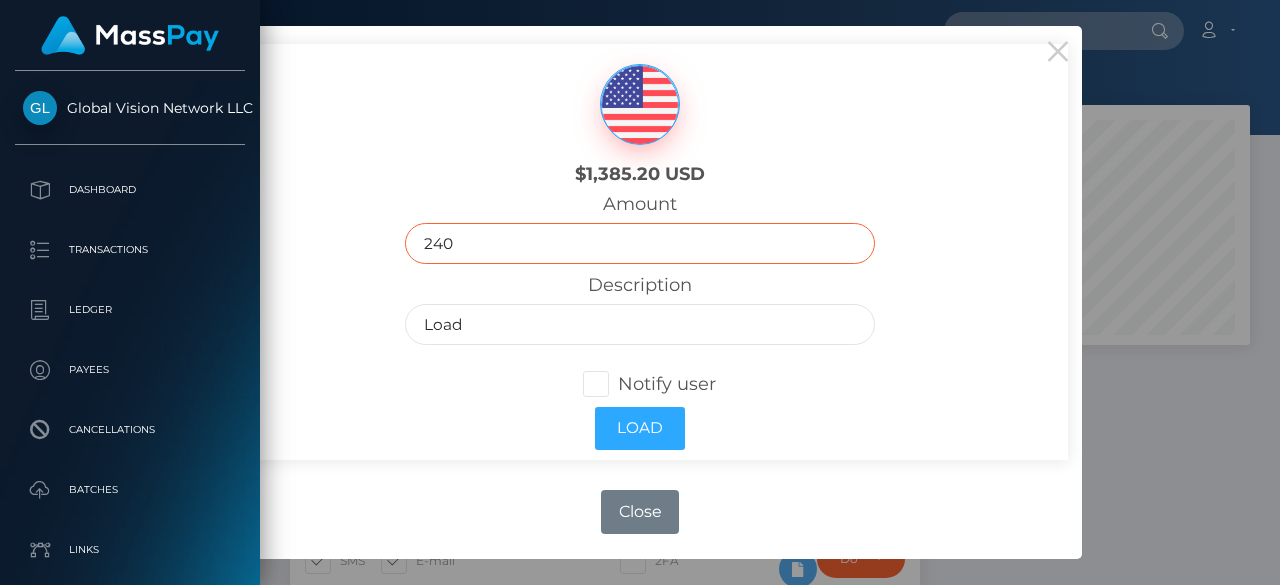 type on "240" 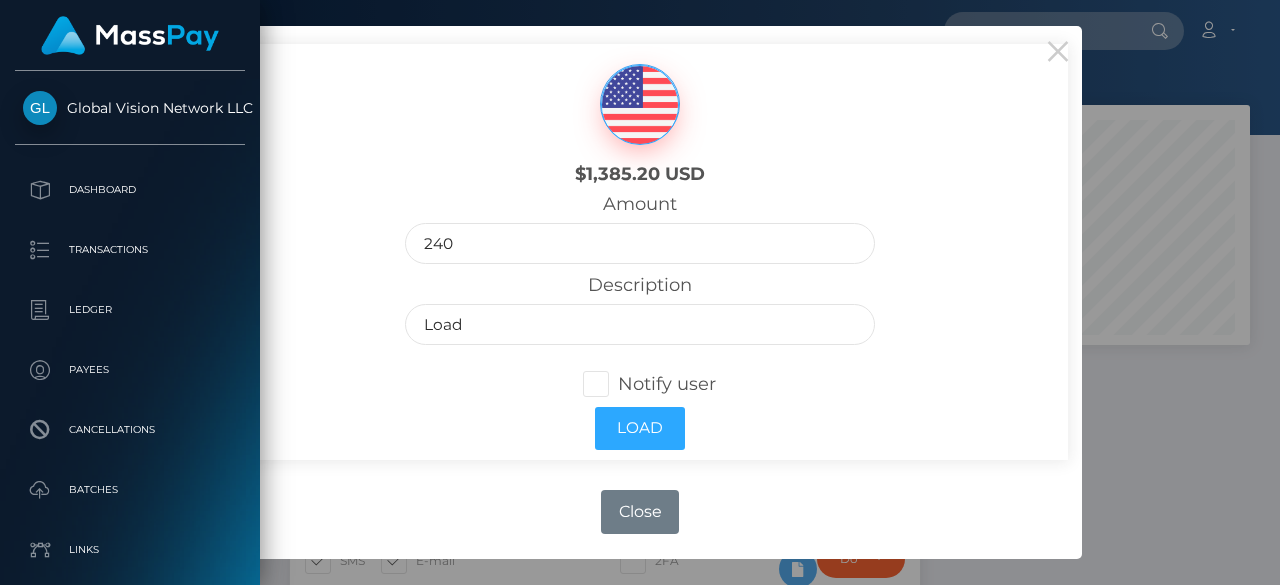 click at bounding box center [618, 384] 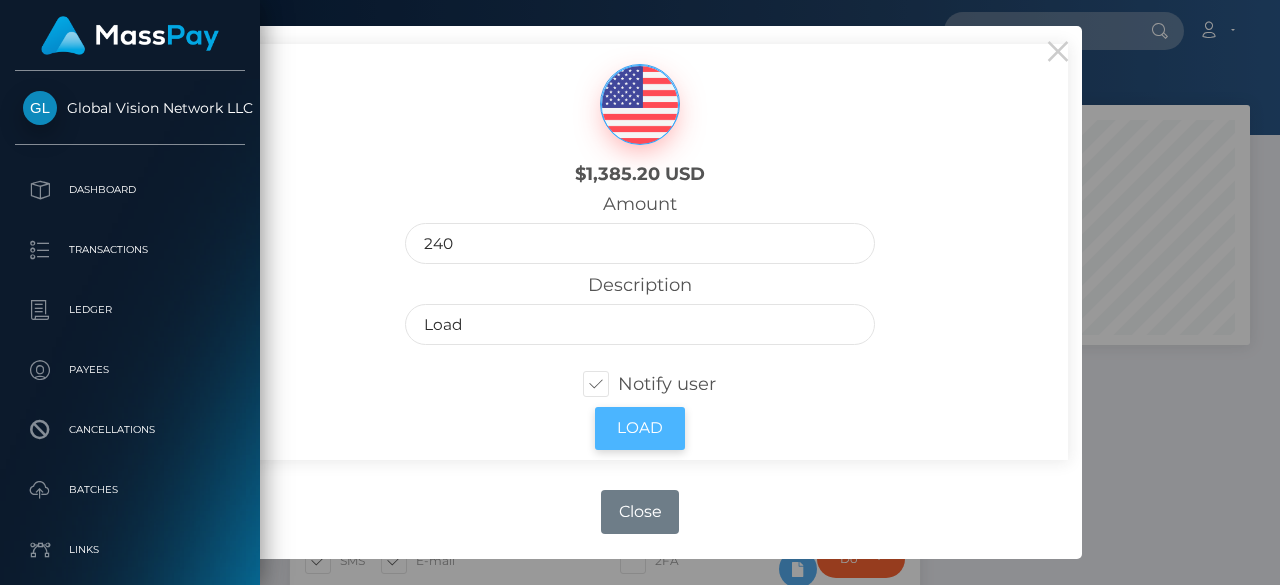 click on "Load" at bounding box center (640, 428) 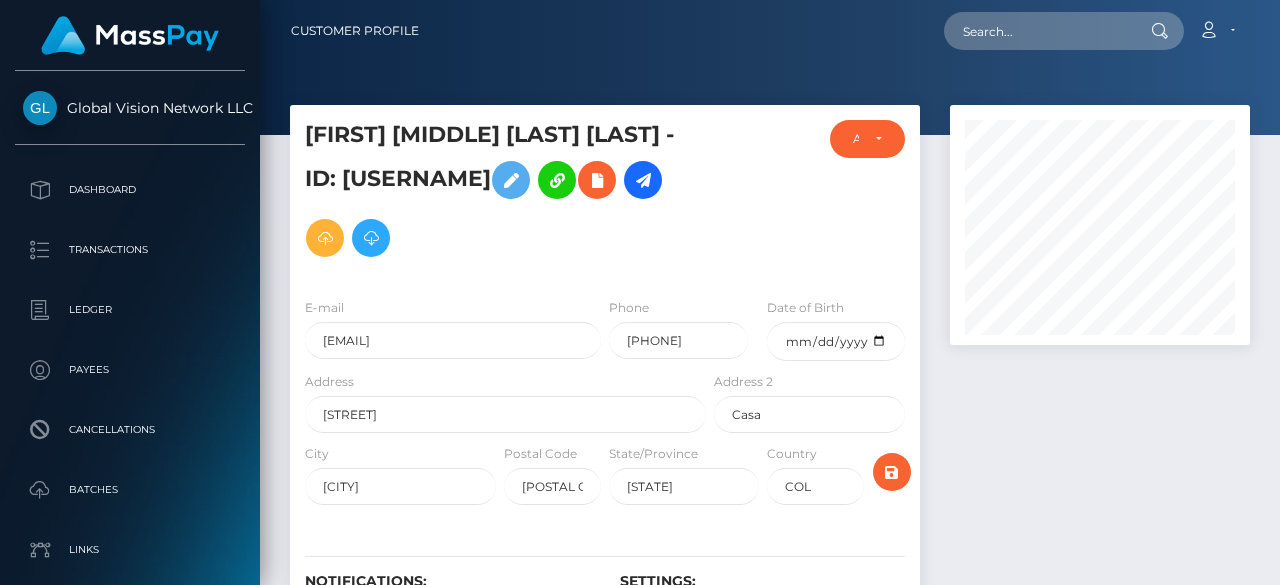 scroll, scrollTop: 0, scrollLeft: 0, axis: both 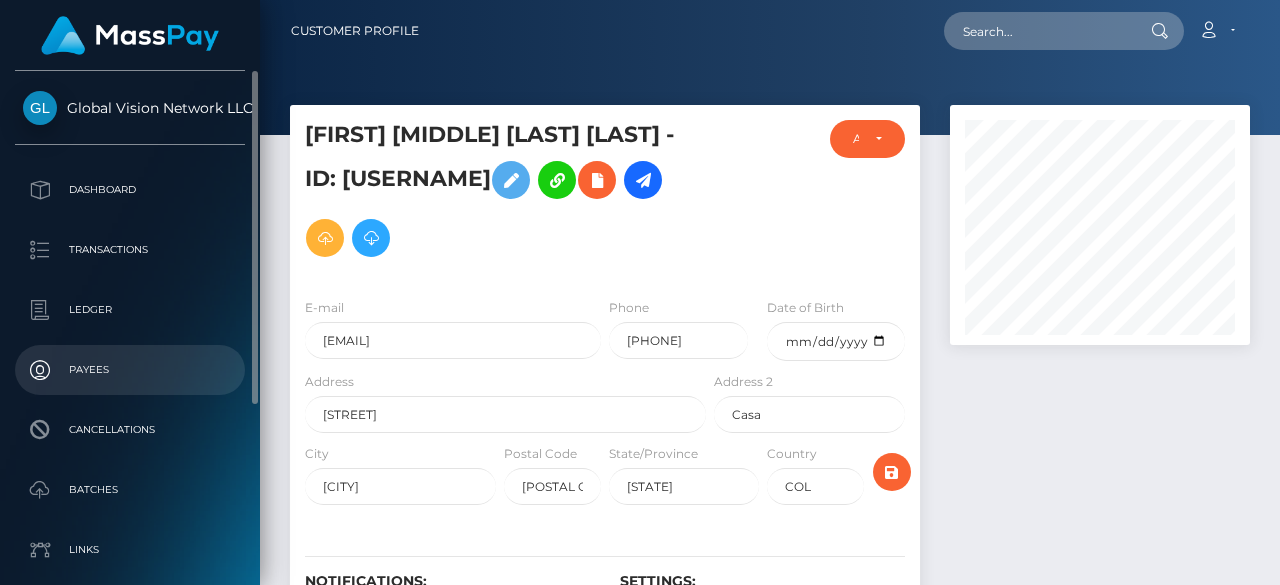 click on "Payees" at bounding box center [130, 370] 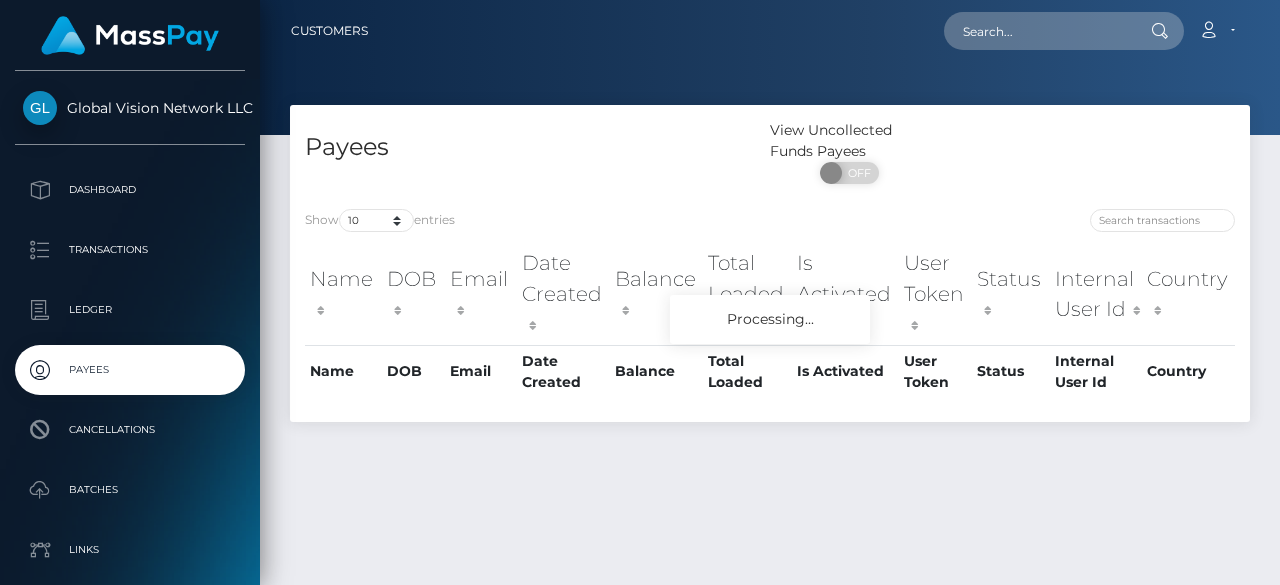 scroll, scrollTop: 0, scrollLeft: 0, axis: both 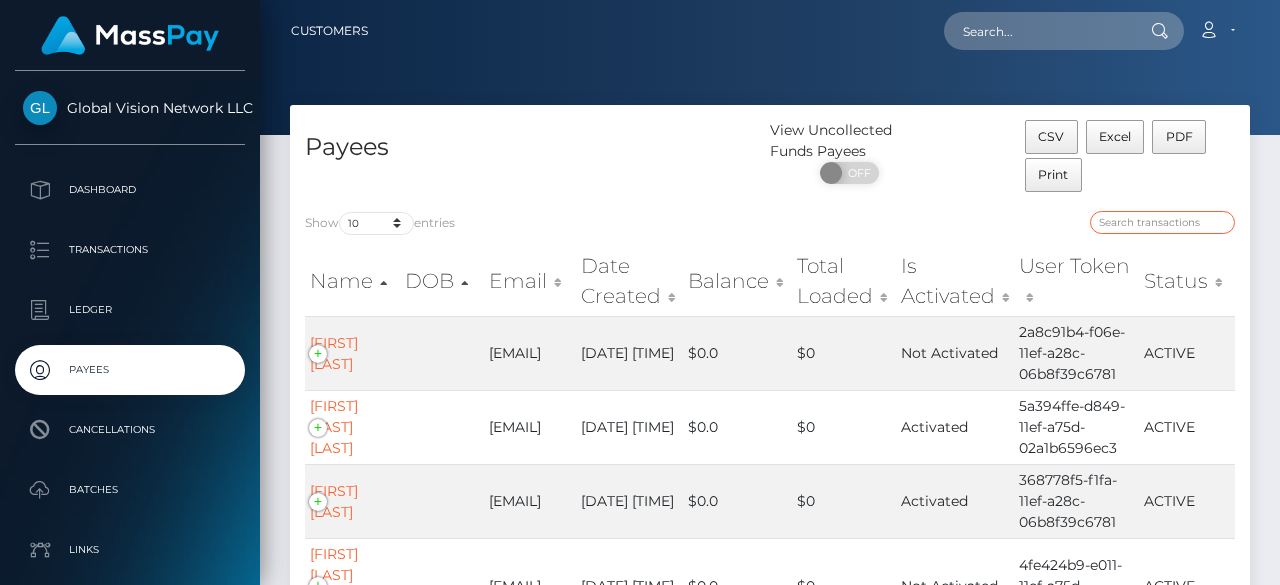 click at bounding box center [1162, 222] 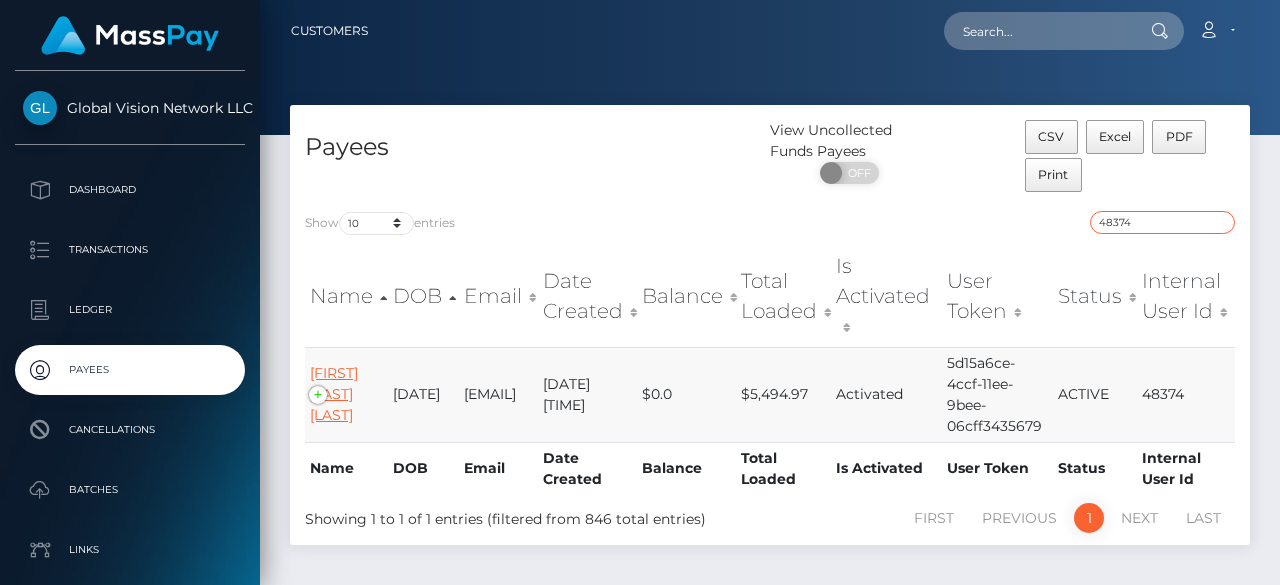 type on "48374" 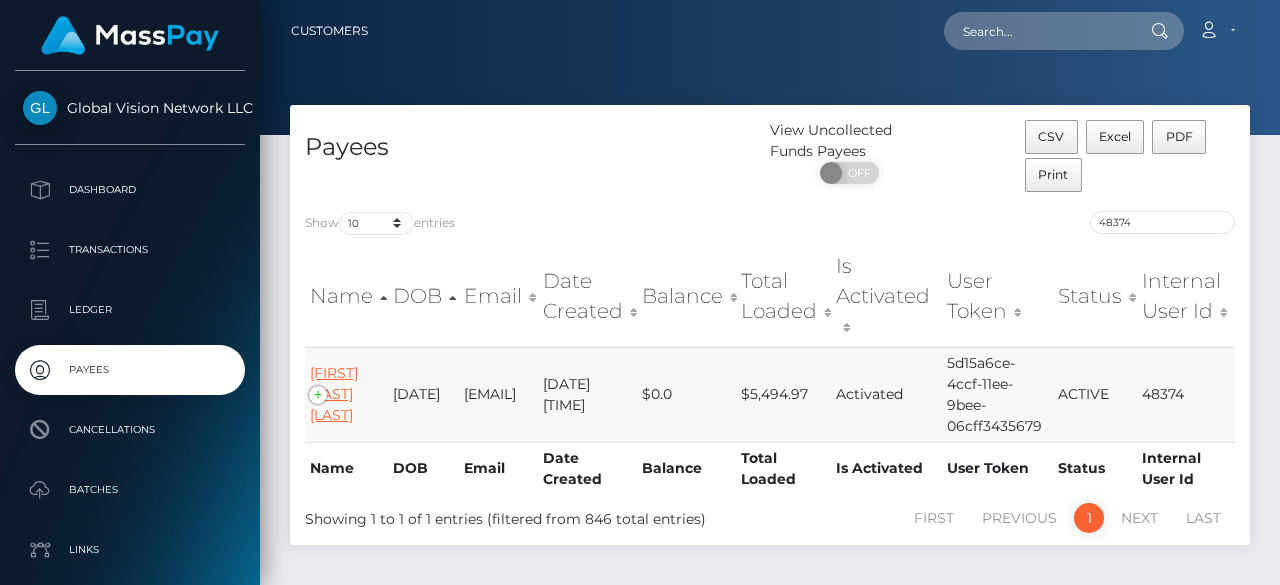 click on "[FIRST] [LAST] [LAST]" at bounding box center [334, 394] 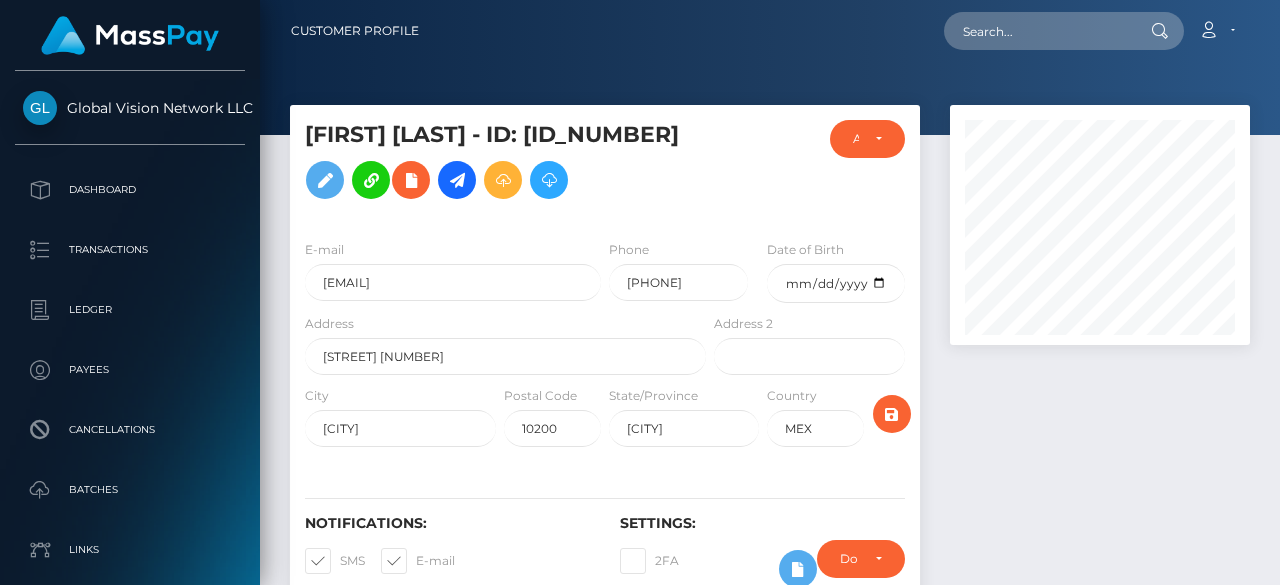 scroll, scrollTop: 0, scrollLeft: 0, axis: both 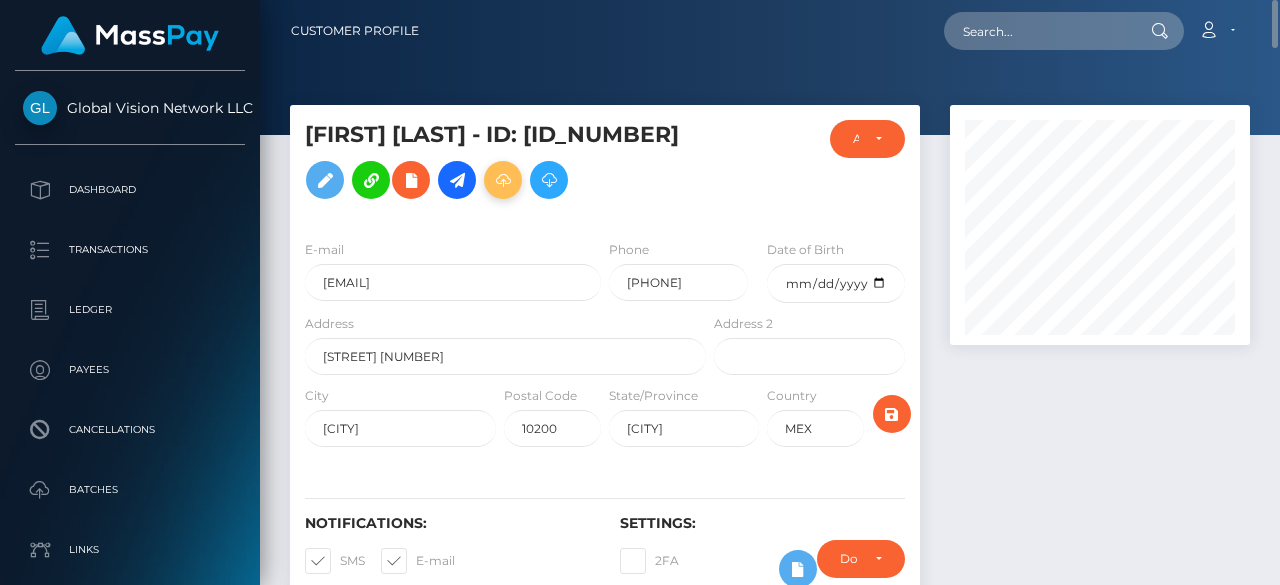 click at bounding box center [503, 180] 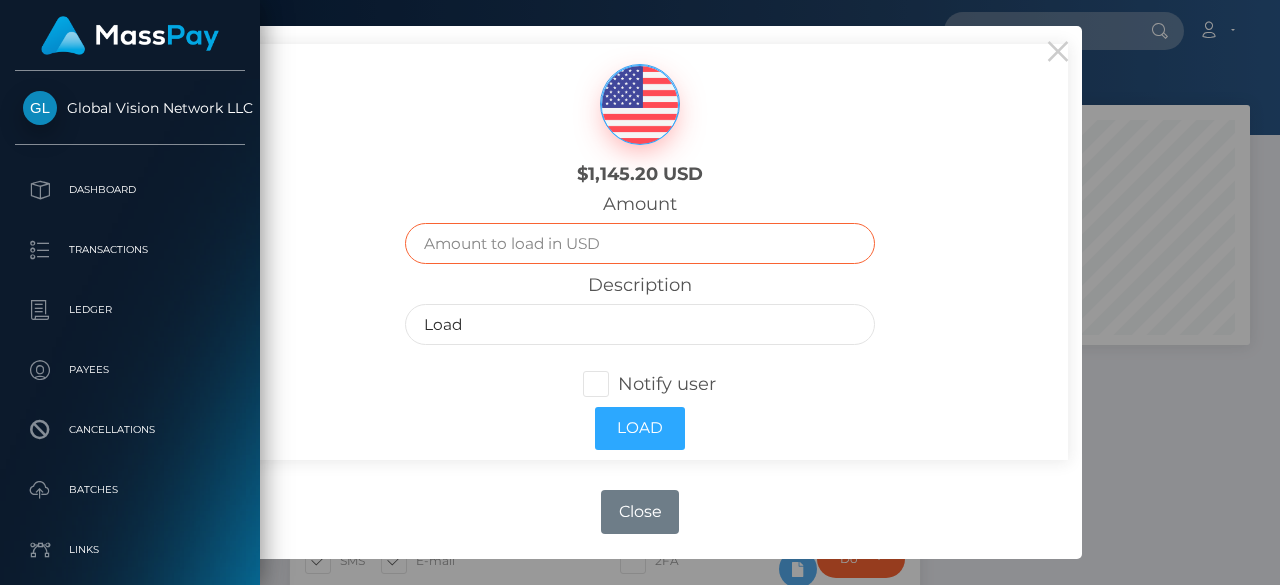 click at bounding box center [639, 243] 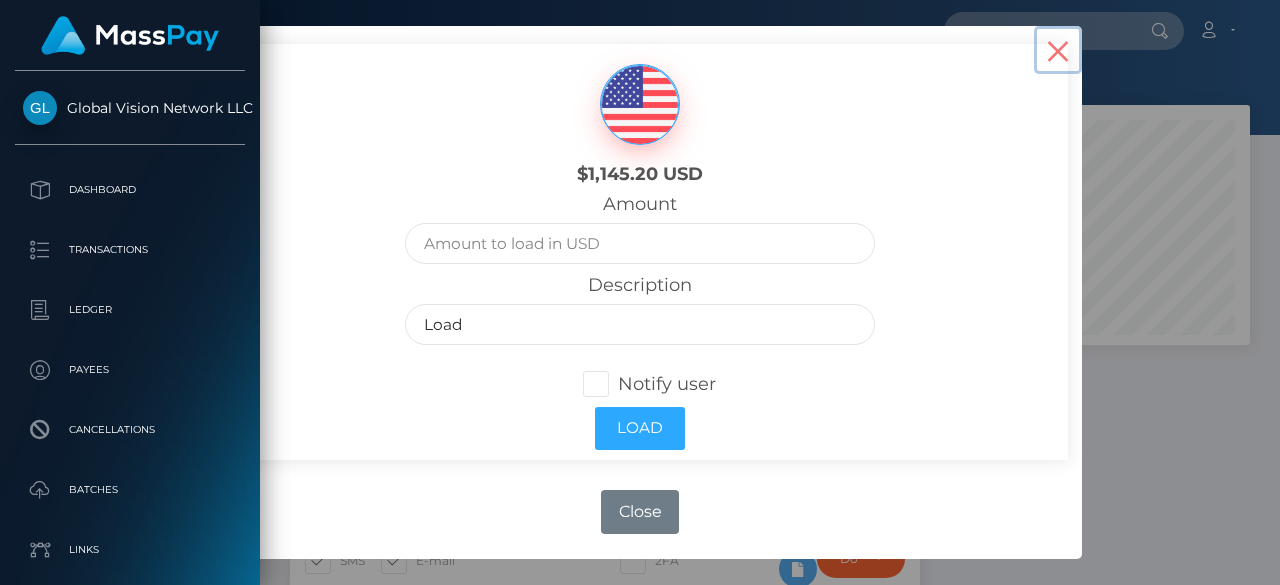 click on "×" at bounding box center (1058, 50) 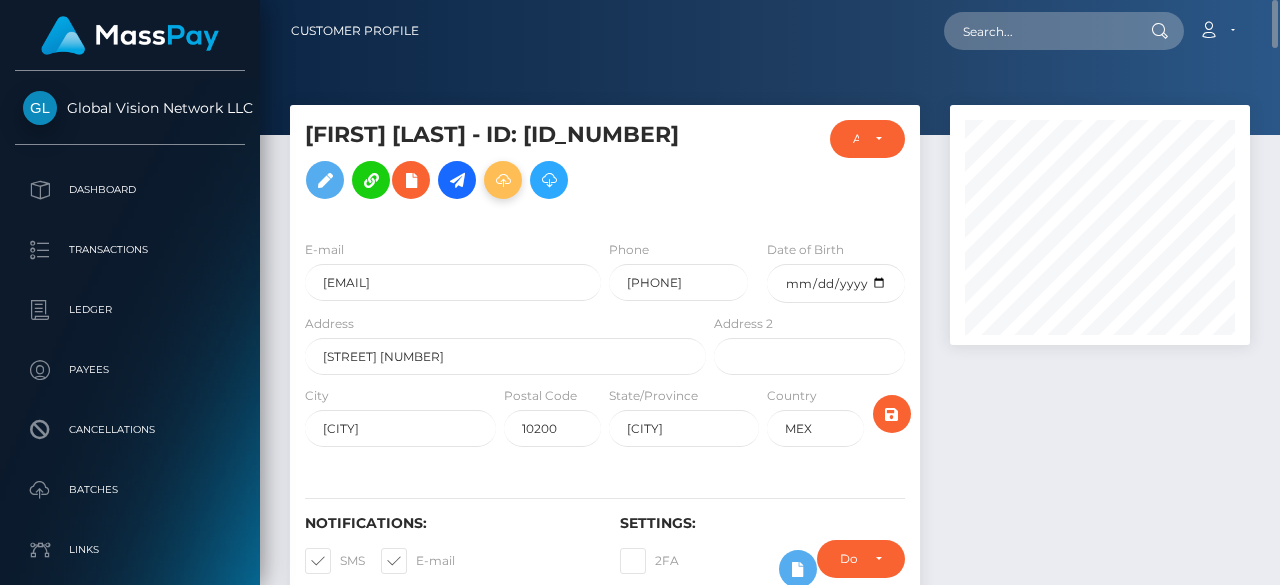 click at bounding box center (503, 180) 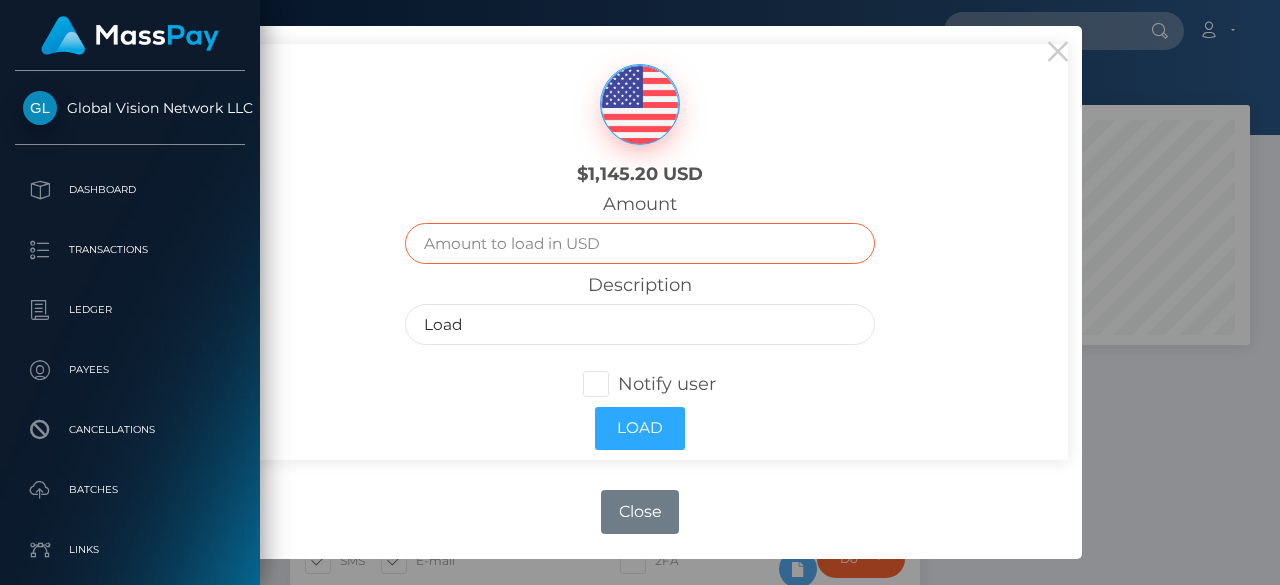 click at bounding box center (639, 243) 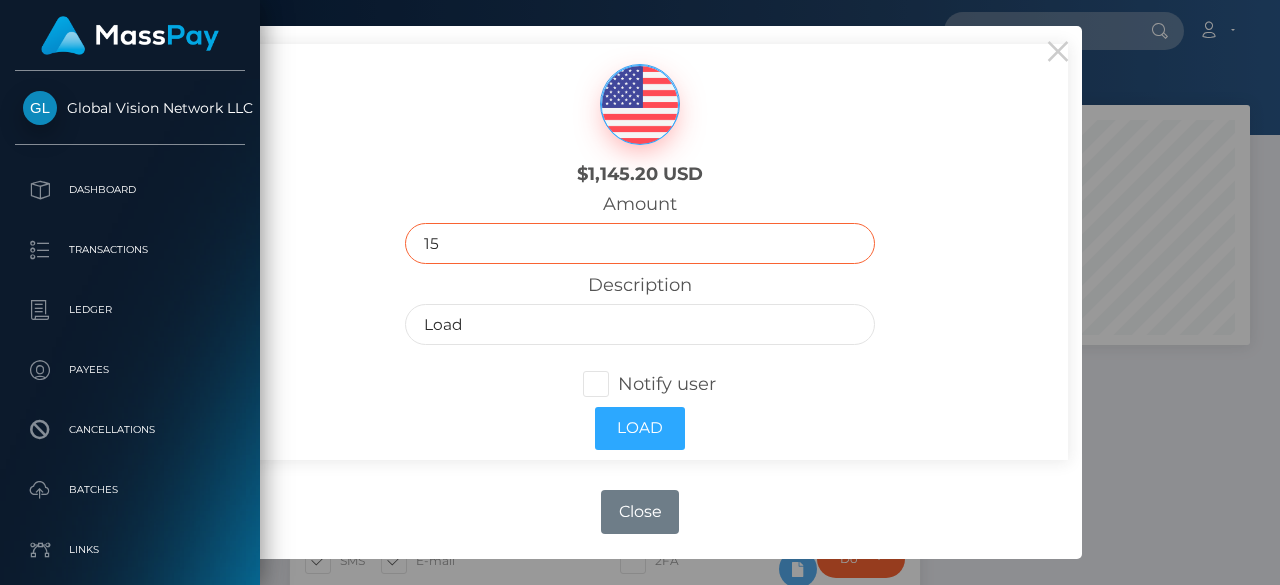 type on "15" 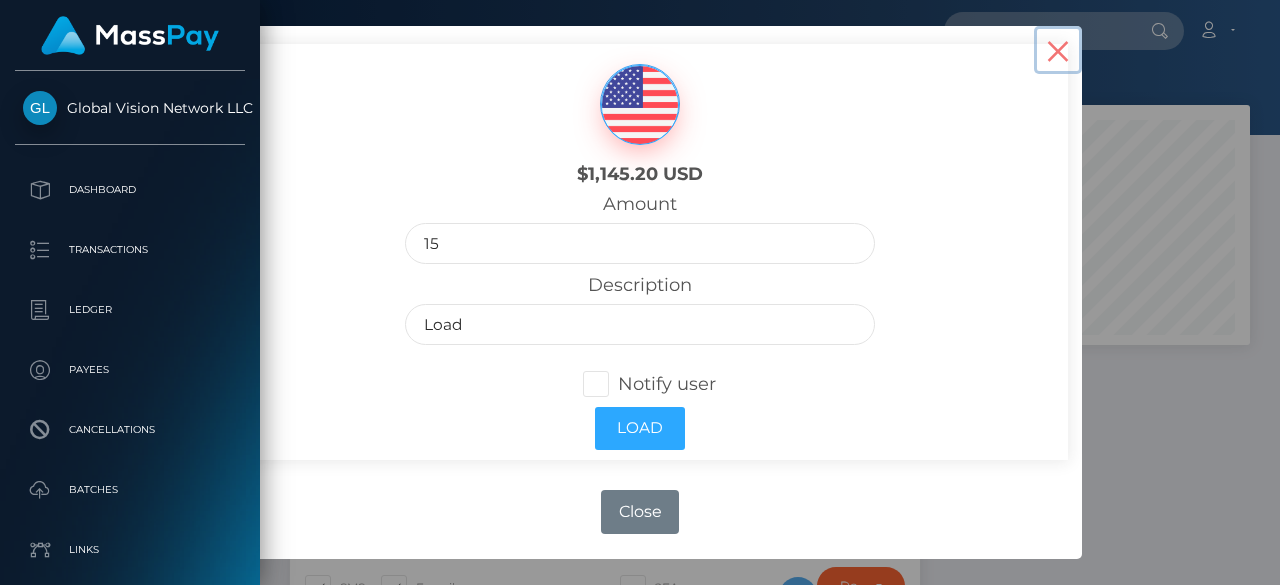 click on "×" 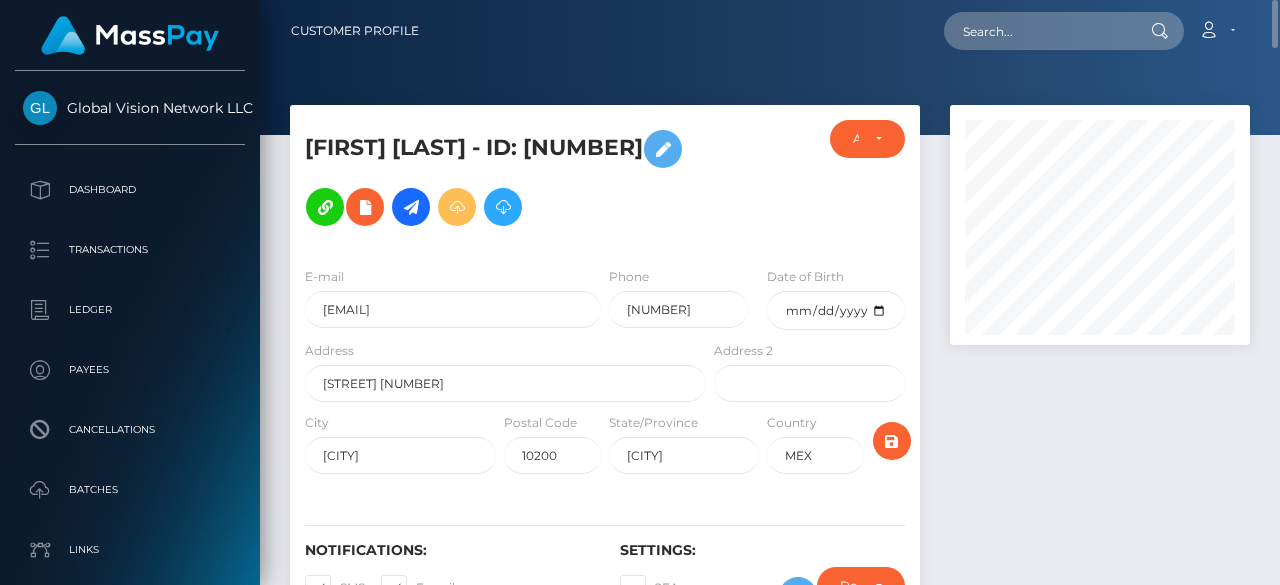 scroll, scrollTop: 200, scrollLeft: 0, axis: vertical 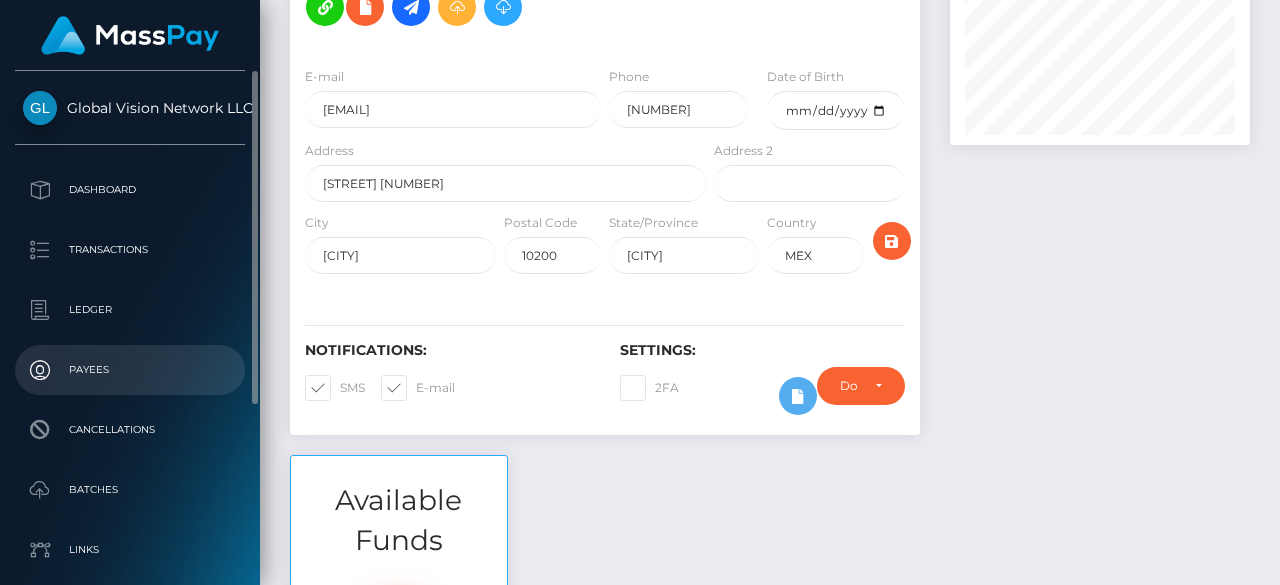click on "Payees" 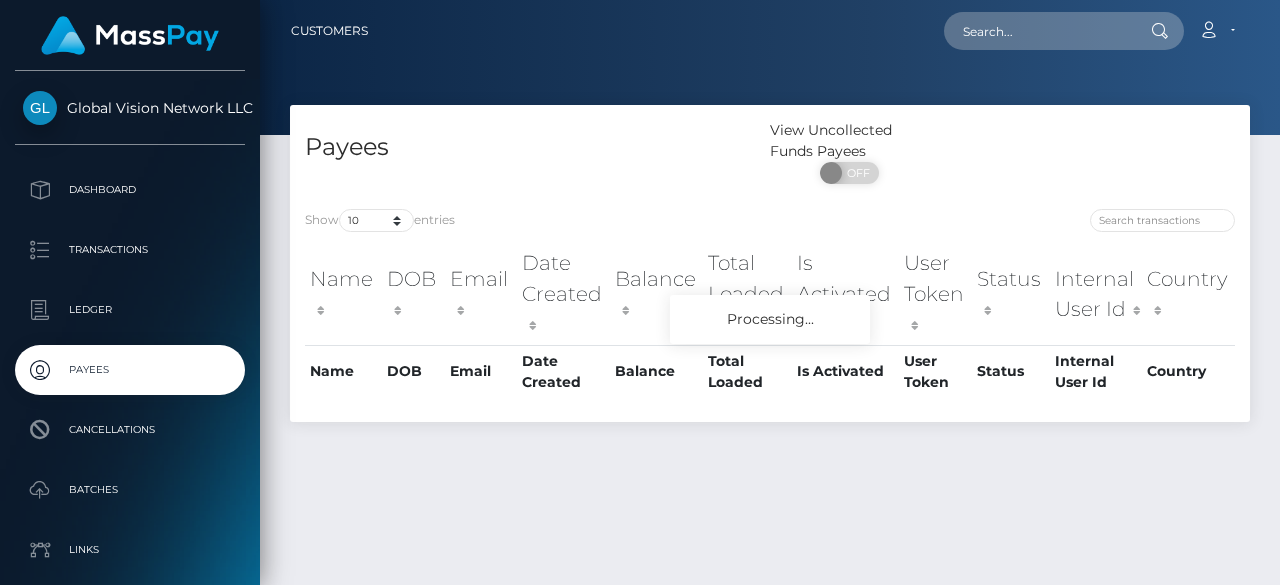 scroll, scrollTop: 0, scrollLeft: 0, axis: both 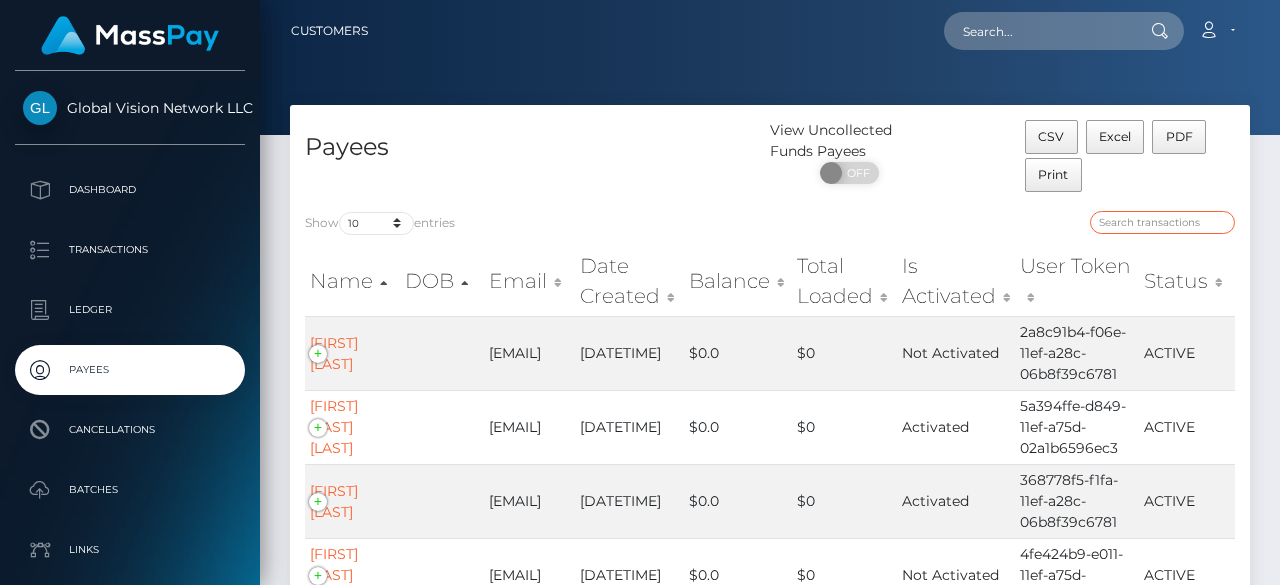 click at bounding box center (1162, 222) 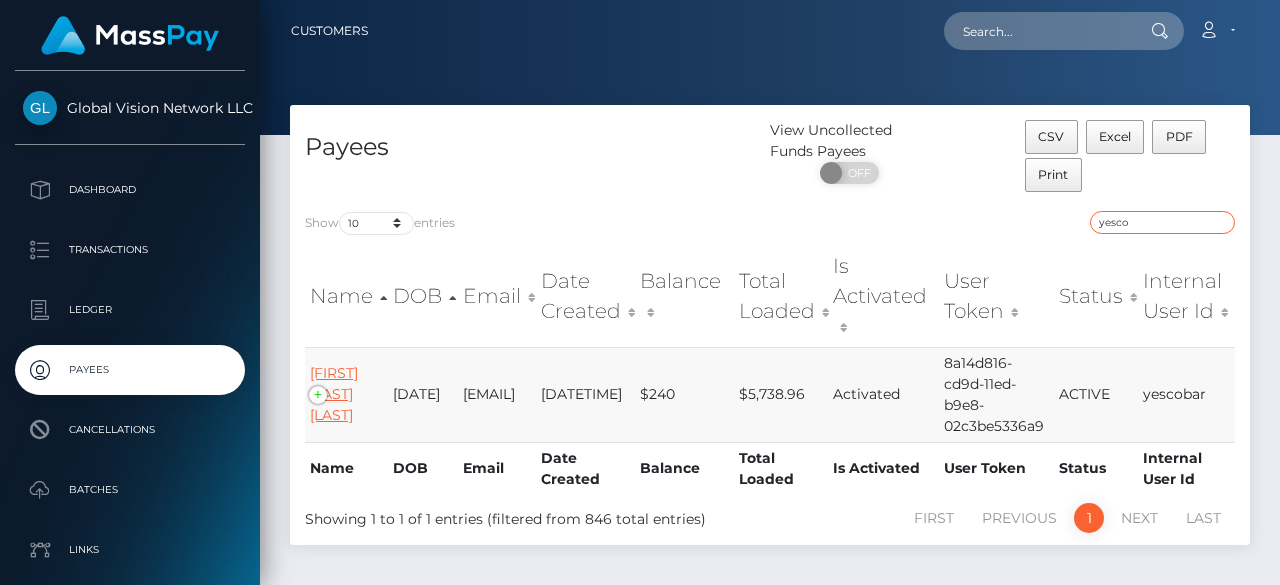 type on "yesco" 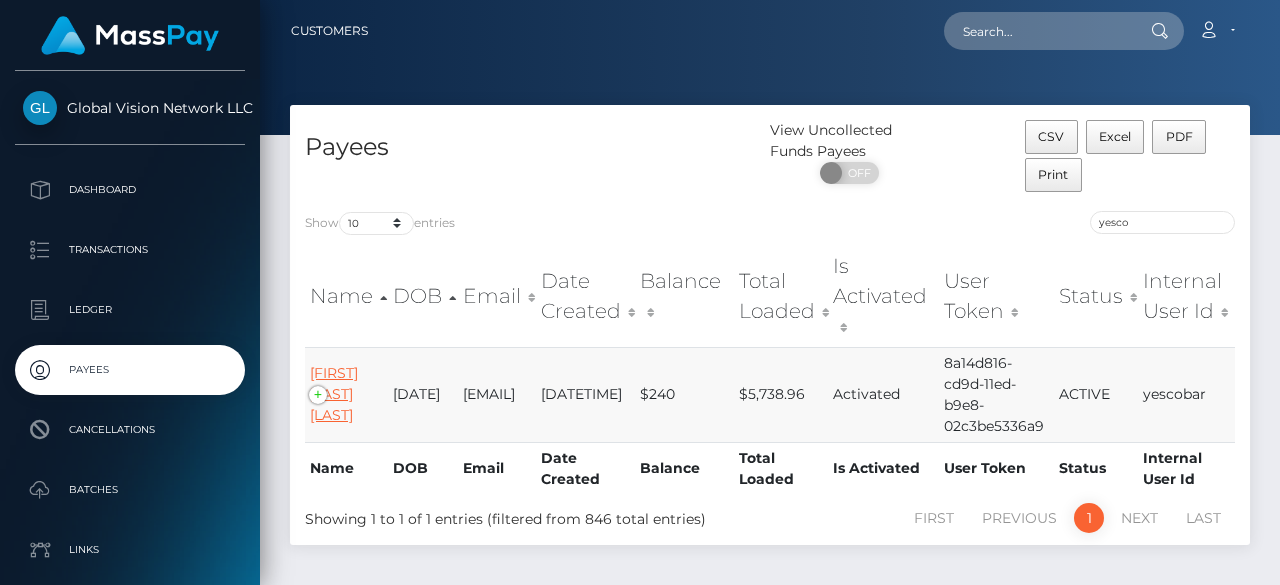 click on "Yolanda Patricia Escobar Toro" at bounding box center (334, 394) 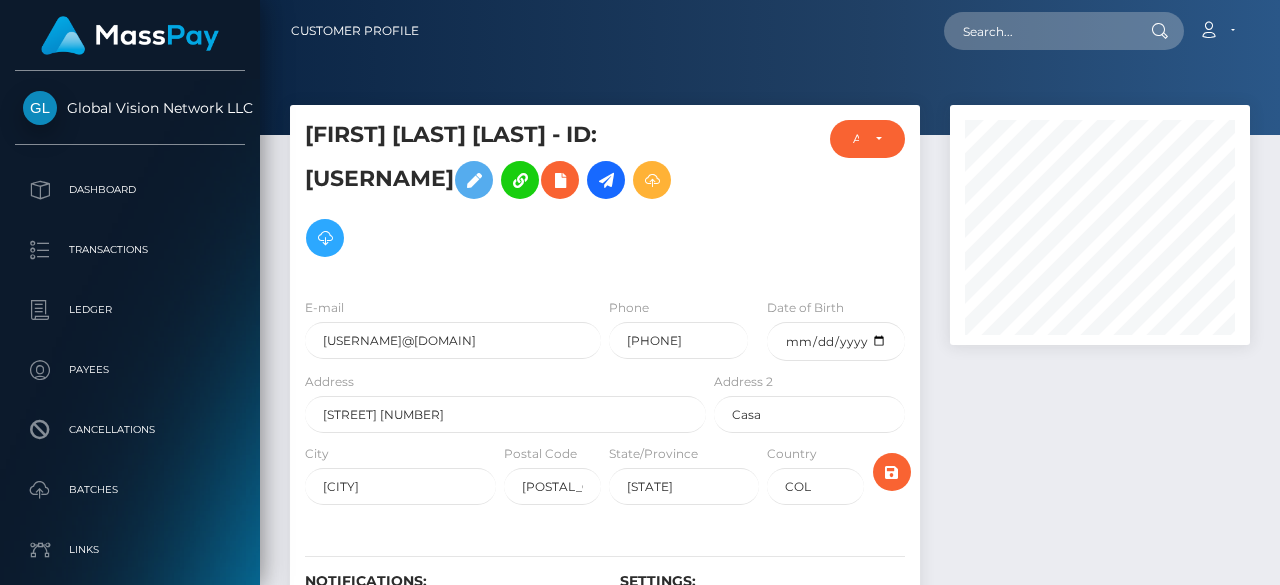 scroll, scrollTop: 0, scrollLeft: 0, axis: both 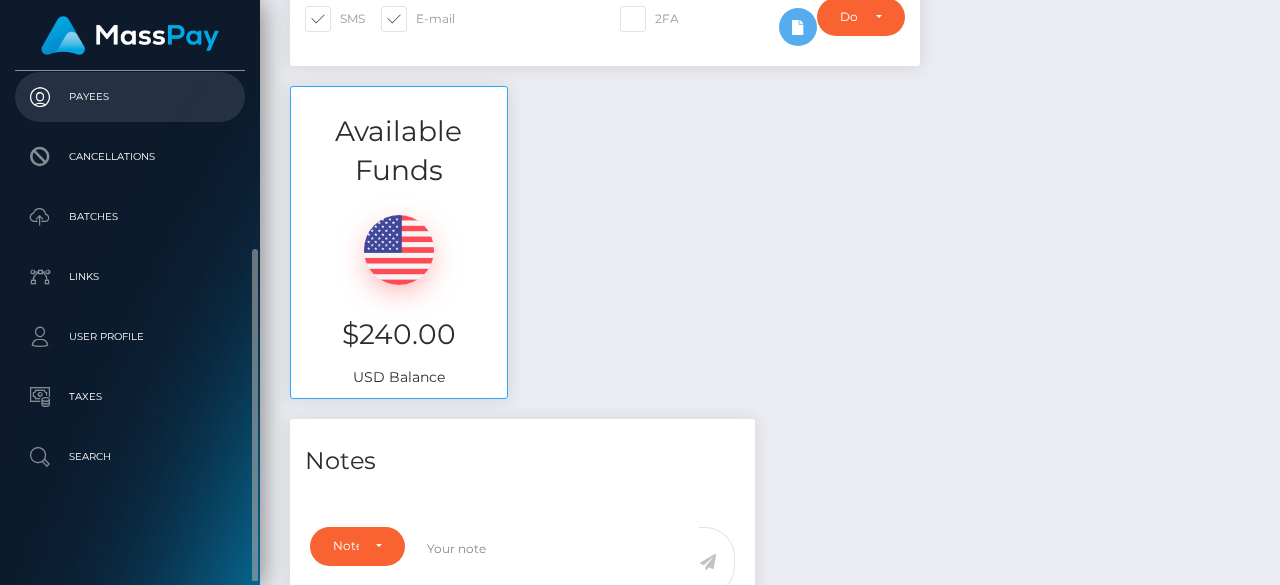 click on "Payees" at bounding box center [130, 97] 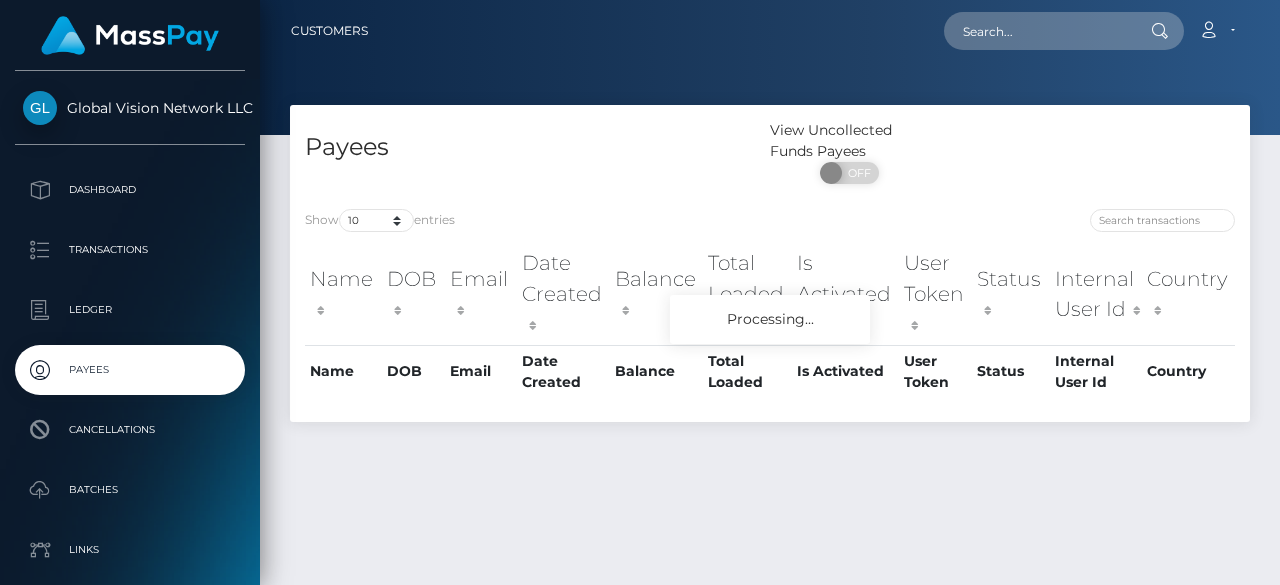 scroll, scrollTop: 0, scrollLeft: 0, axis: both 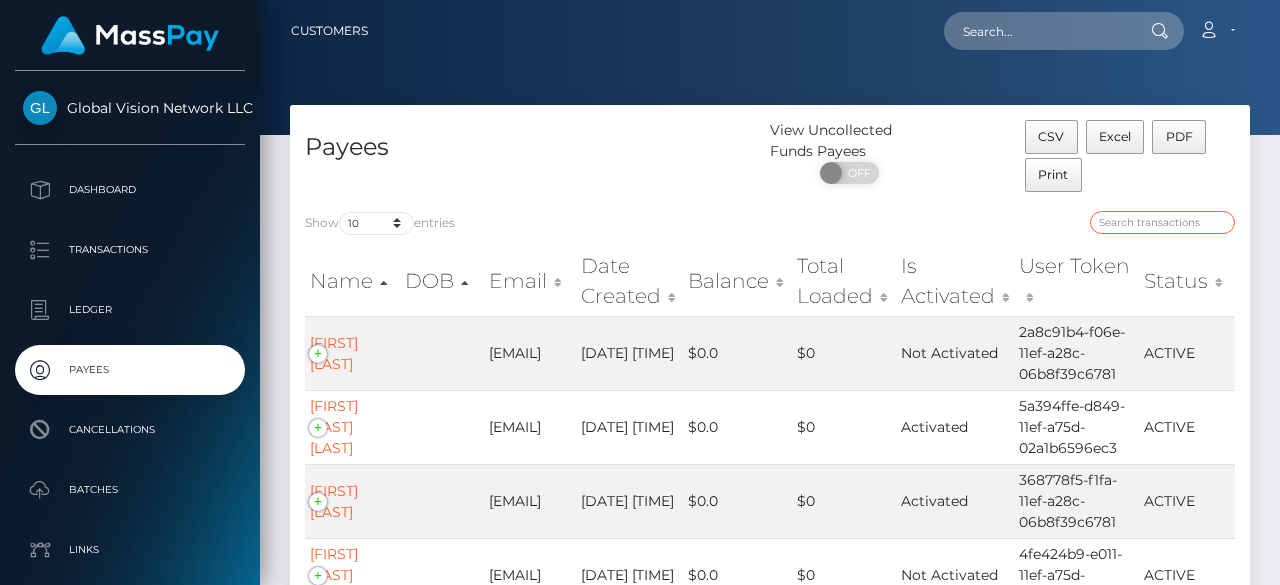 click at bounding box center [1162, 222] 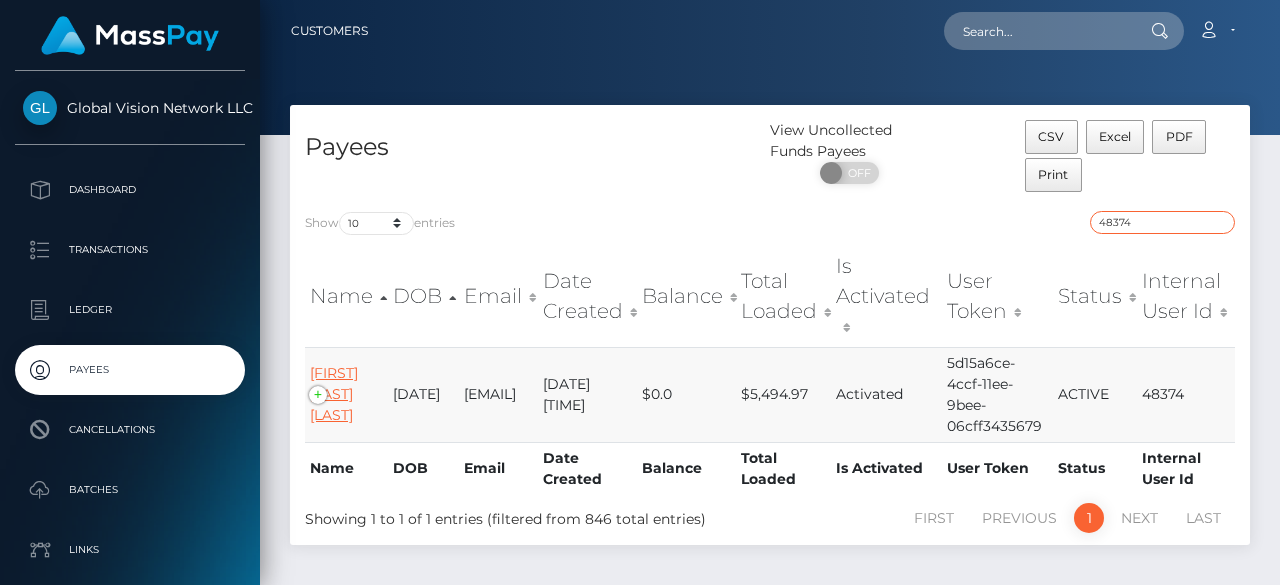 type on "48374" 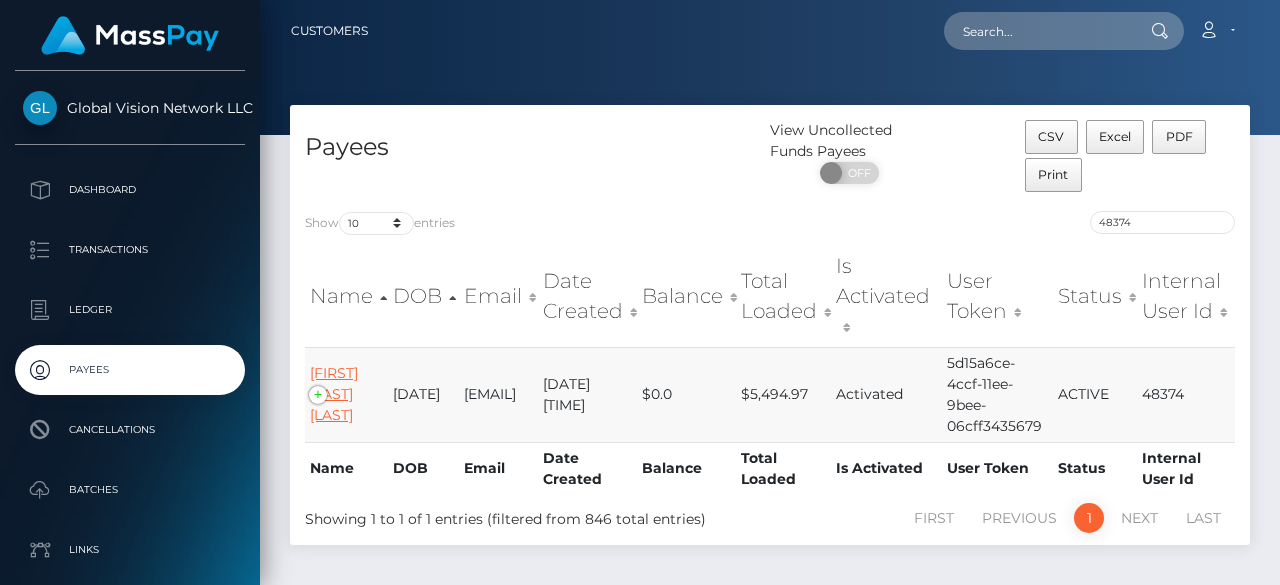 click on "[FIRST] [LAST] [LAST]" at bounding box center [334, 394] 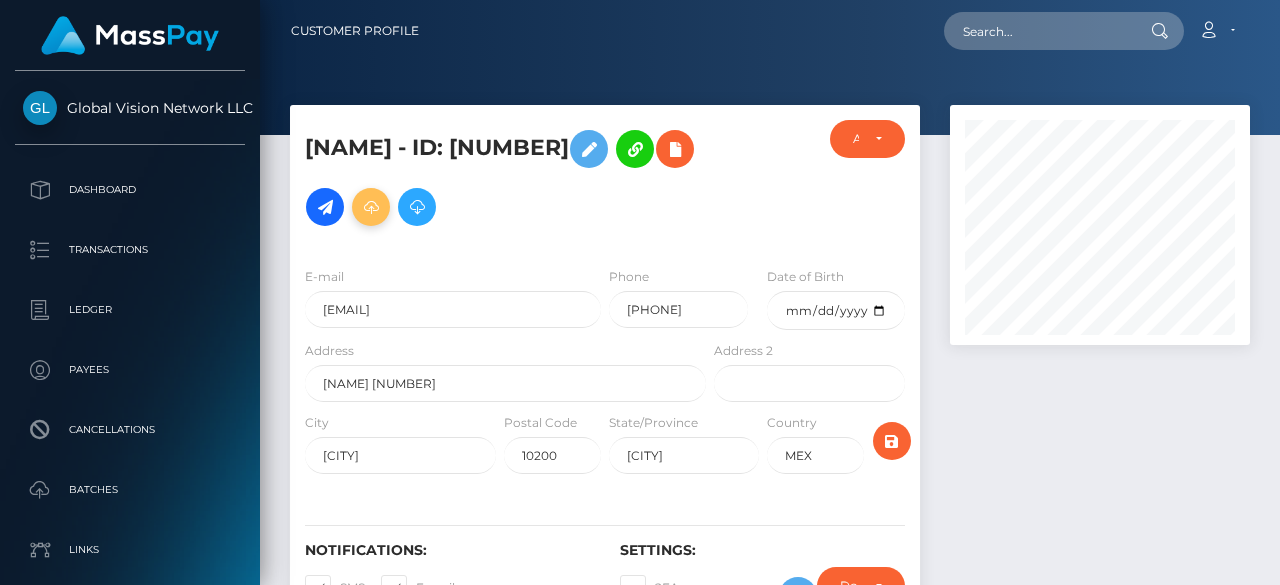 scroll, scrollTop: 0, scrollLeft: 0, axis: both 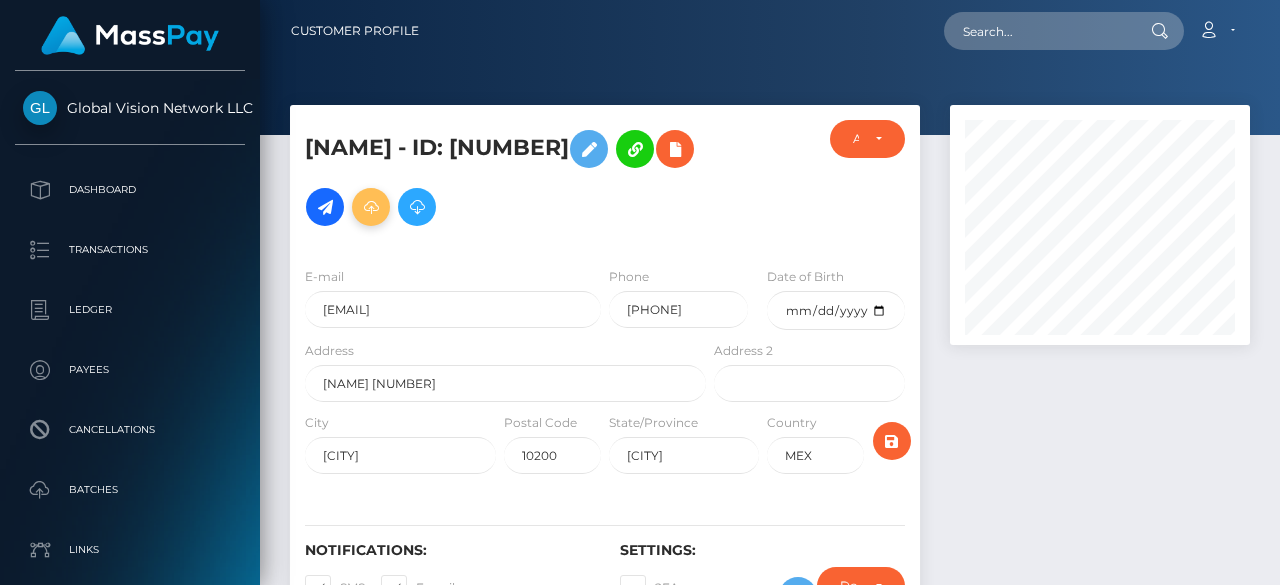 click at bounding box center [371, 207] 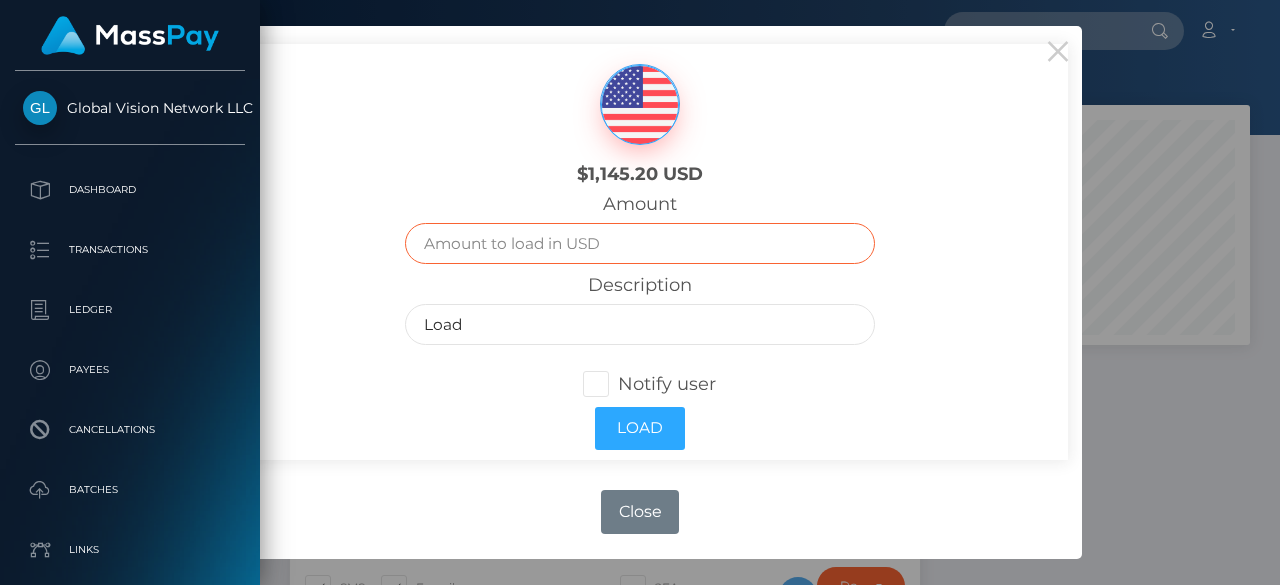 click at bounding box center [639, 243] 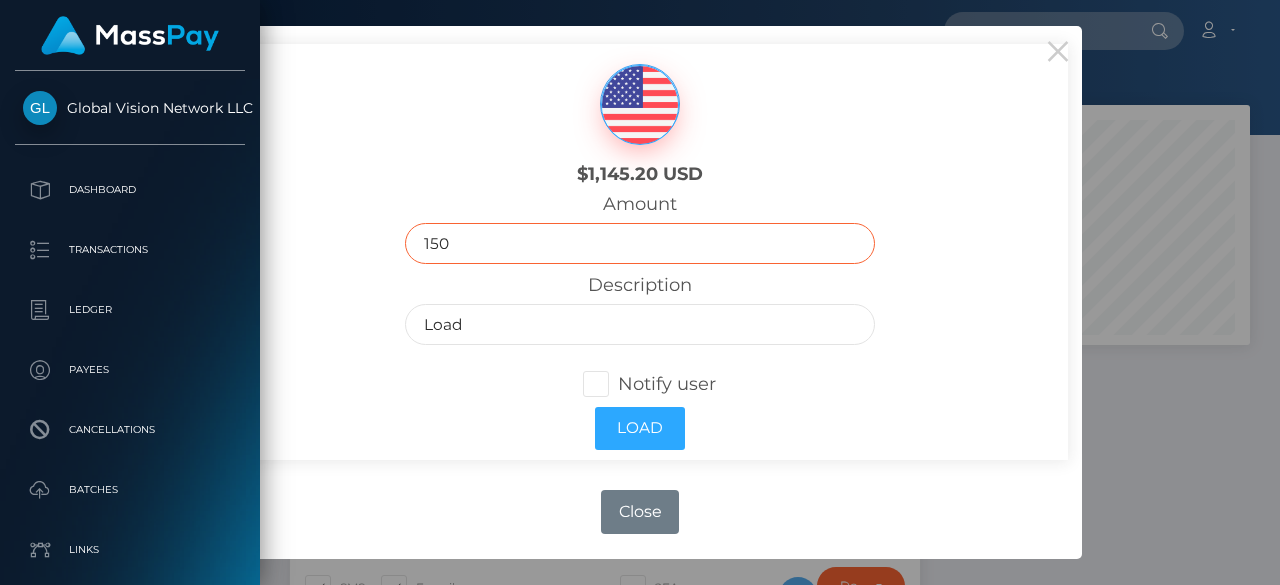 type on "150" 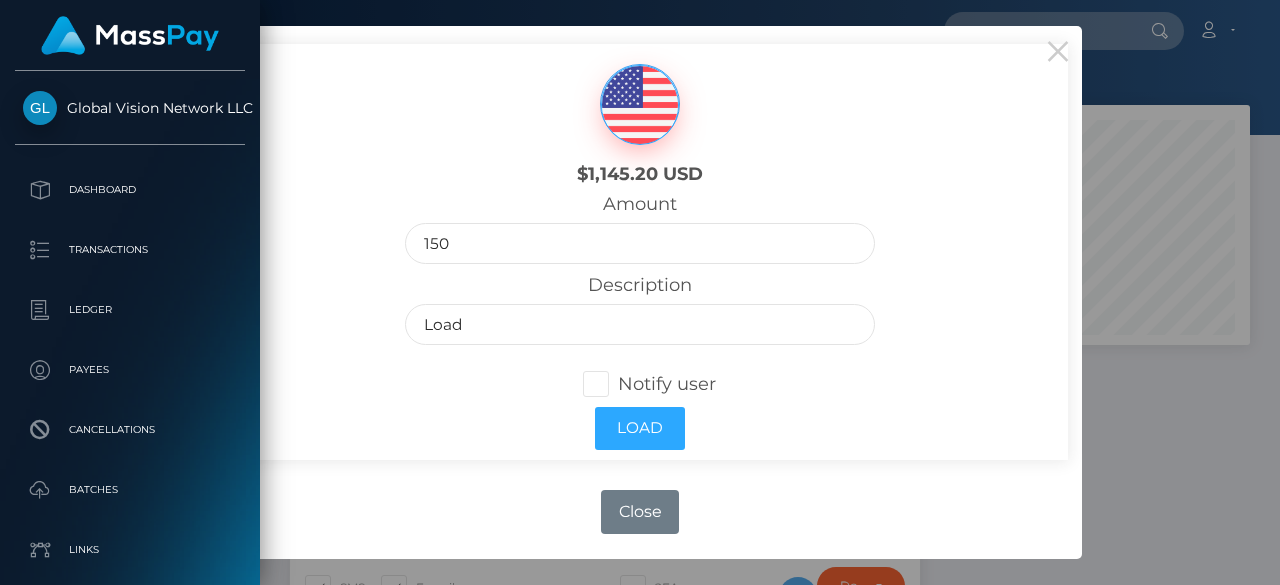 click at bounding box center [618, 384] 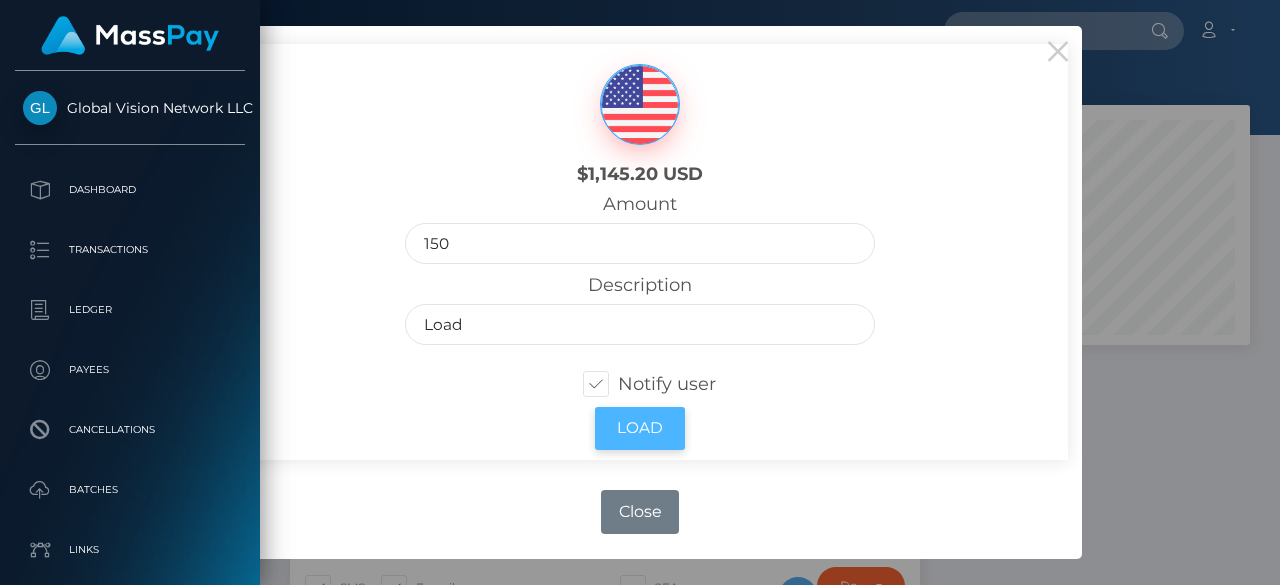 click on "Load" at bounding box center [640, 428] 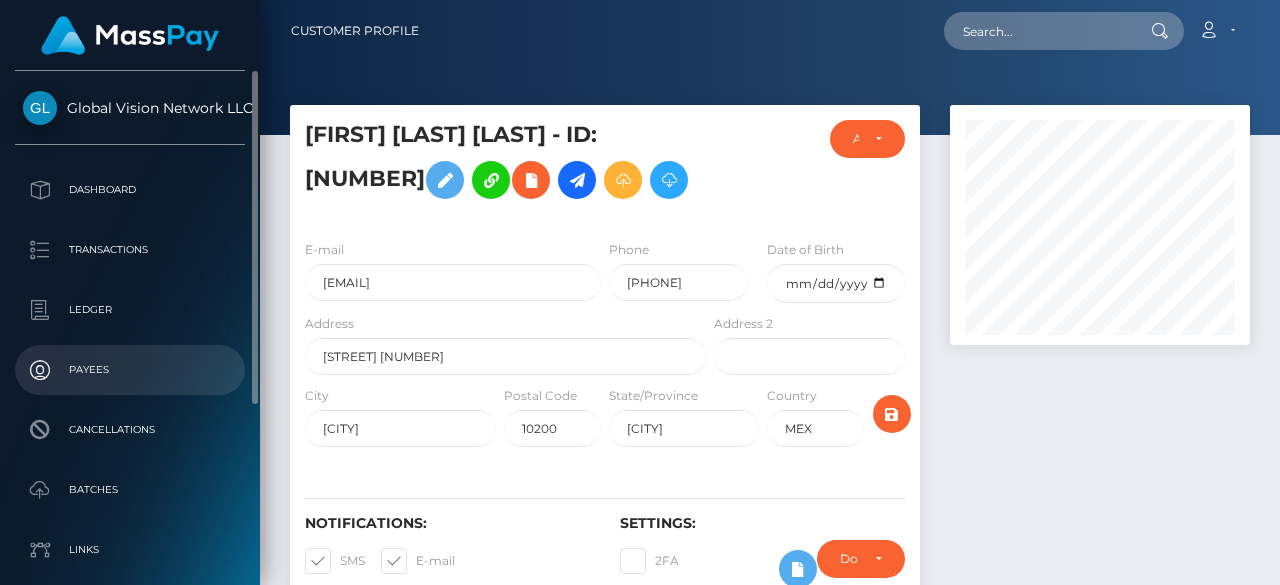 scroll, scrollTop: 0, scrollLeft: 0, axis: both 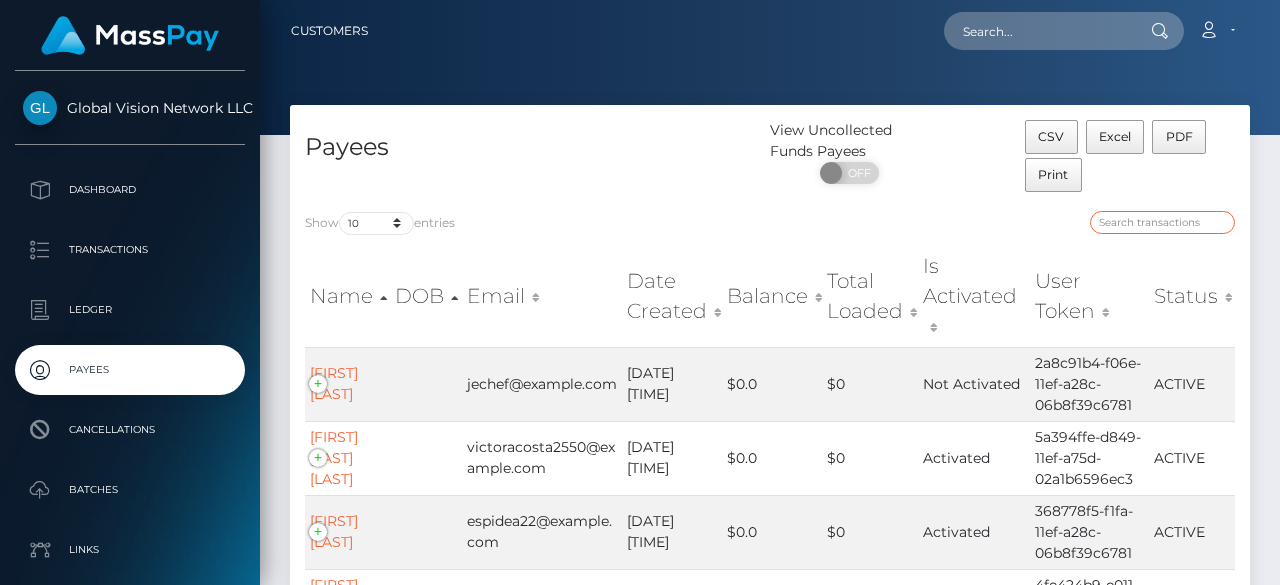 click at bounding box center [1162, 222] 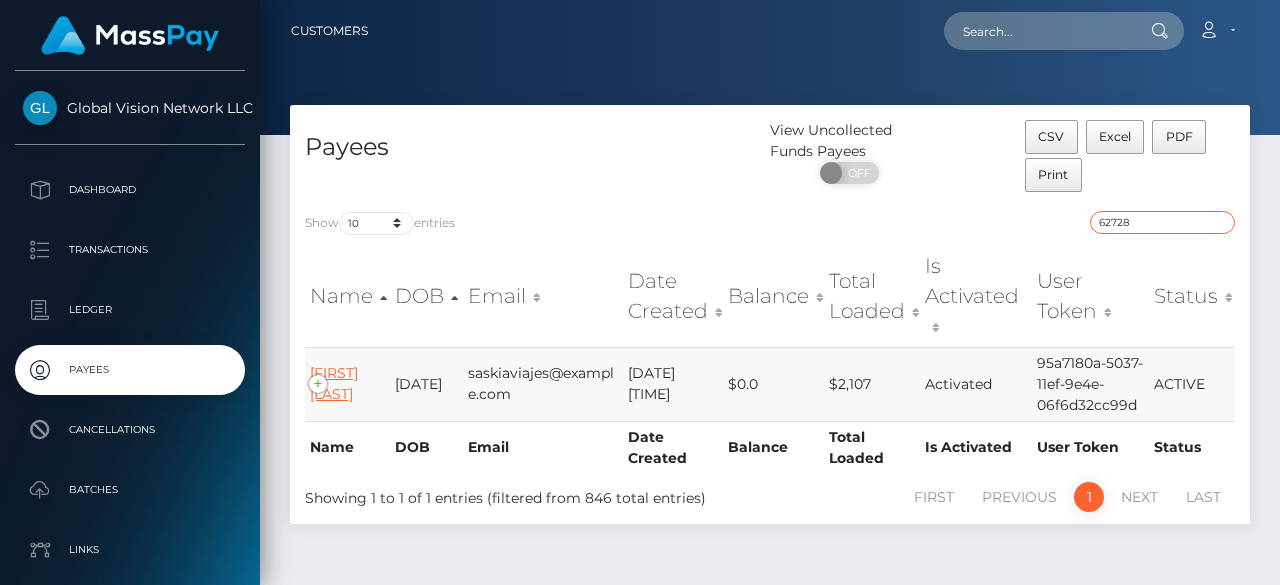type on "62728" 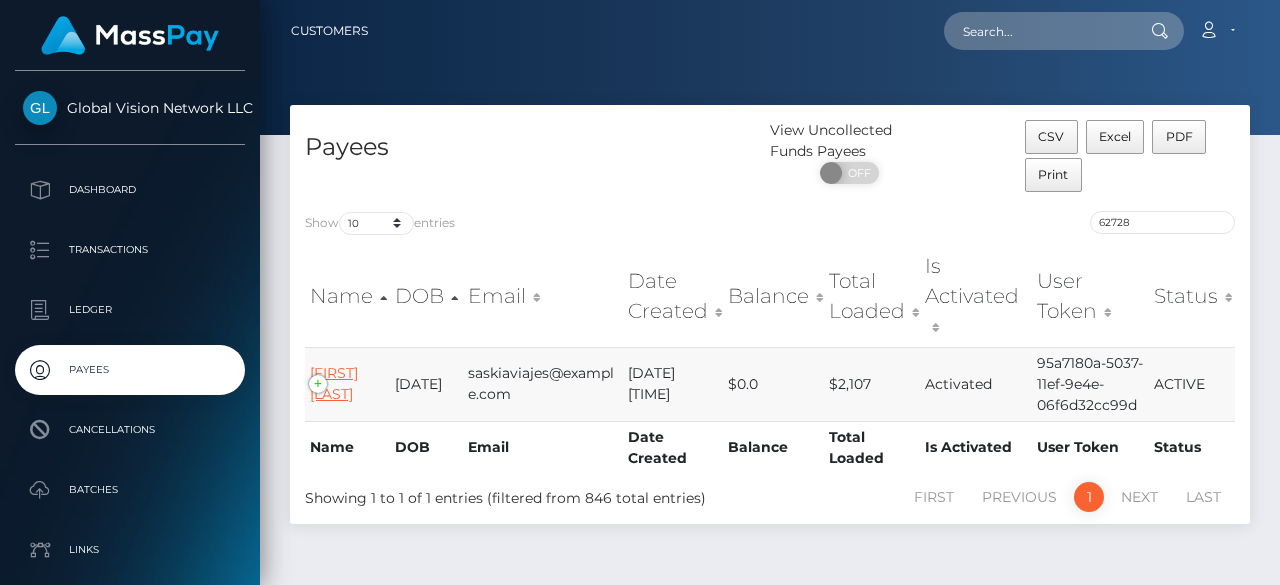 click on "GLADYS    OLIVERAS" at bounding box center [334, 383] 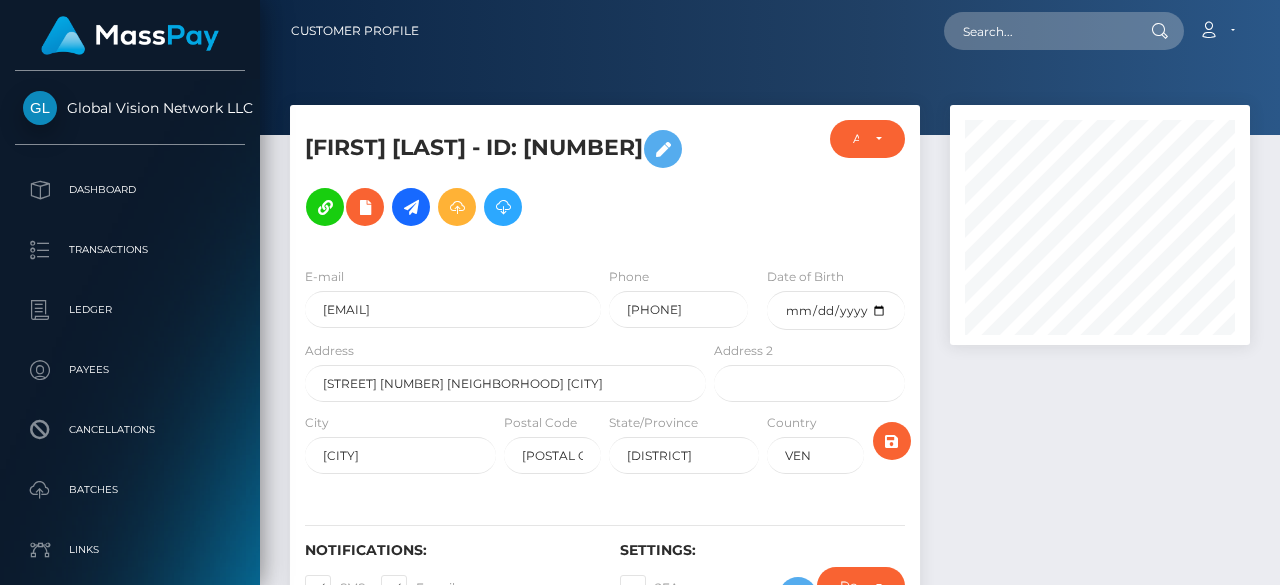 scroll, scrollTop: 0, scrollLeft: 0, axis: both 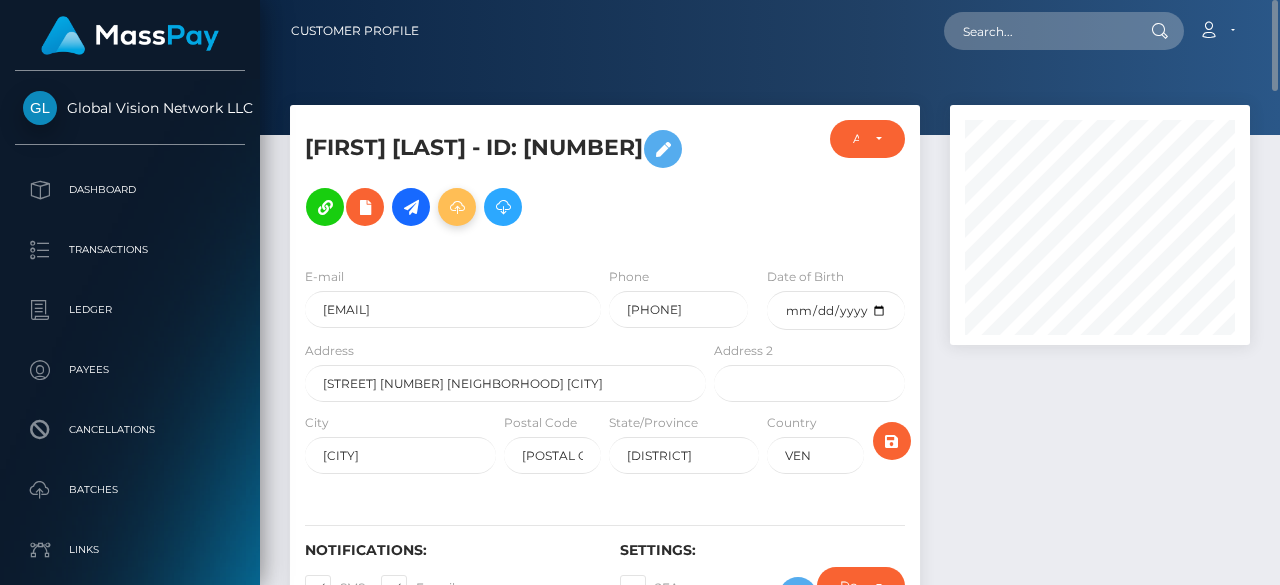 click at bounding box center [457, 207] 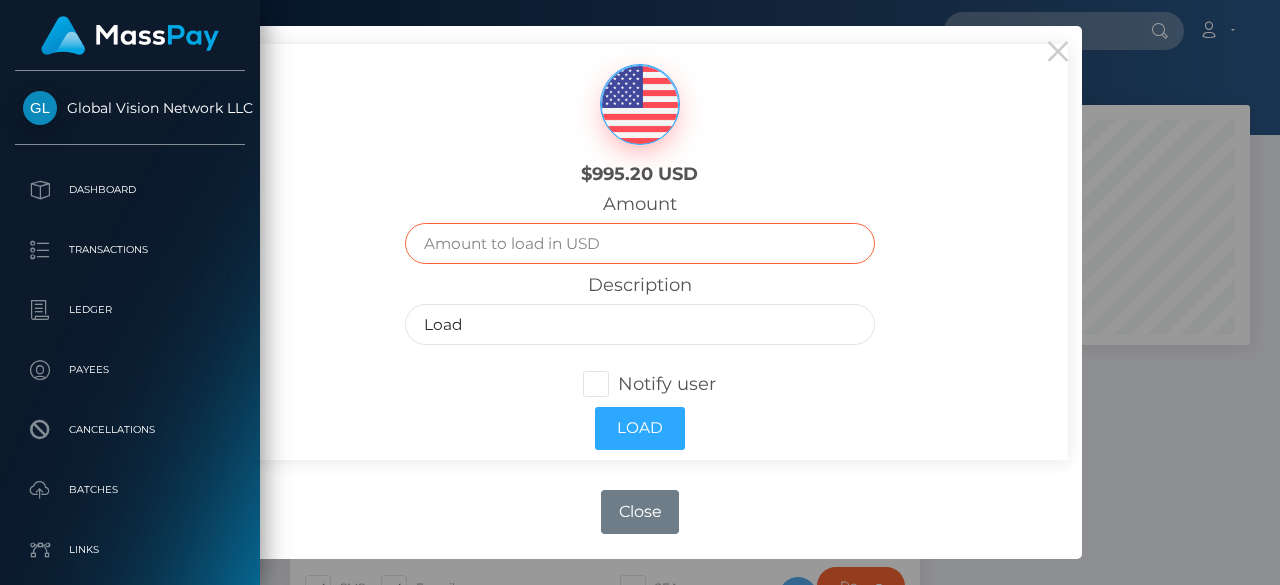 click at bounding box center [639, 243] 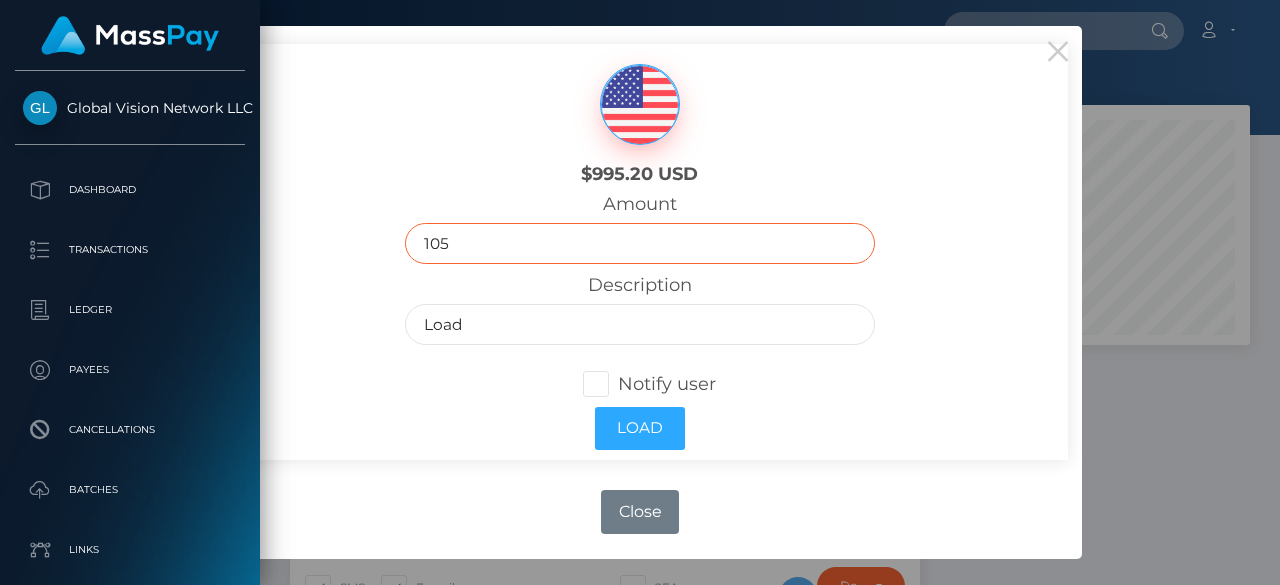 type on "105" 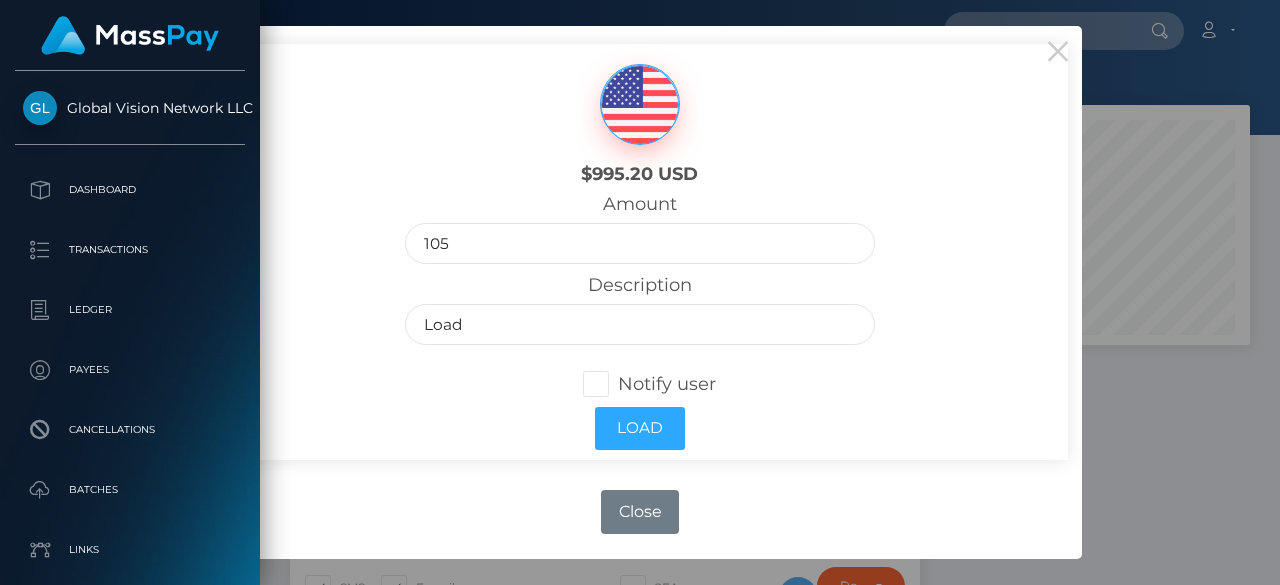 click at bounding box center (618, 384) 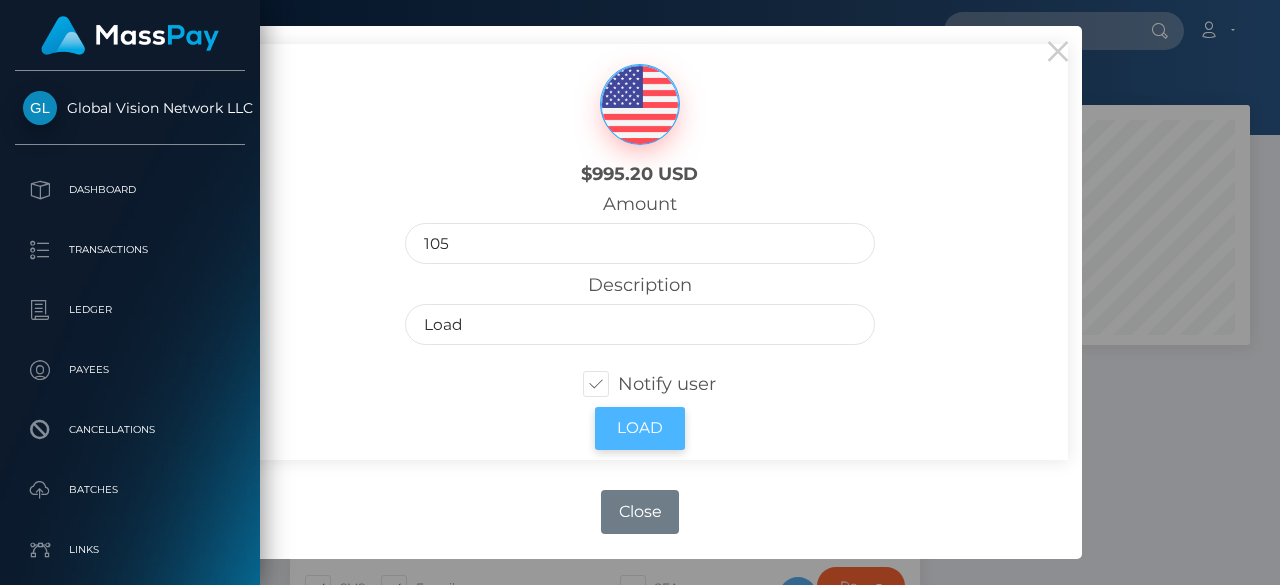 click on "Load" at bounding box center (640, 428) 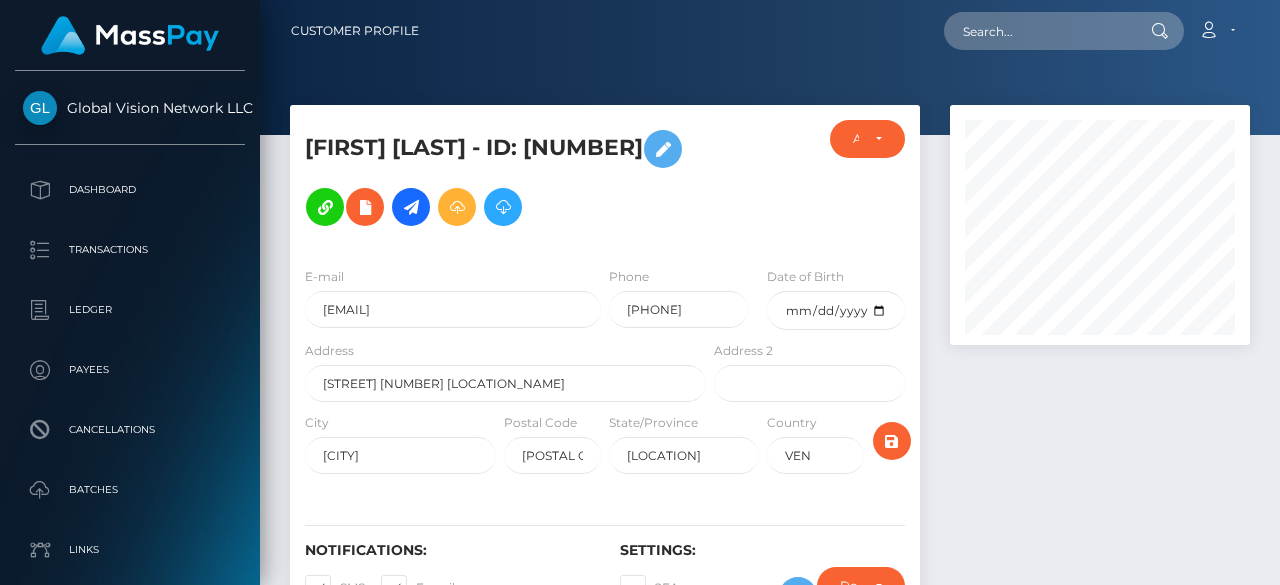 scroll, scrollTop: 0, scrollLeft: 0, axis: both 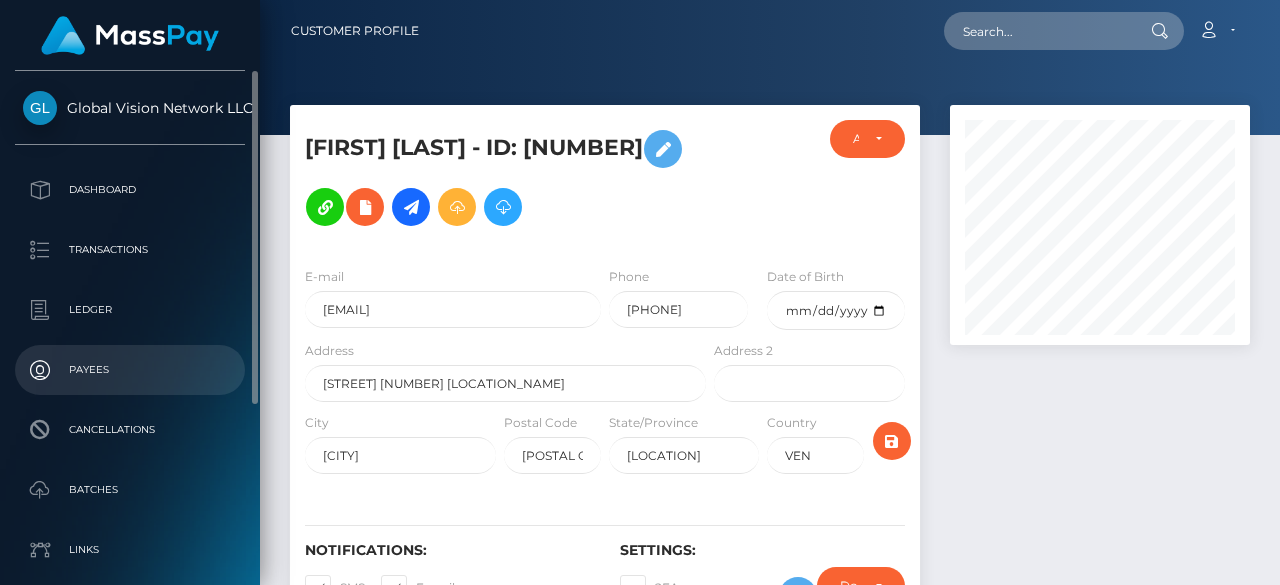 click on "Payees" at bounding box center [130, 370] 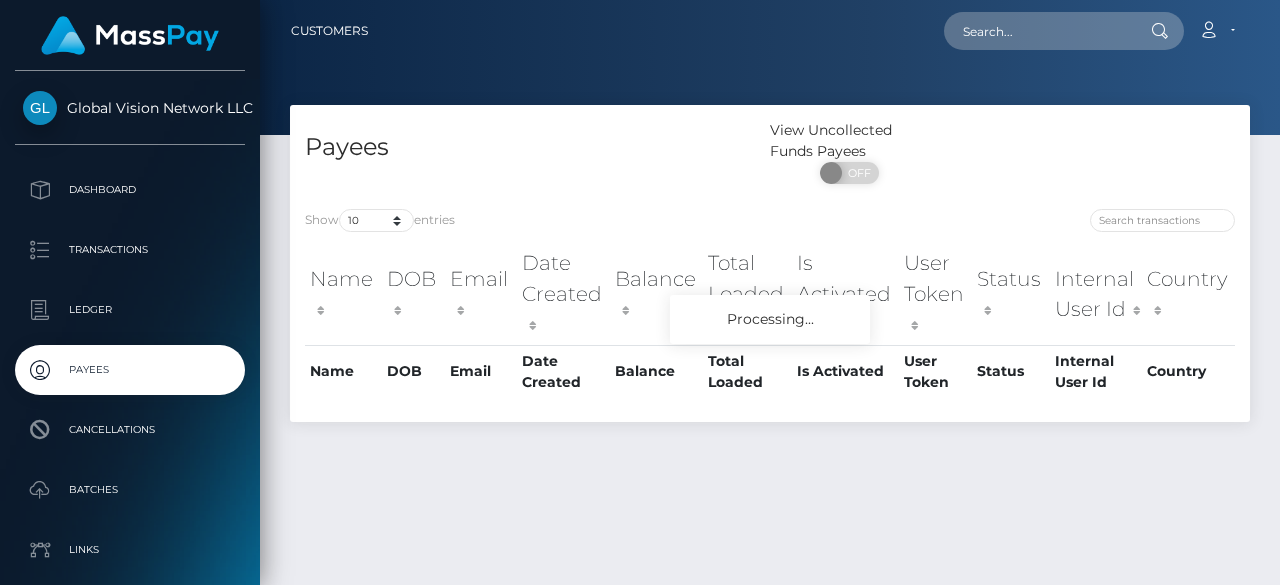 scroll, scrollTop: 0, scrollLeft: 0, axis: both 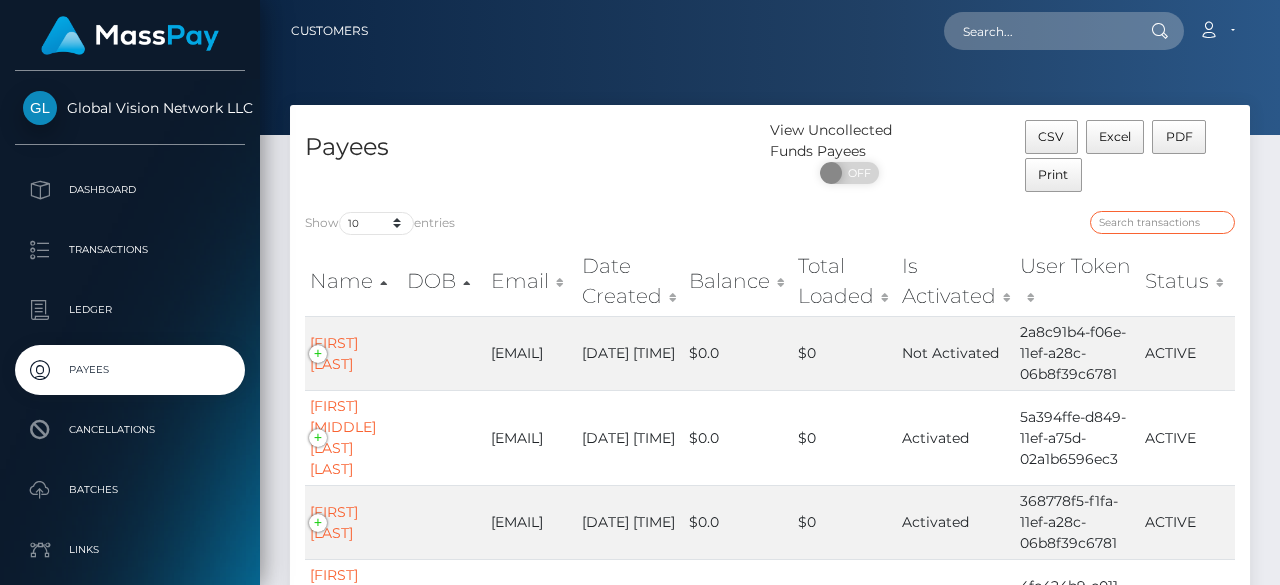 click at bounding box center (1162, 222) 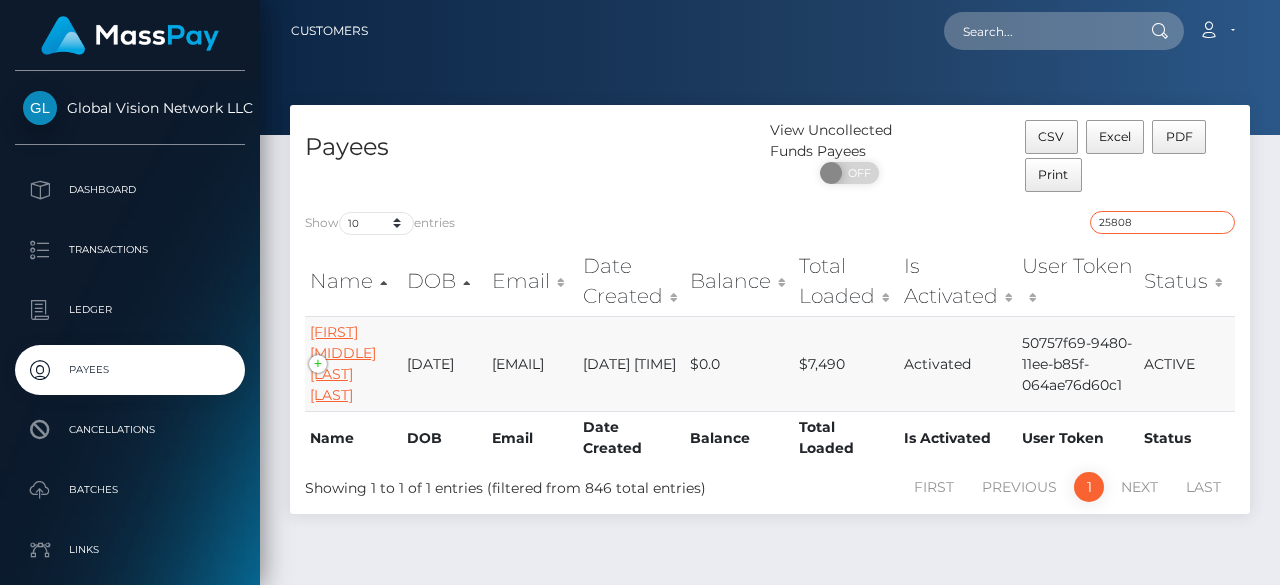 type on "25808" 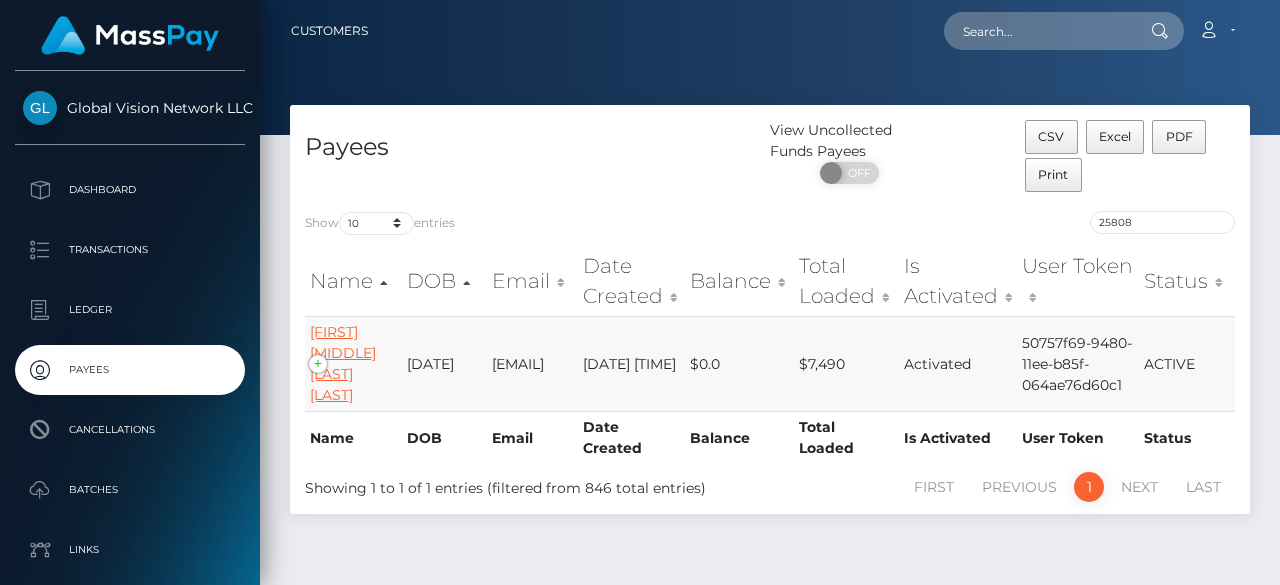 click on "RAFAEL EDUARDO LARA VELASQUEZ" at bounding box center [343, 363] 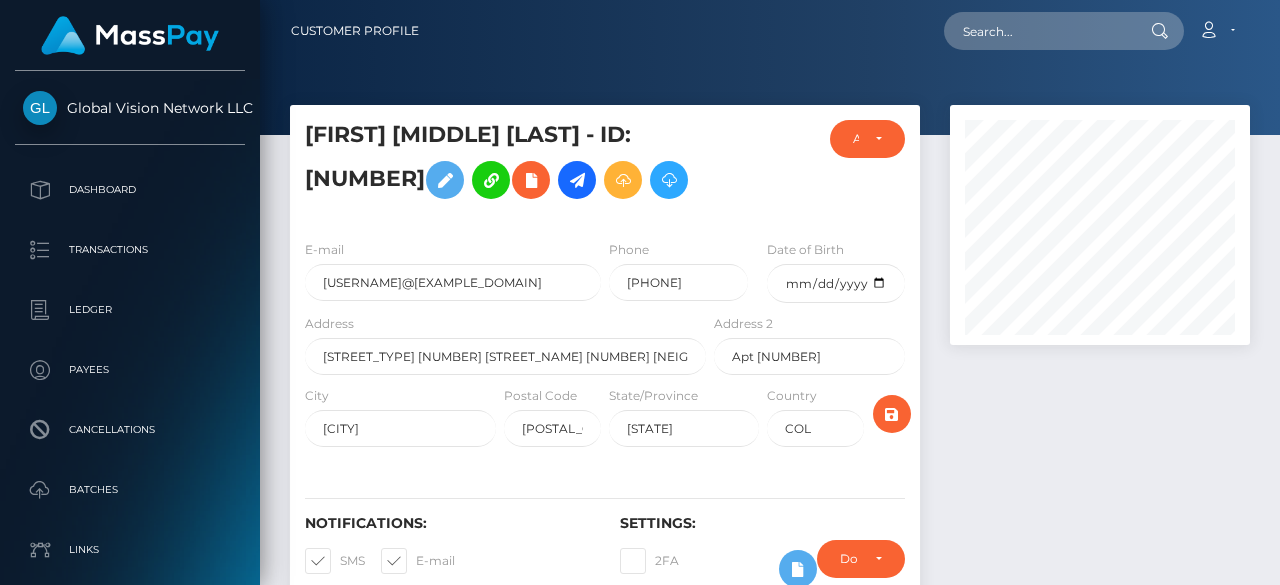 scroll, scrollTop: 0, scrollLeft: 0, axis: both 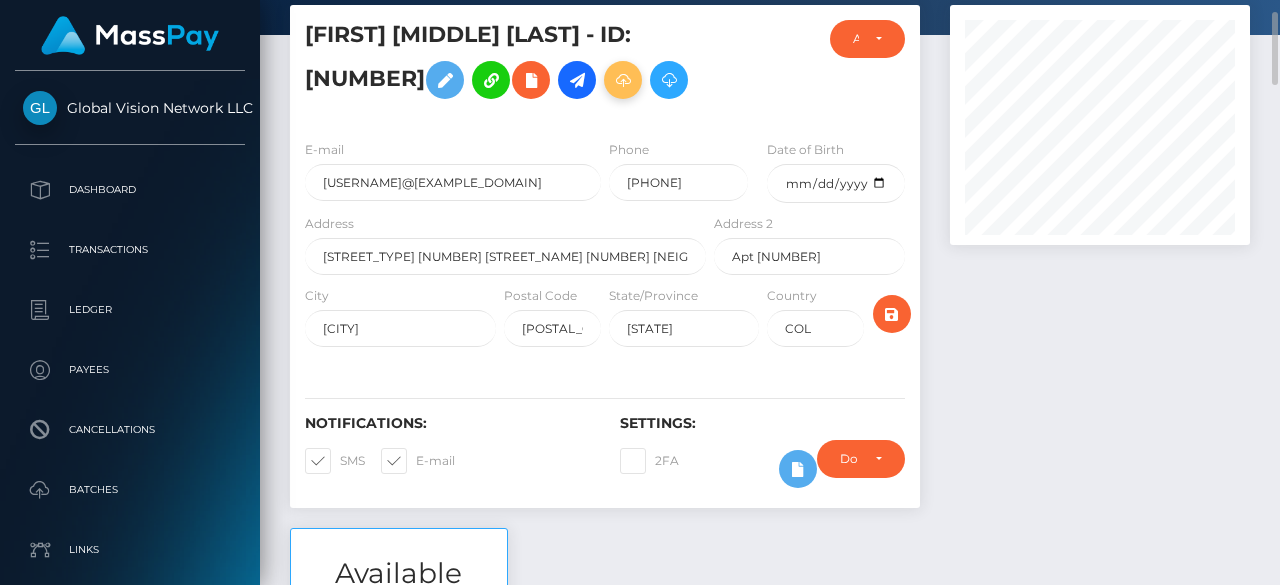 click at bounding box center (623, 80) 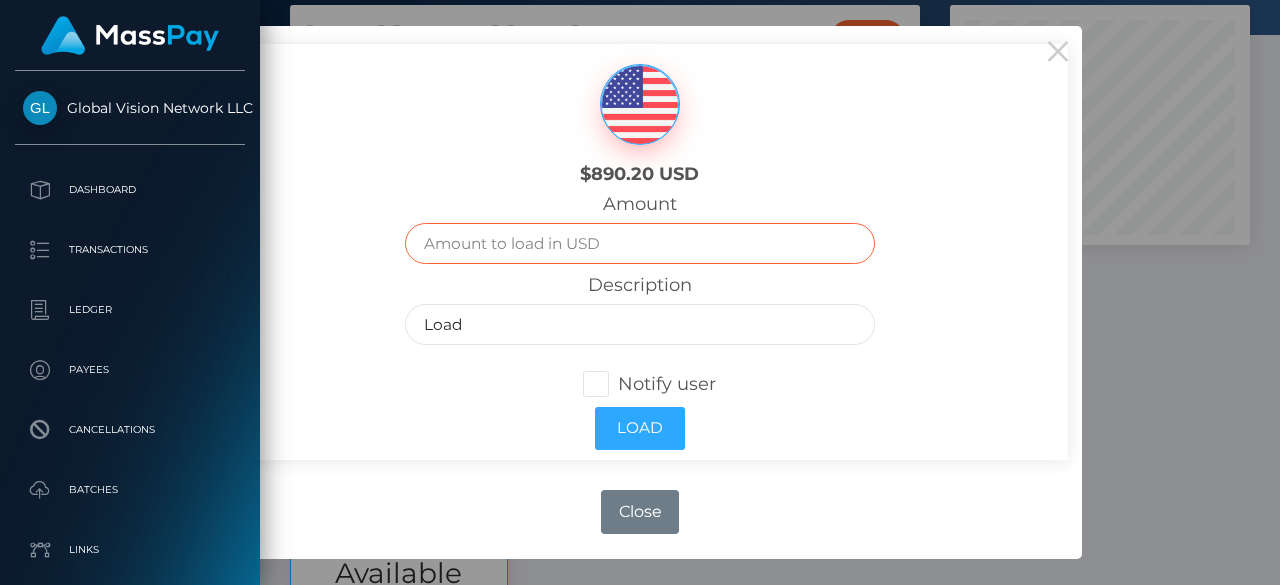 click at bounding box center (639, 243) 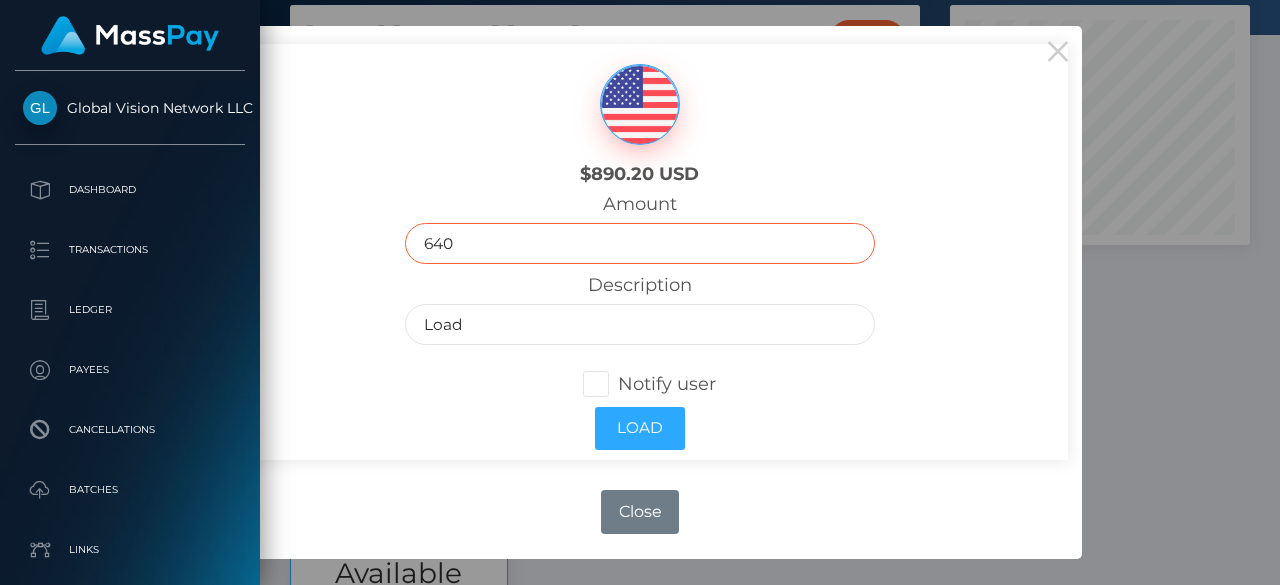 type on "640" 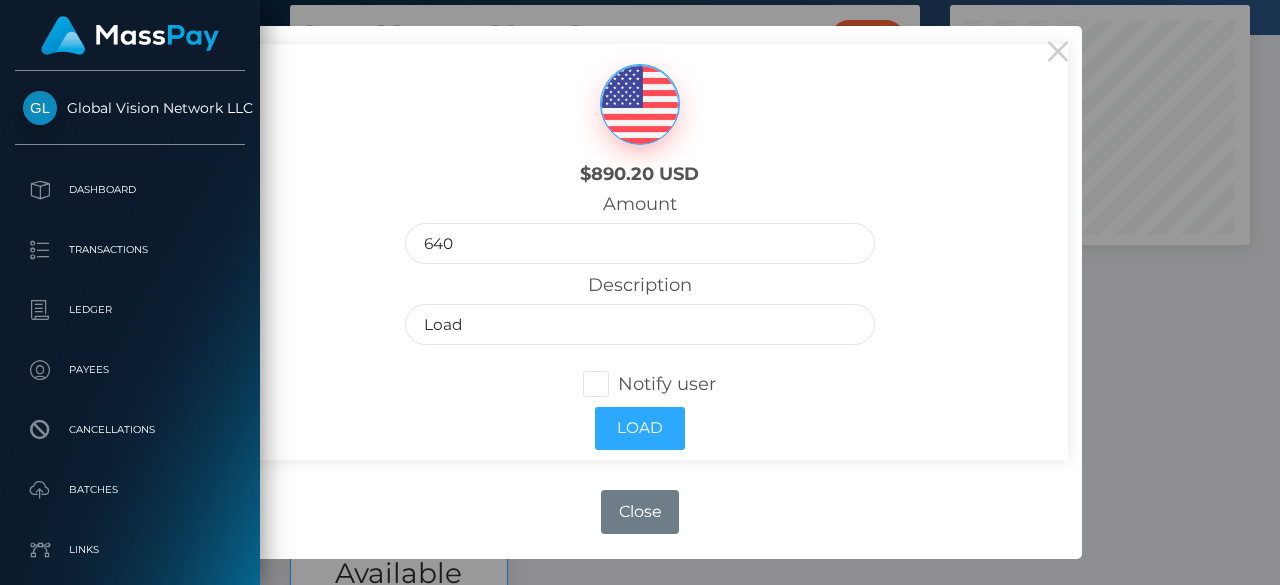 click at bounding box center [618, 384] 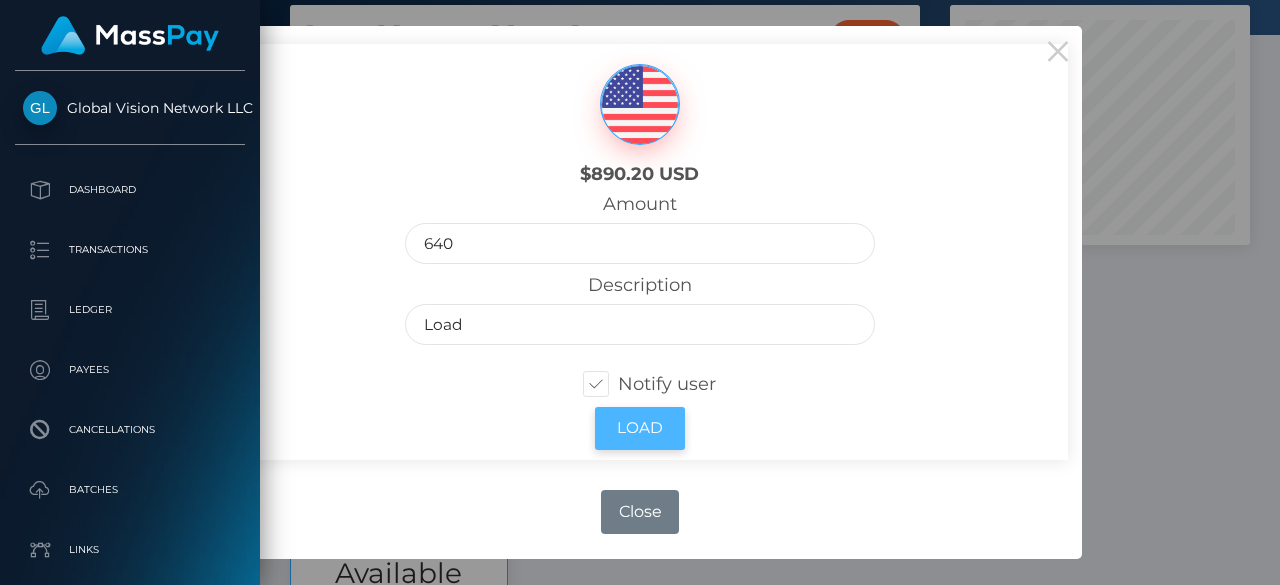 click on "Load" at bounding box center [640, 428] 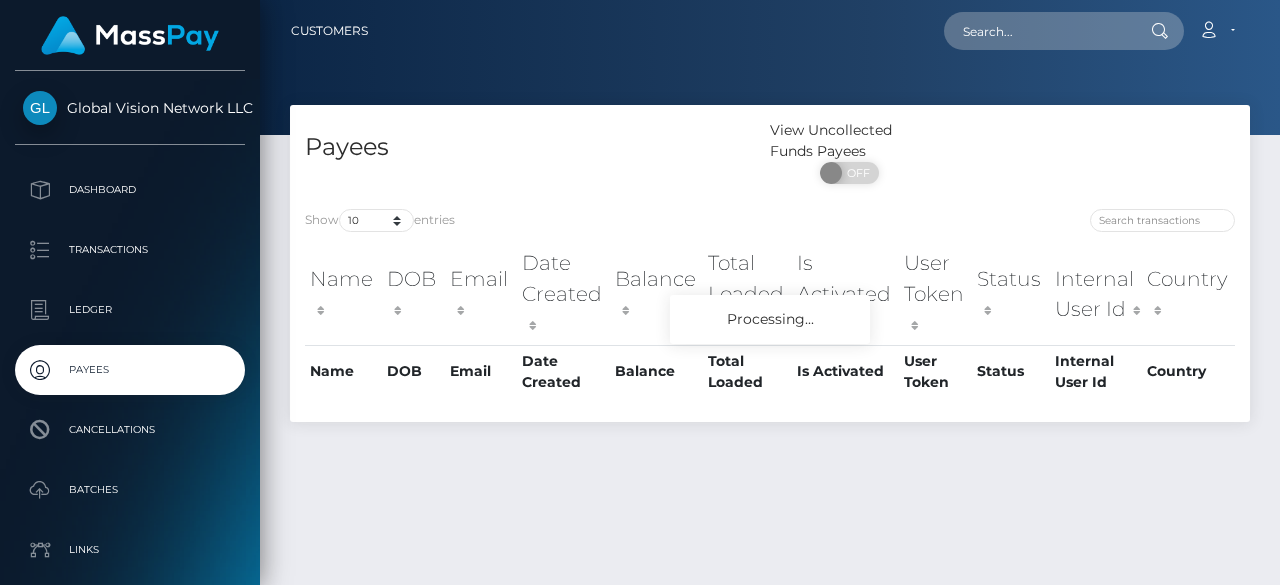 scroll, scrollTop: 0, scrollLeft: 0, axis: both 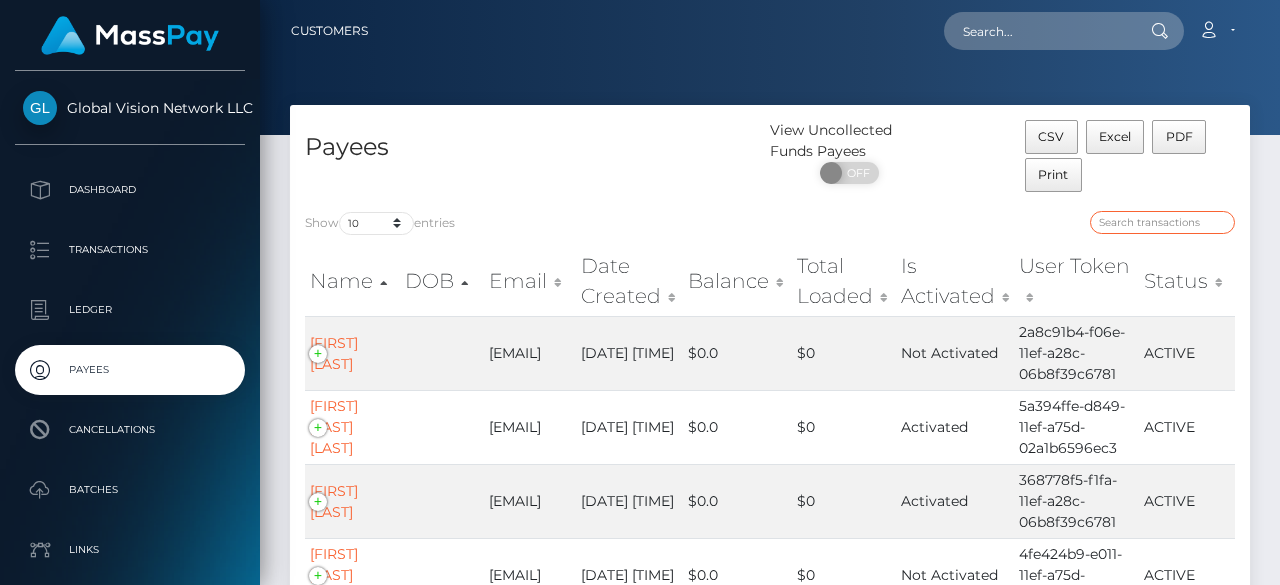 click at bounding box center [1162, 222] 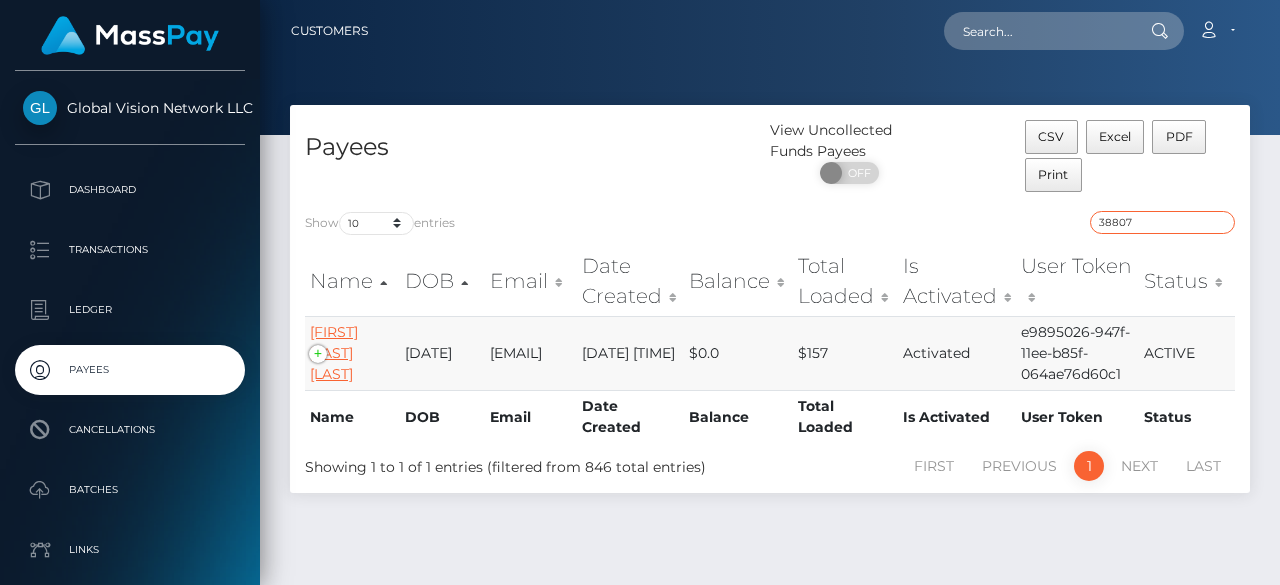 type on "38807" 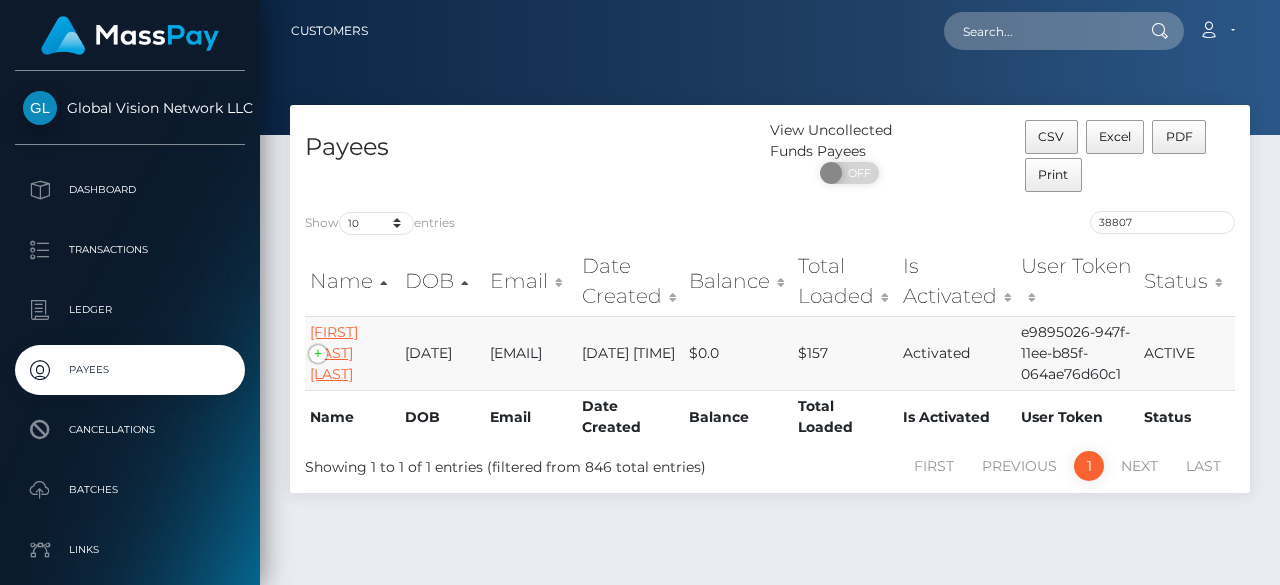 click on "MIRIAM FABIOLA CISTERNAS GONZÁLEZ" at bounding box center [334, 353] 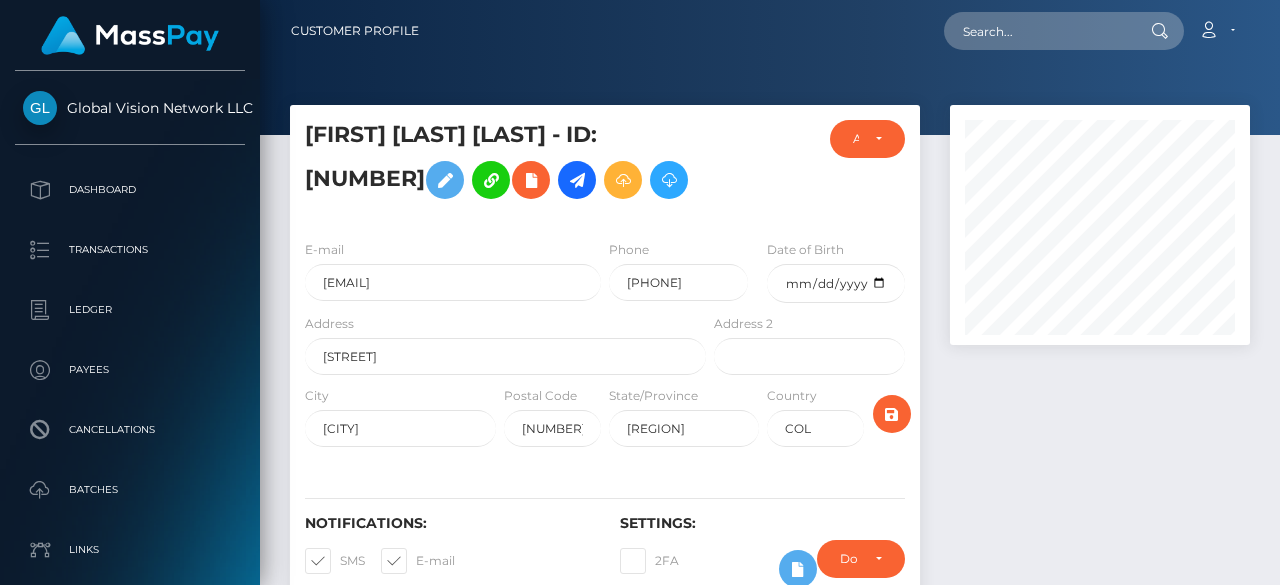 scroll, scrollTop: 0, scrollLeft: 0, axis: both 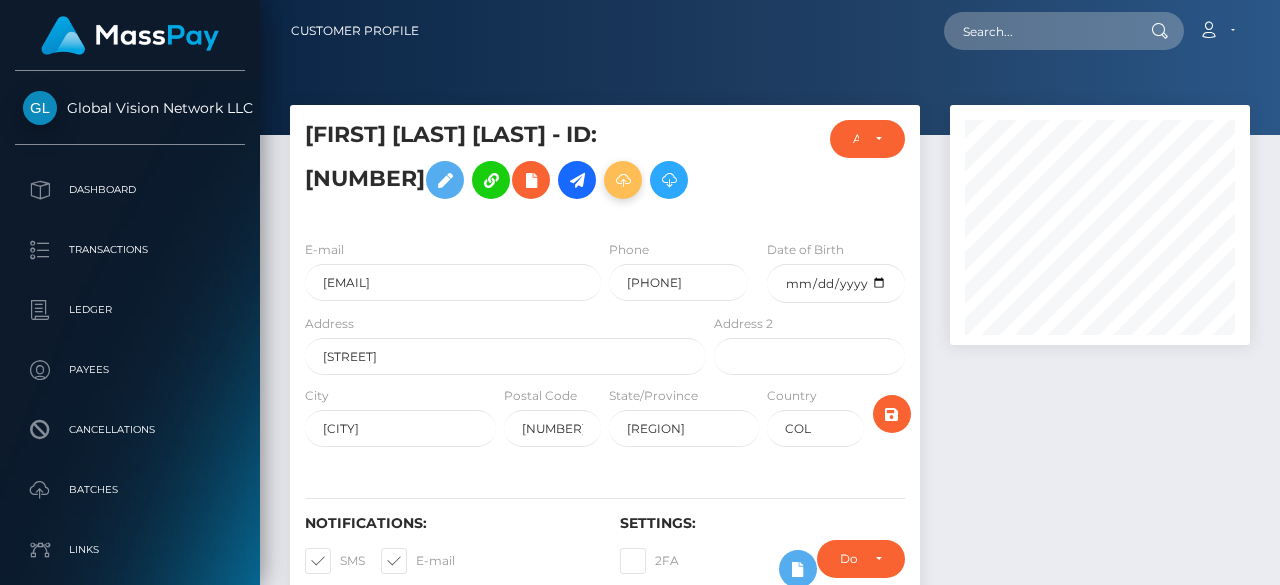 click at bounding box center (623, 180) 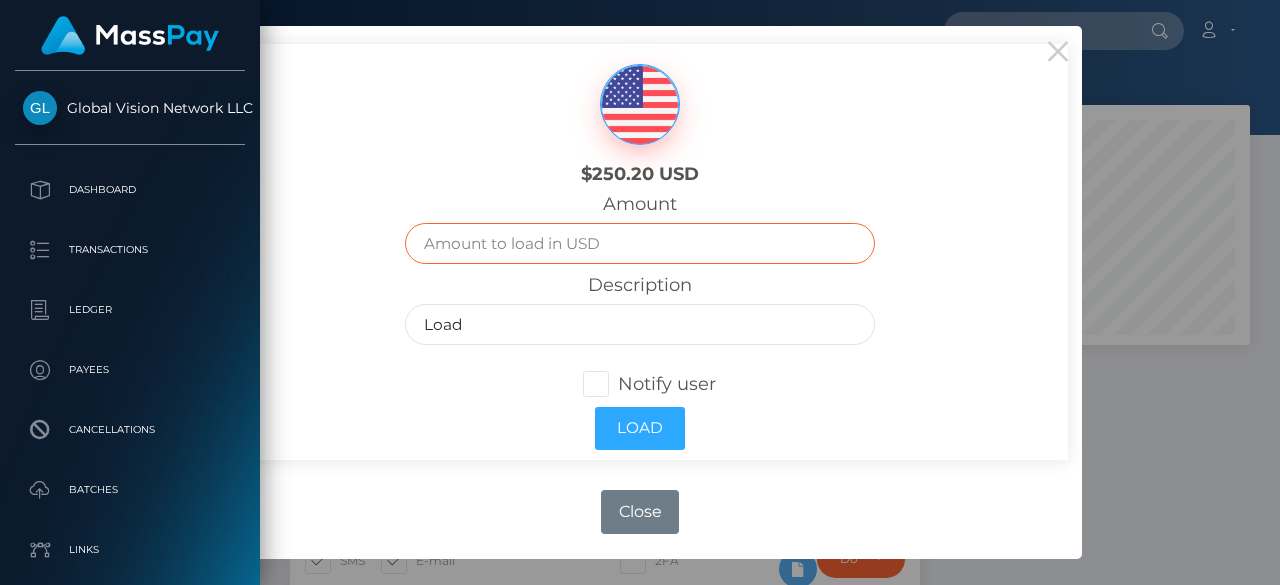 click at bounding box center (639, 243) 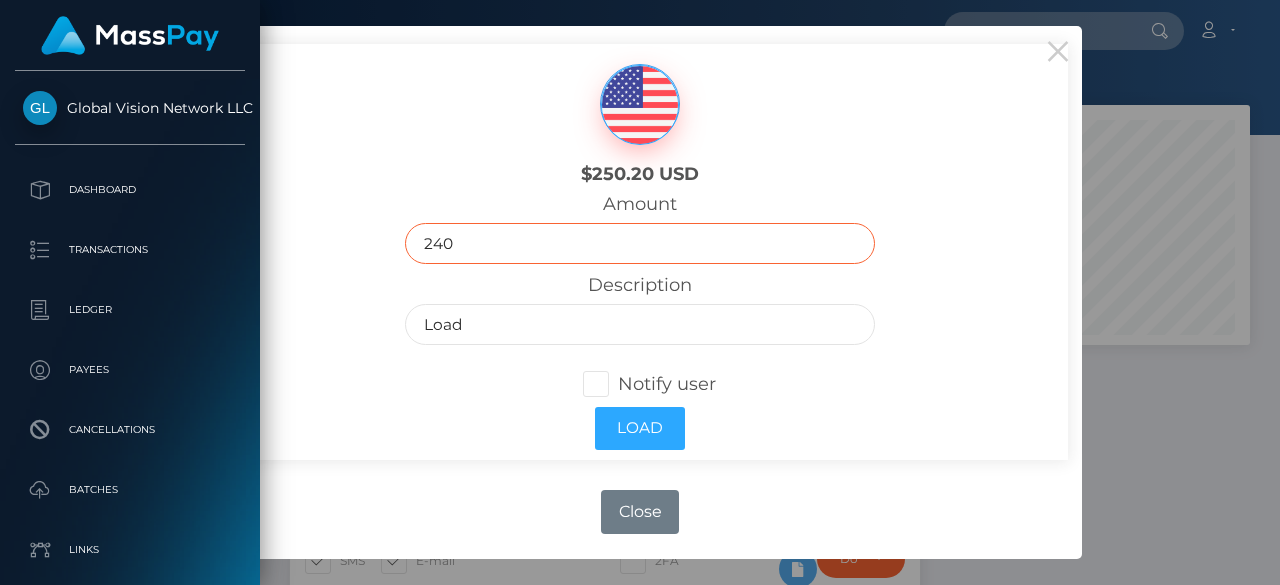 type on "240" 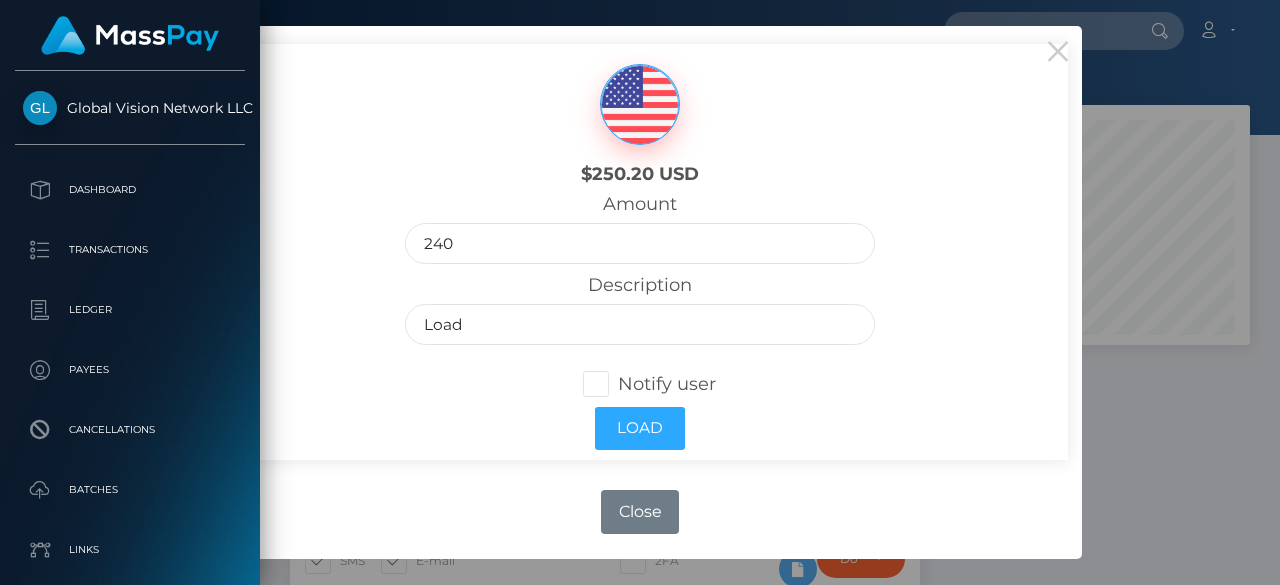 click at bounding box center (618, 384) 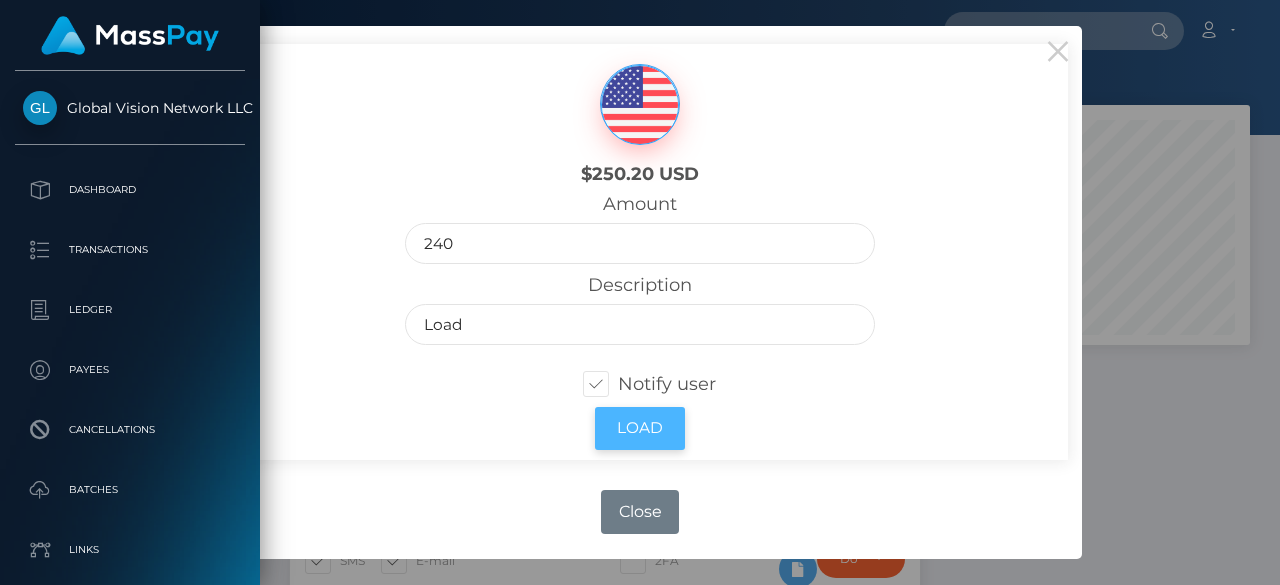 click on "Load" at bounding box center [640, 428] 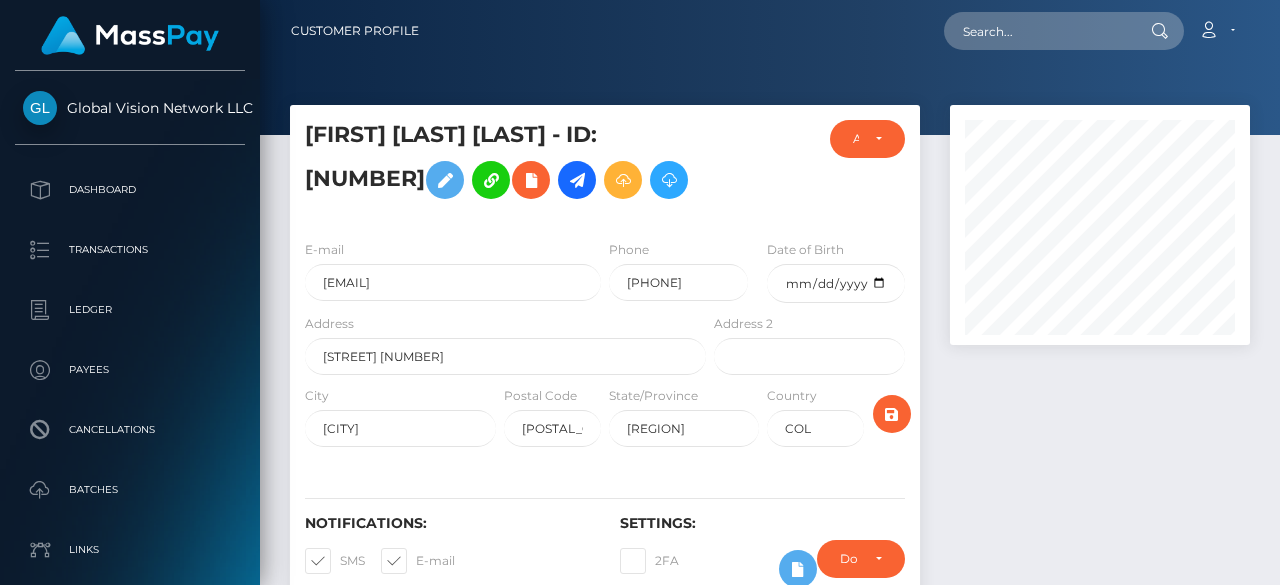 scroll, scrollTop: 0, scrollLeft: 0, axis: both 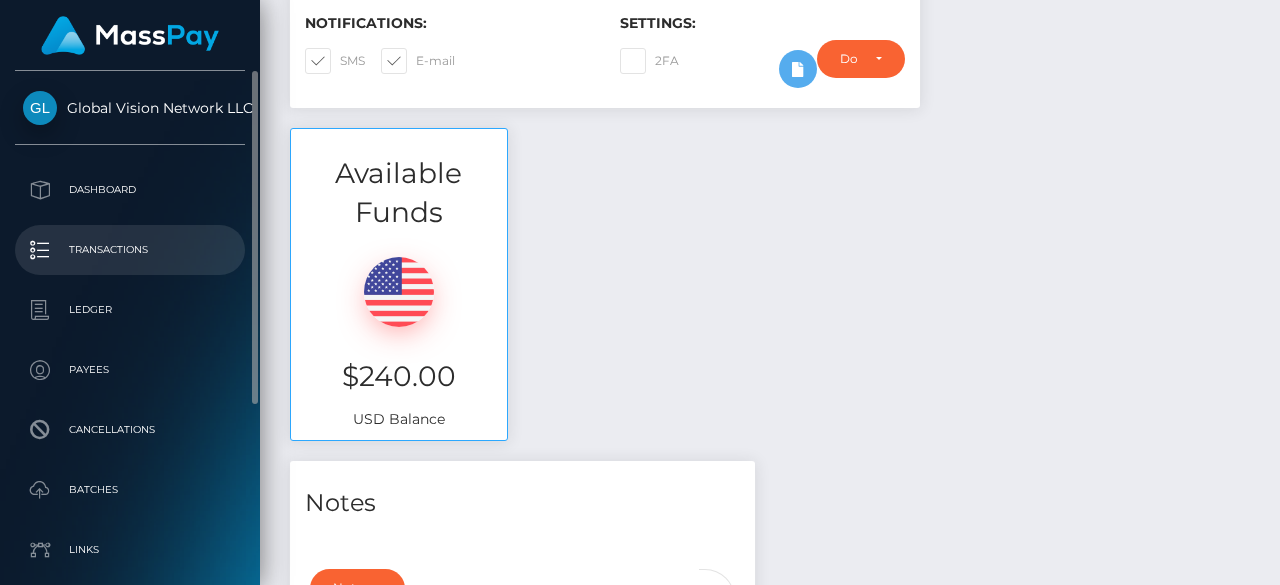 click on "Transactions" at bounding box center [130, 250] 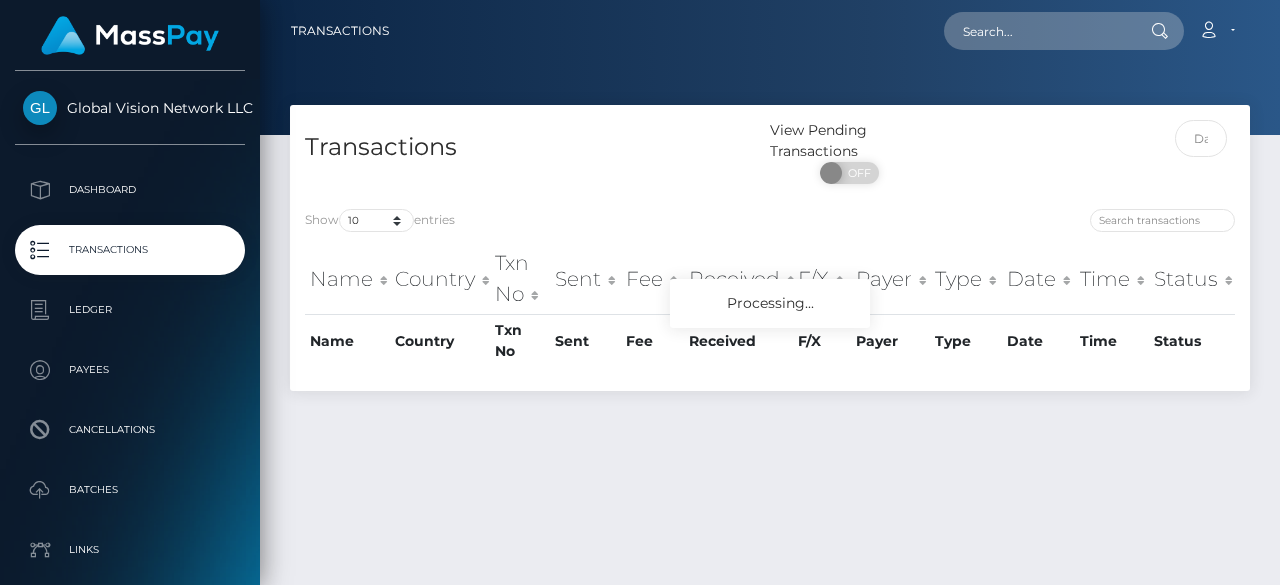 scroll, scrollTop: 0, scrollLeft: 0, axis: both 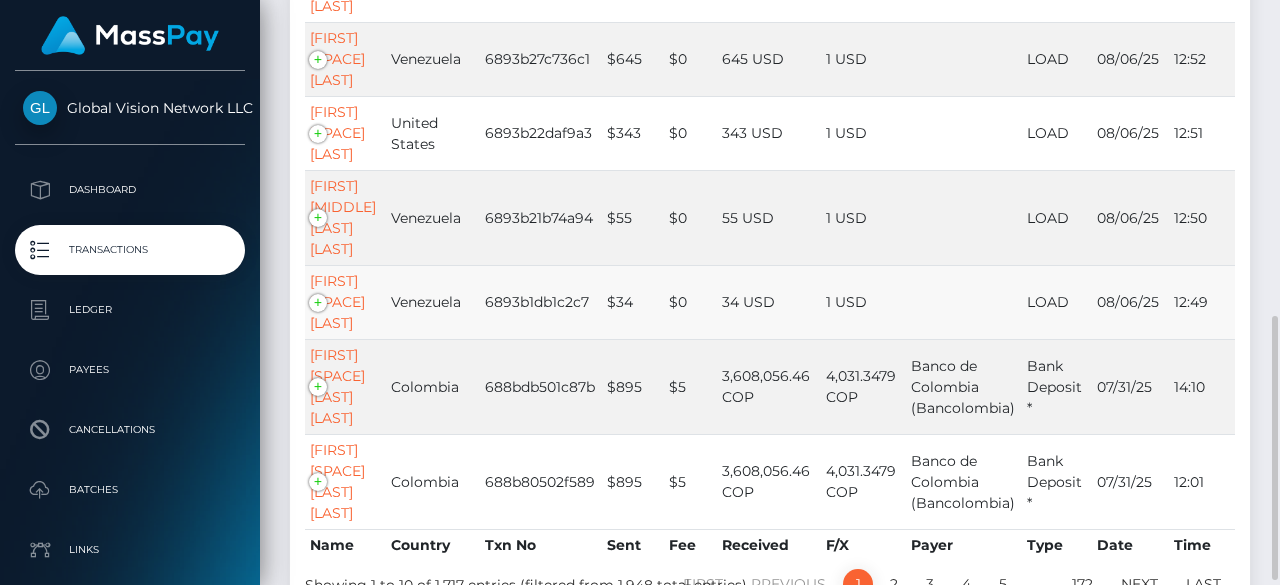 click on "6893b1db1c2c7" at bounding box center (541, 302) 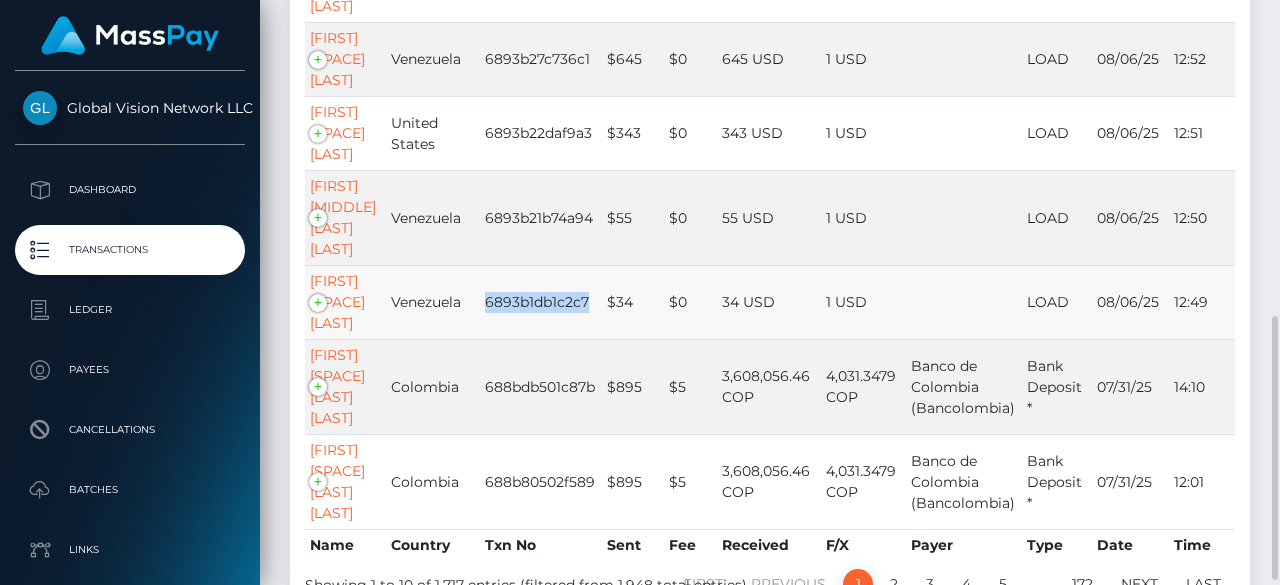 click on "6893b1db1c2c7" at bounding box center (541, 302) 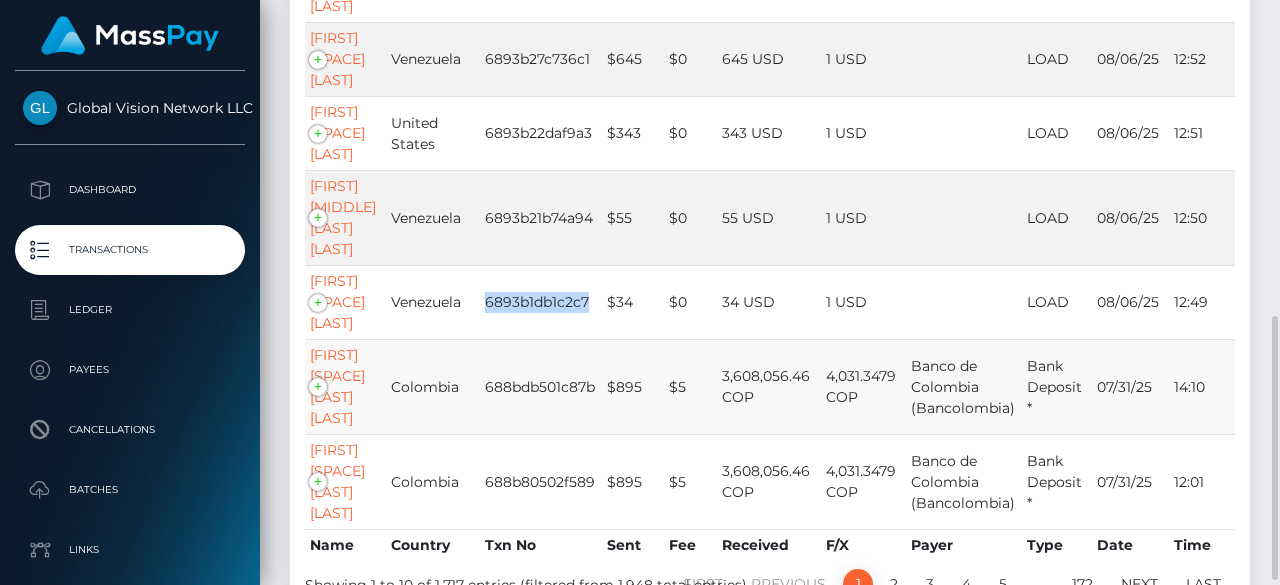 copy on "6893b1db1c2c7" 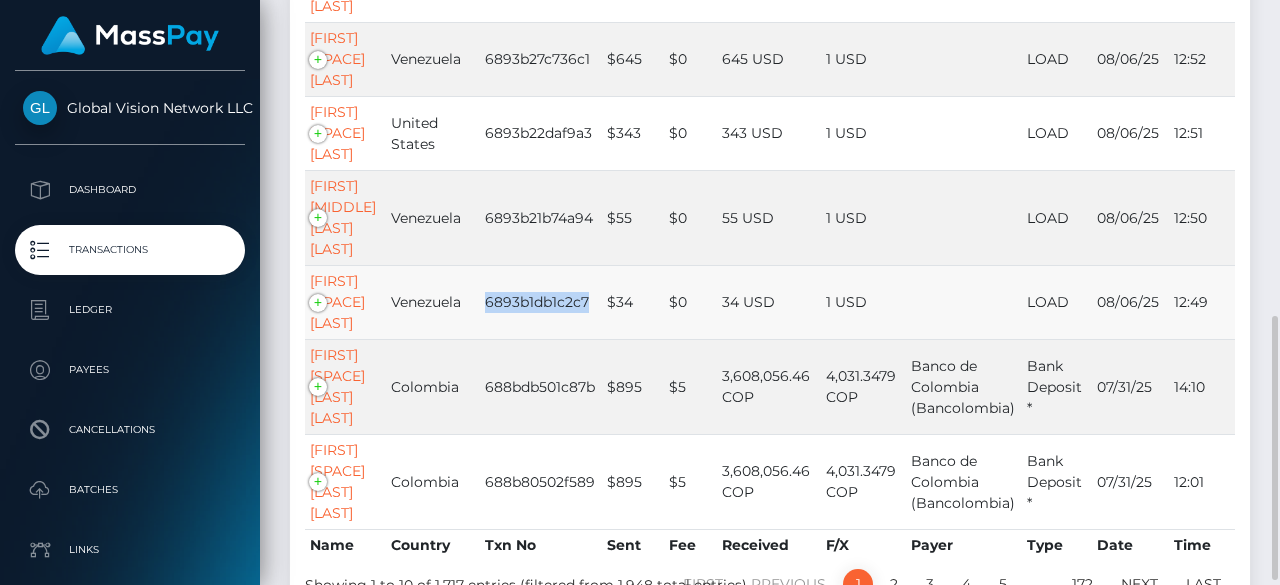 click on "6893b1db1c2c7" at bounding box center [541, 302] 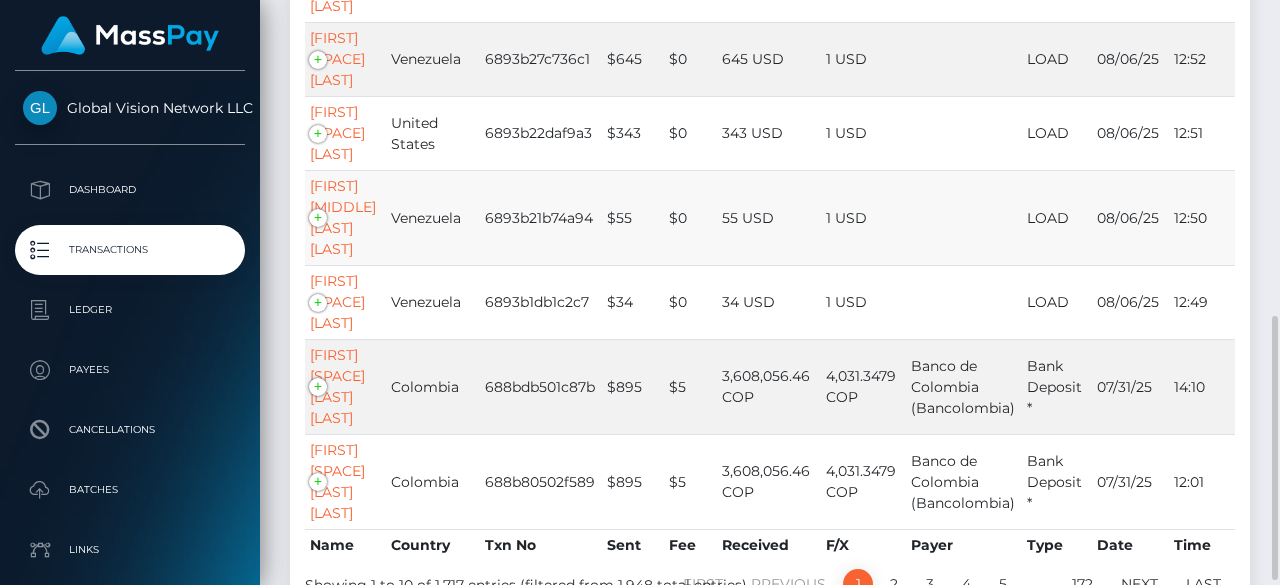 click on "6893b21b74a94" at bounding box center [541, 217] 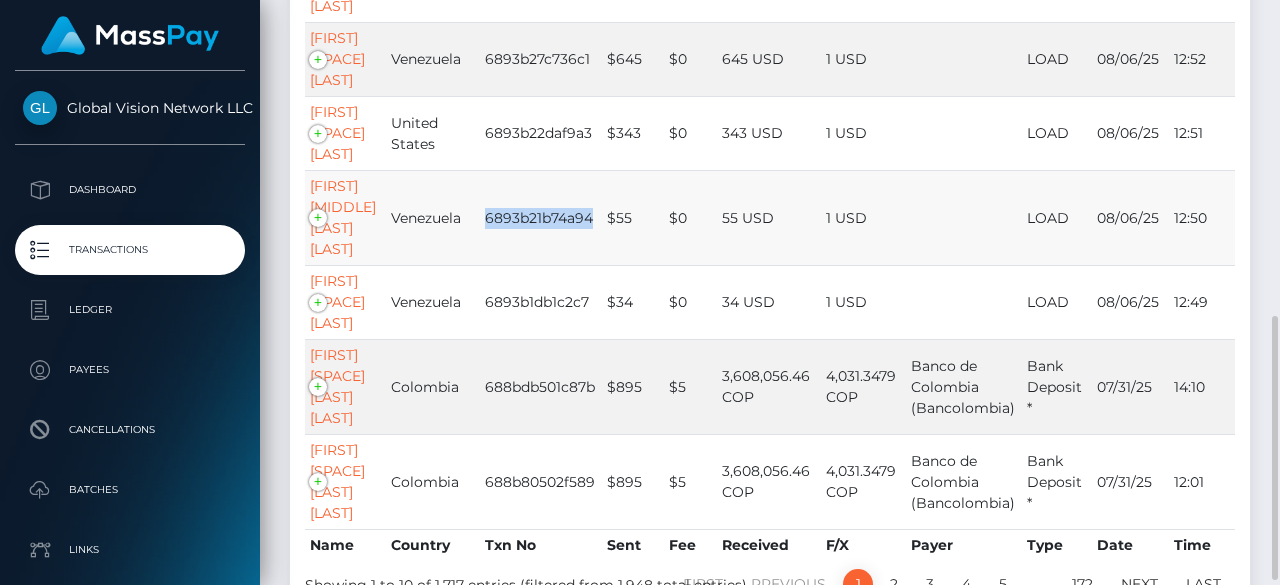 click on "6893b21b74a94" at bounding box center (541, 217) 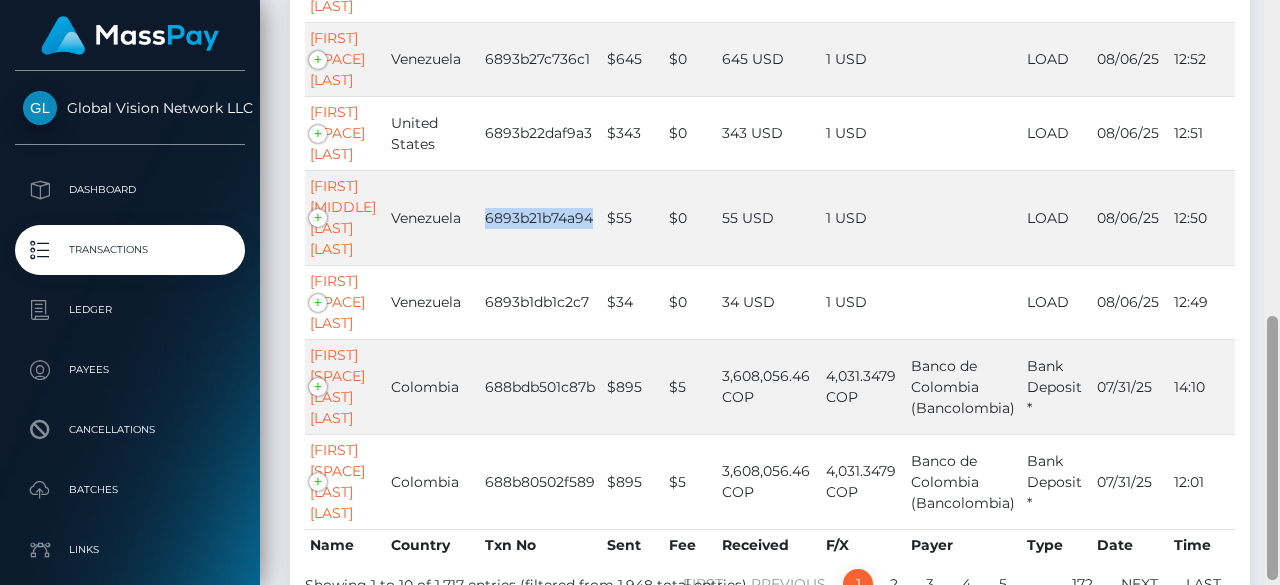 copy on "6893b21b74a94" 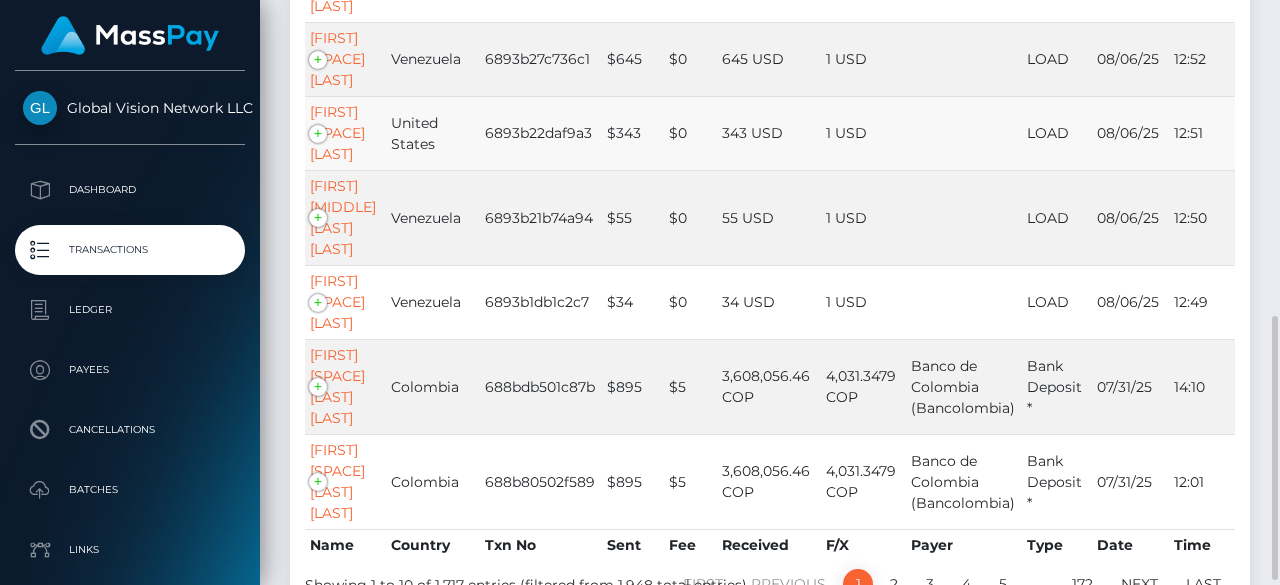 click on "6893b22daf9a3" at bounding box center [541, 133] 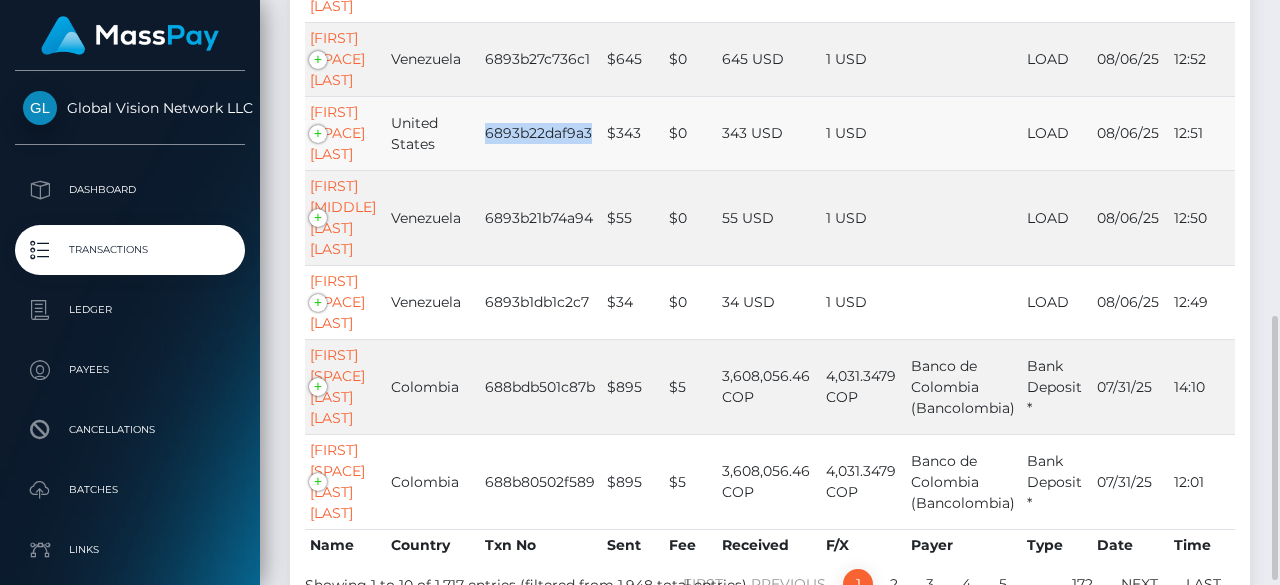 click on "6893b22daf9a3" at bounding box center [541, 133] 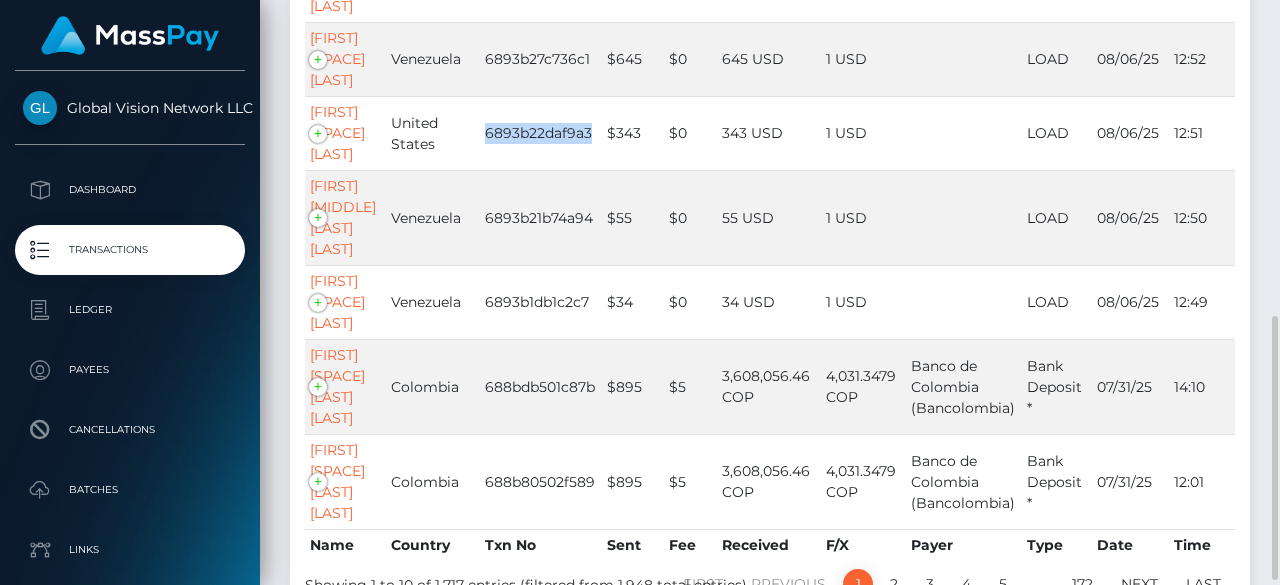 copy on "6893b22daf9a3" 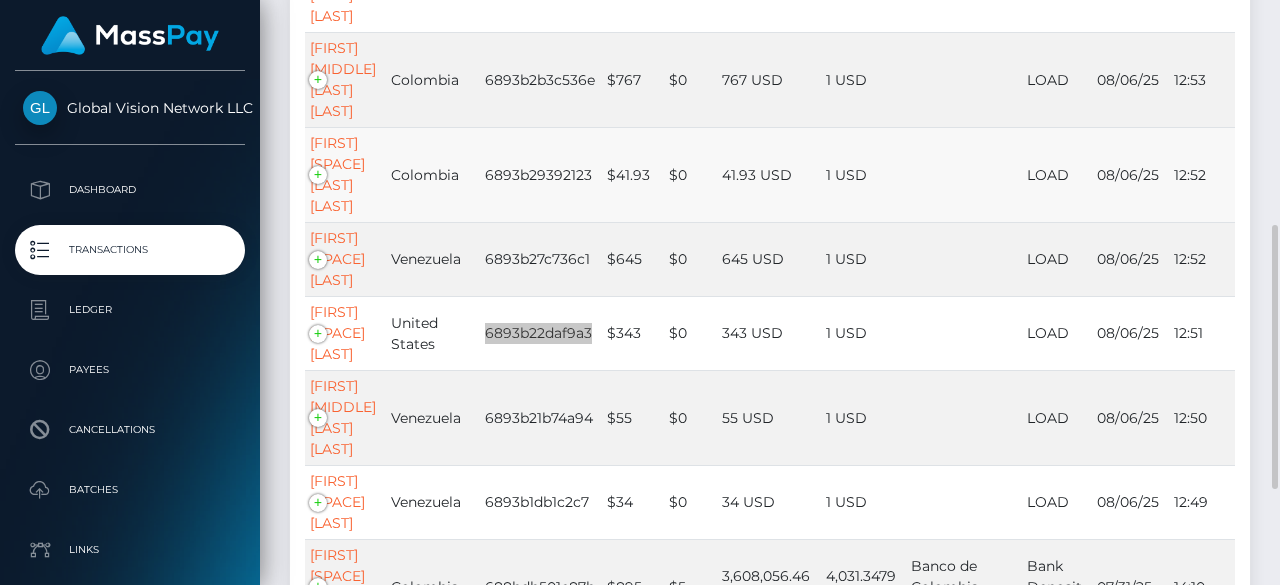 scroll, scrollTop: 400, scrollLeft: 0, axis: vertical 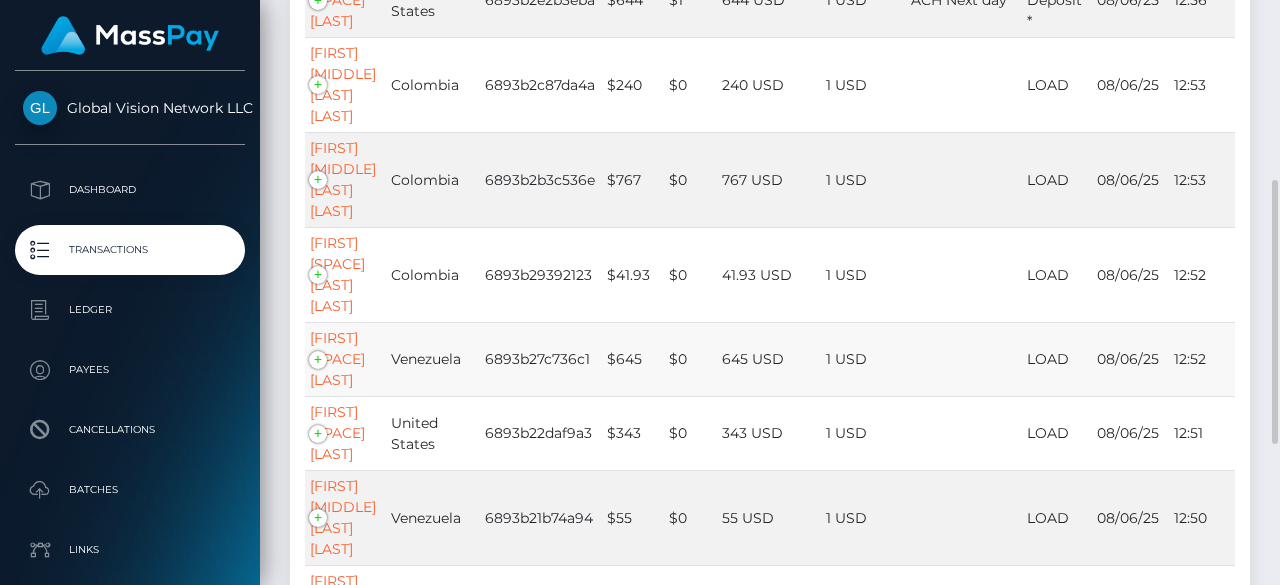 click on "6893b27c736c1" at bounding box center [541, 359] 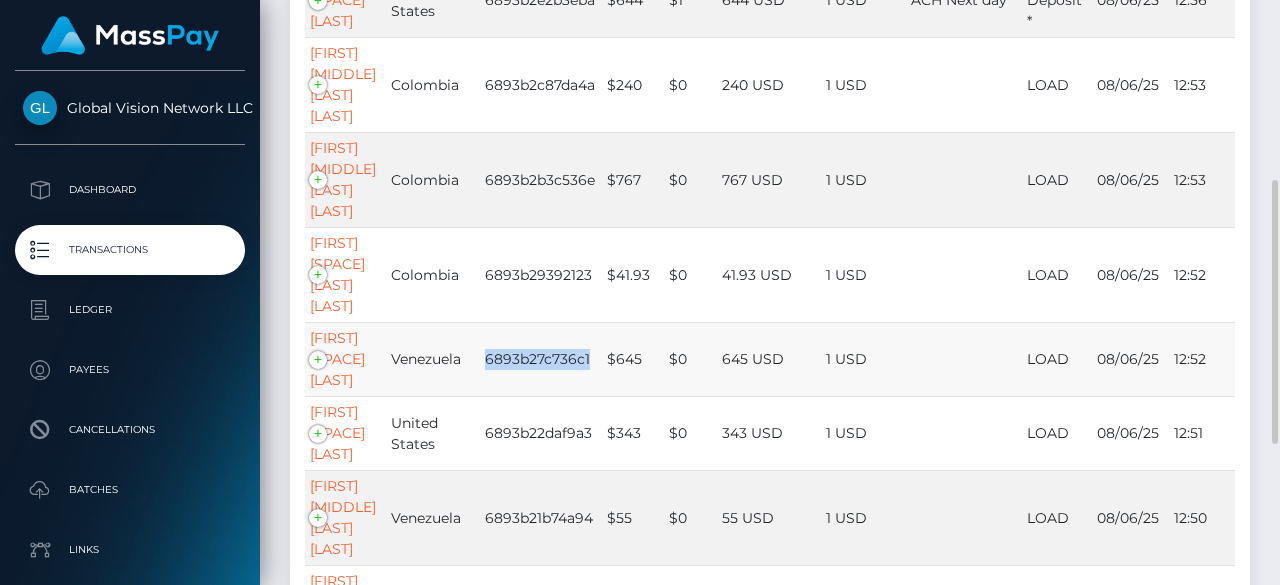 click on "6893b27c736c1" at bounding box center [541, 359] 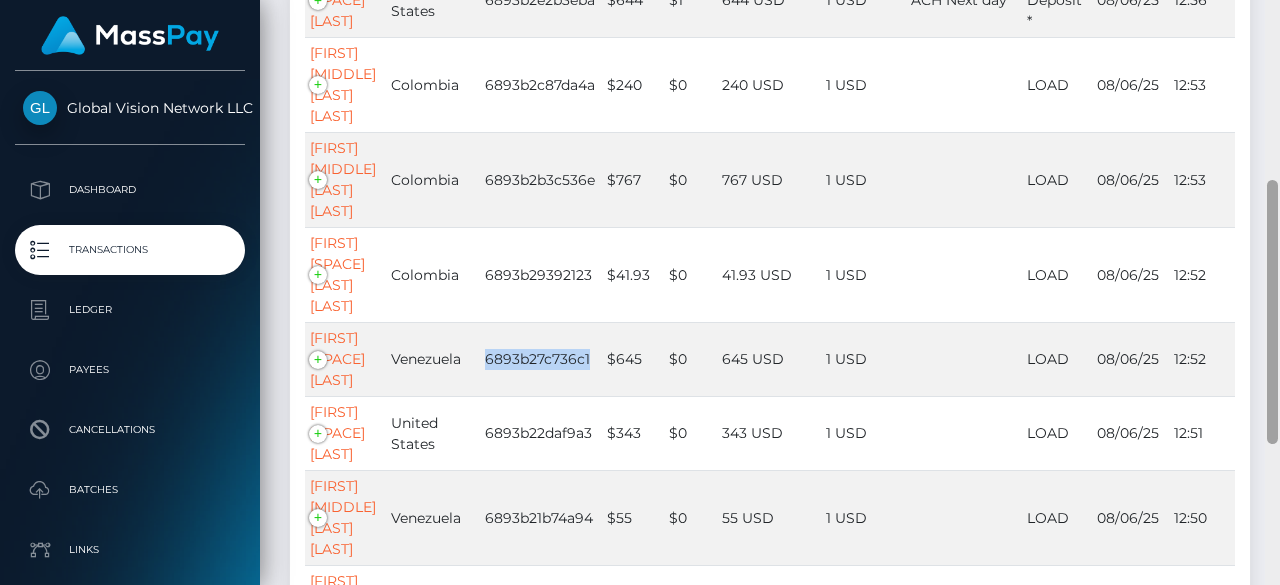 copy on "6893b27c736c1" 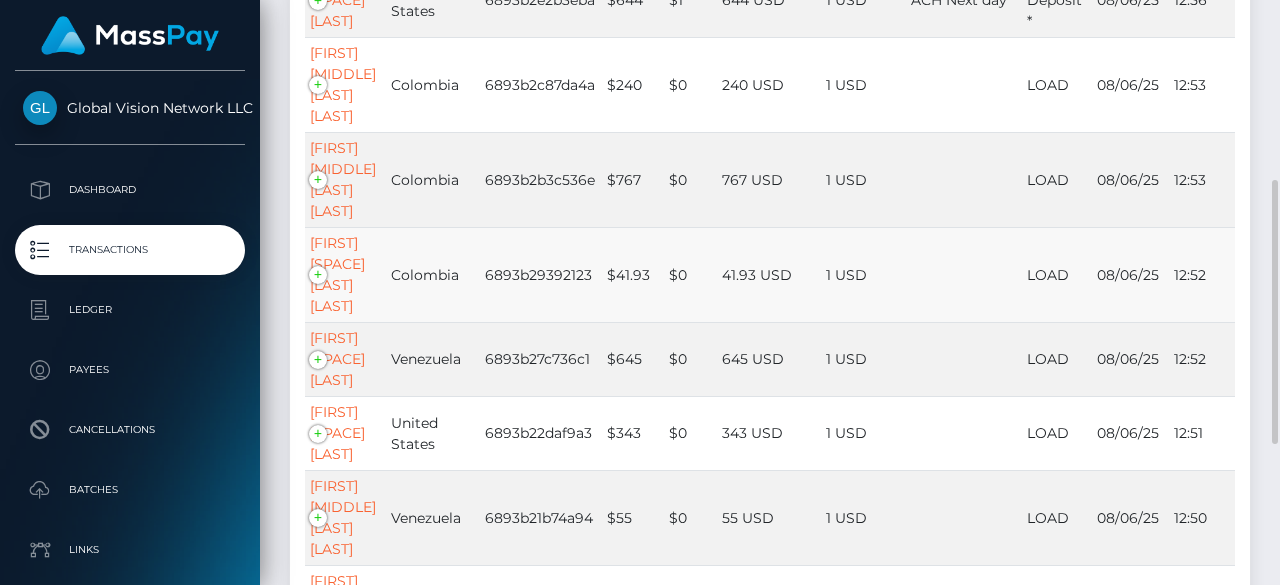 click on "6893b29392123" at bounding box center (541, 274) 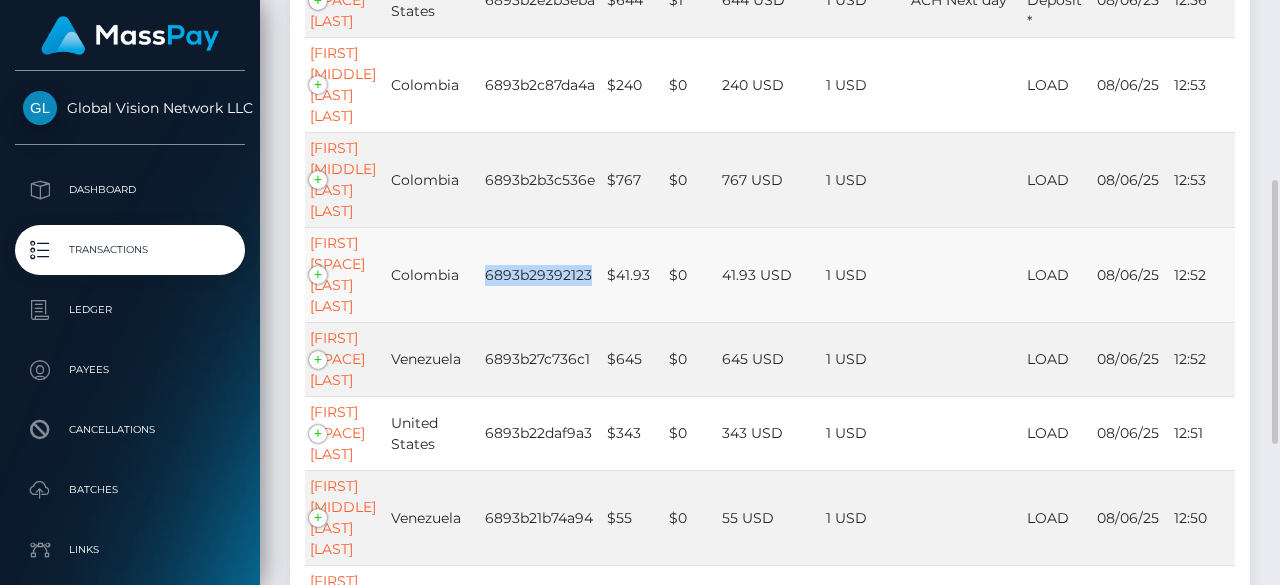 click on "6893b29392123" at bounding box center (541, 274) 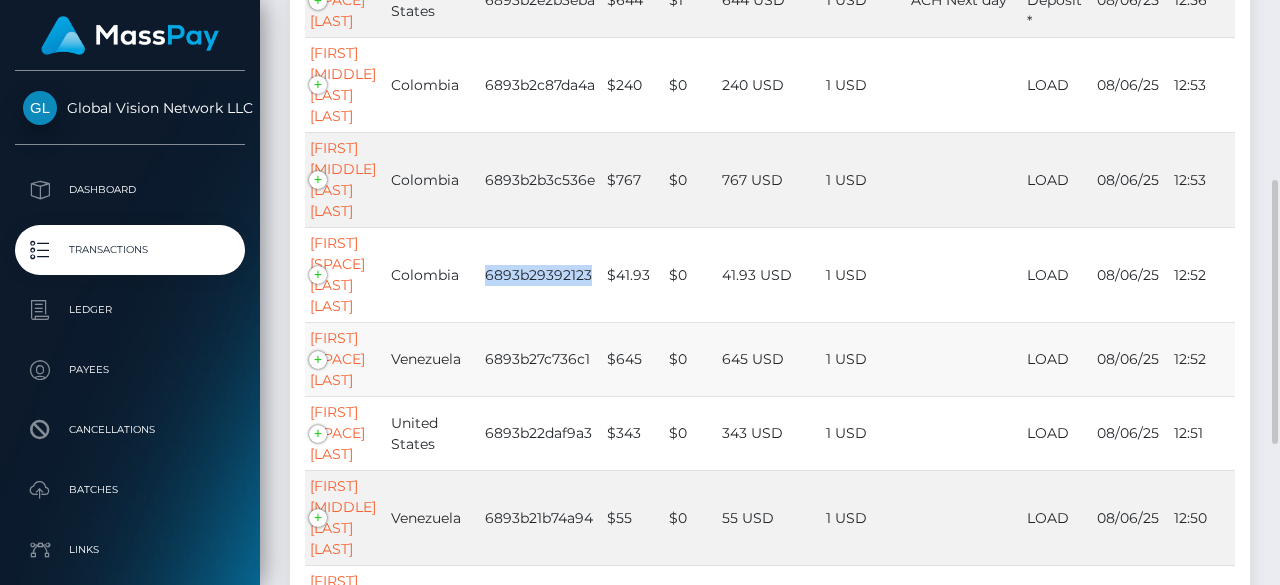 copy on "6893b29392123" 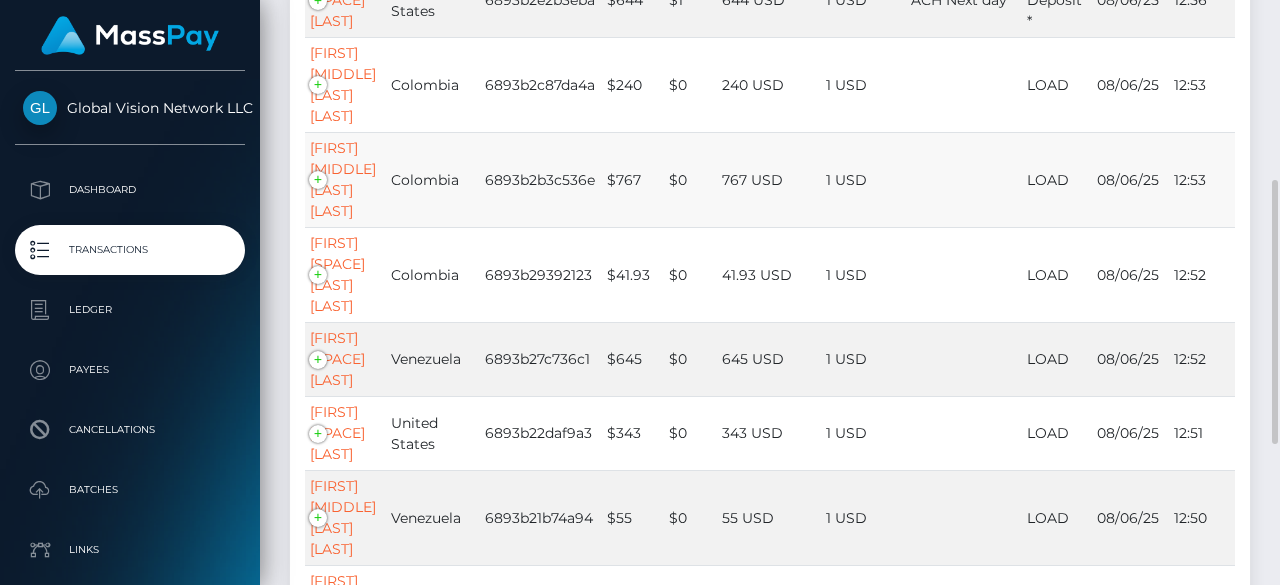 click on "6893b2b3c536e" at bounding box center (541, 179) 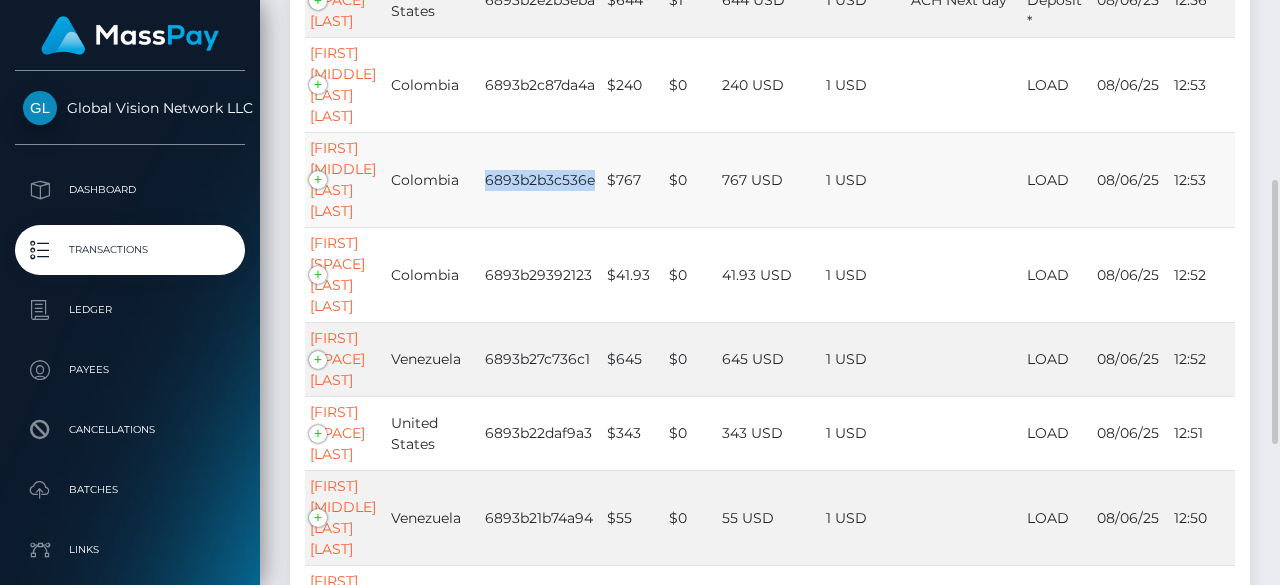click on "6893b2b3c536e" at bounding box center (541, 179) 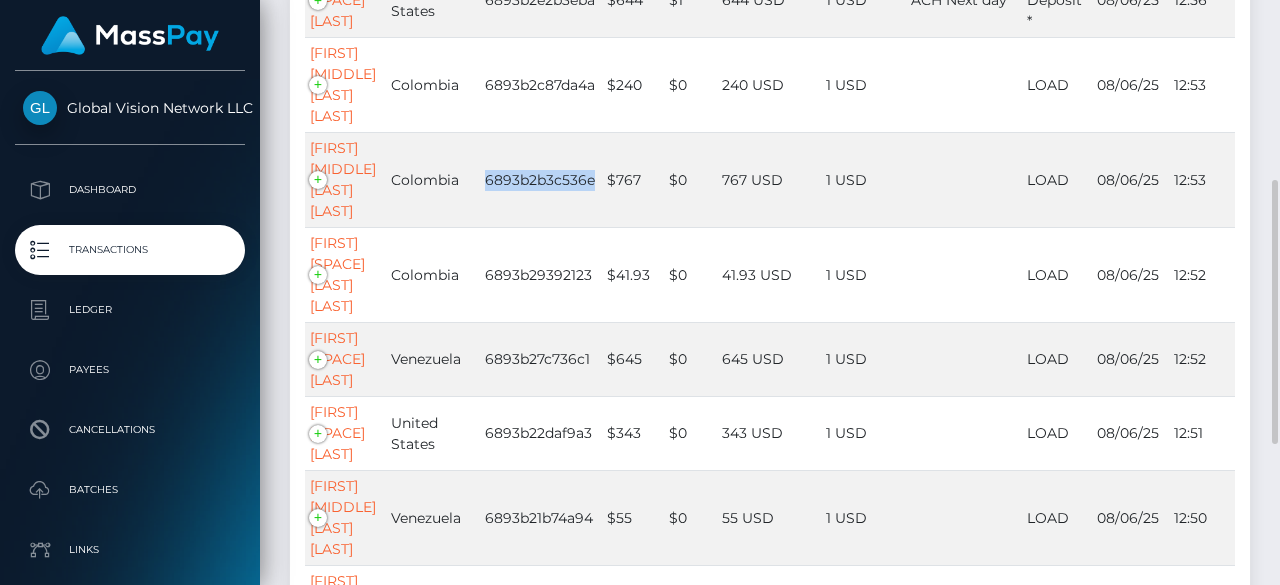 copy on "6893b2b3c536e" 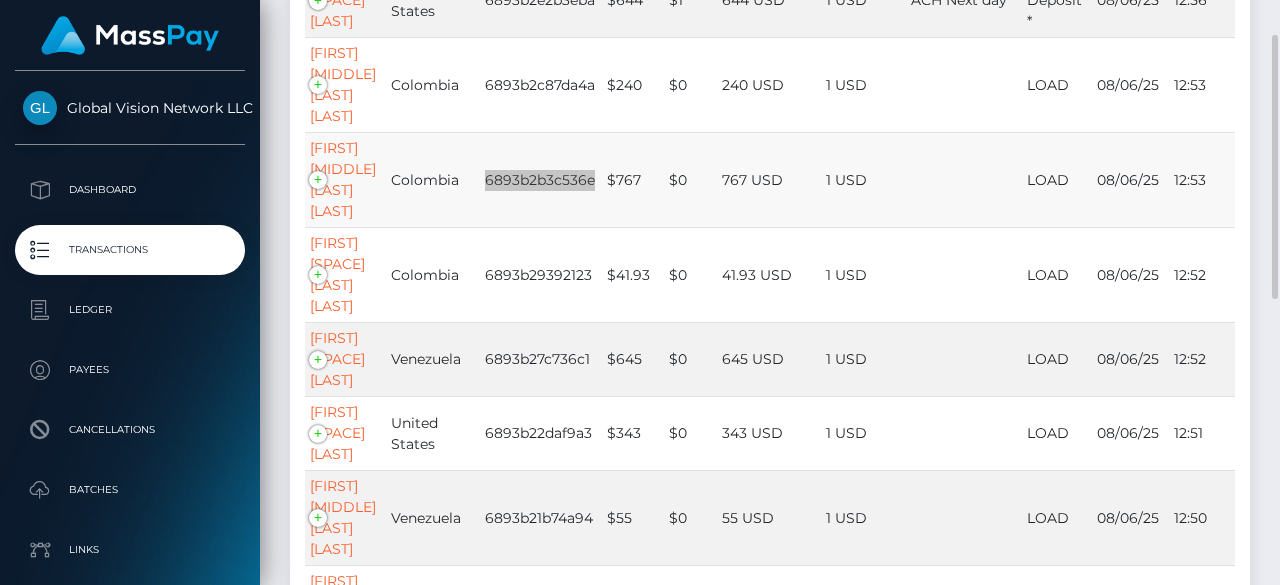 scroll, scrollTop: 300, scrollLeft: 0, axis: vertical 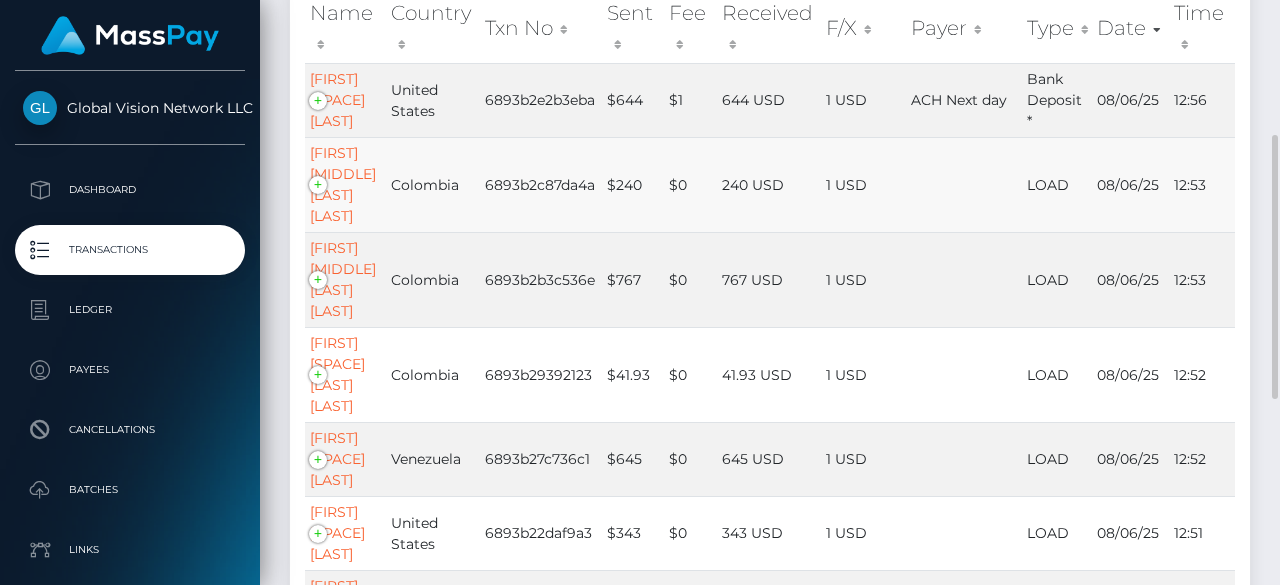 click on "6893b2c87da4a" at bounding box center [541, 184] 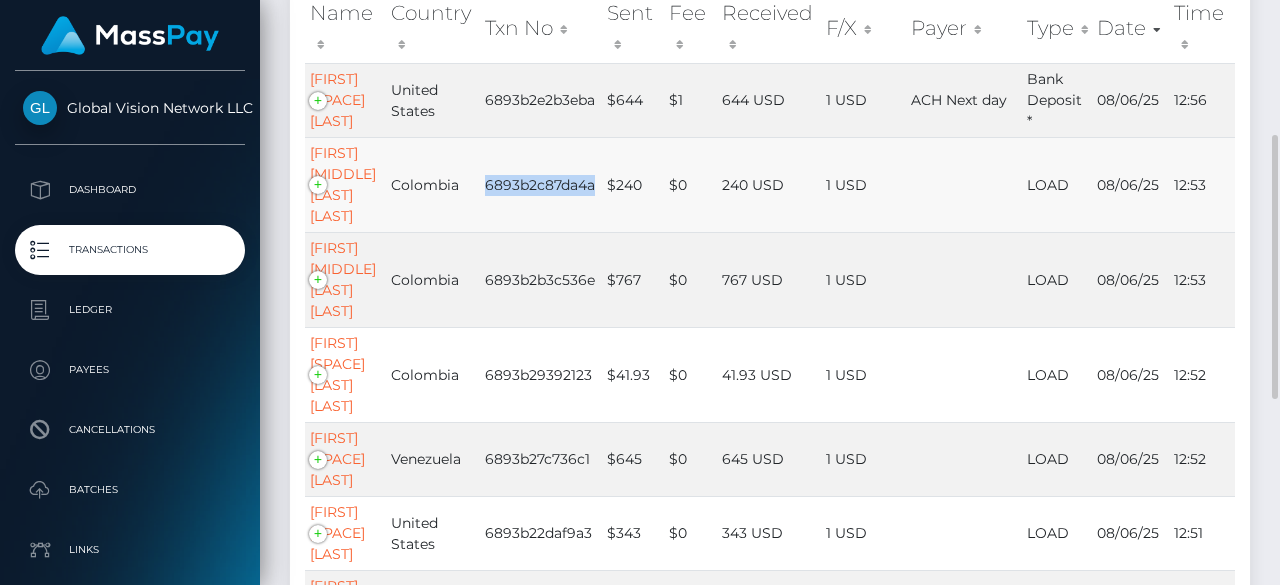 click on "6893b2c87da4a" at bounding box center [541, 184] 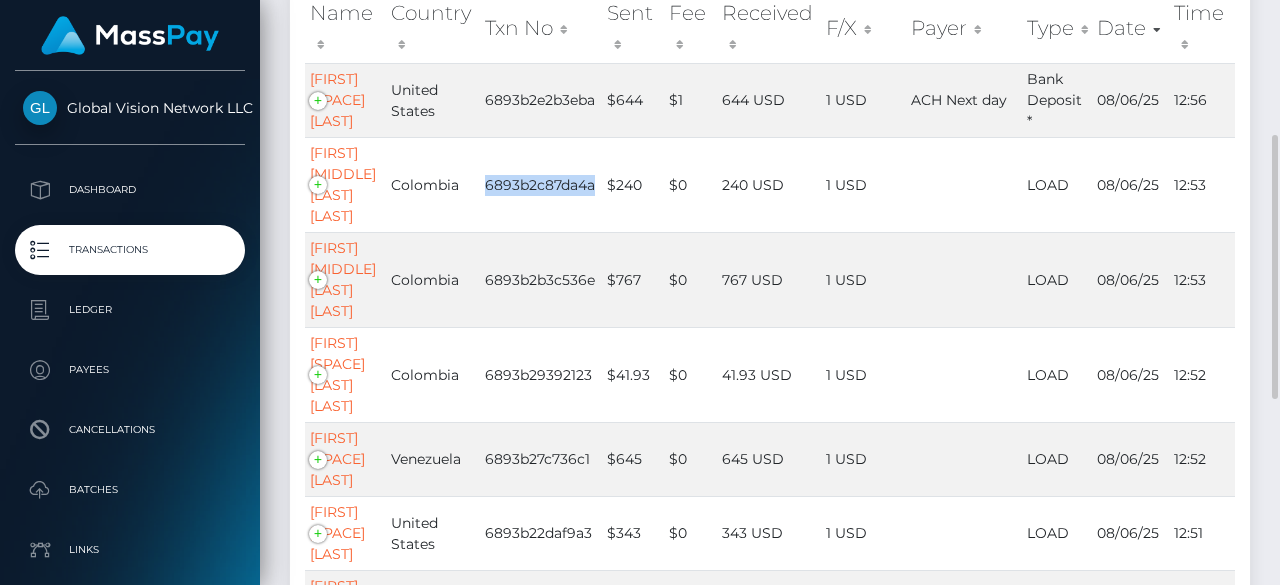 copy on "6893b2c87da4a" 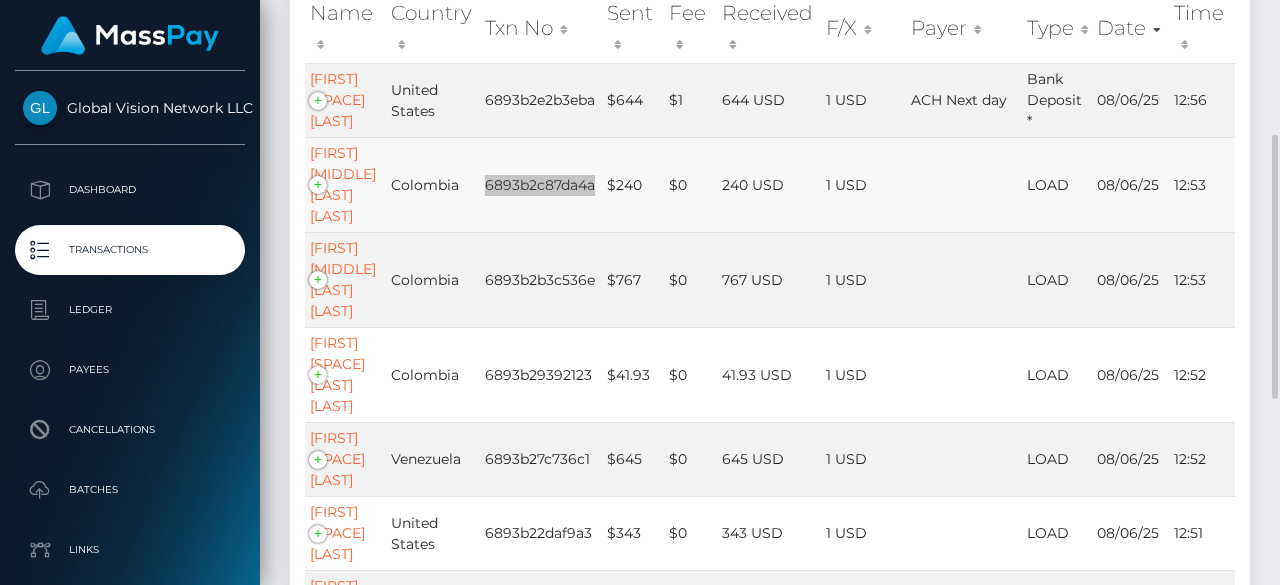 scroll, scrollTop: 200, scrollLeft: 0, axis: vertical 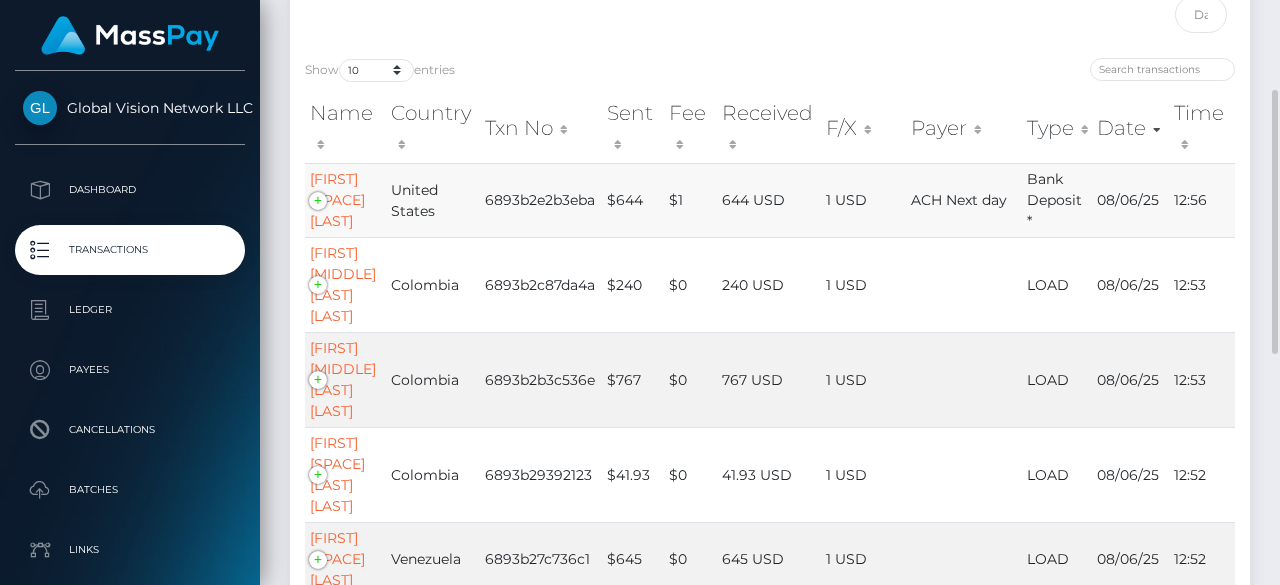 click on "6893b2e2b3eba" at bounding box center [541, 200] 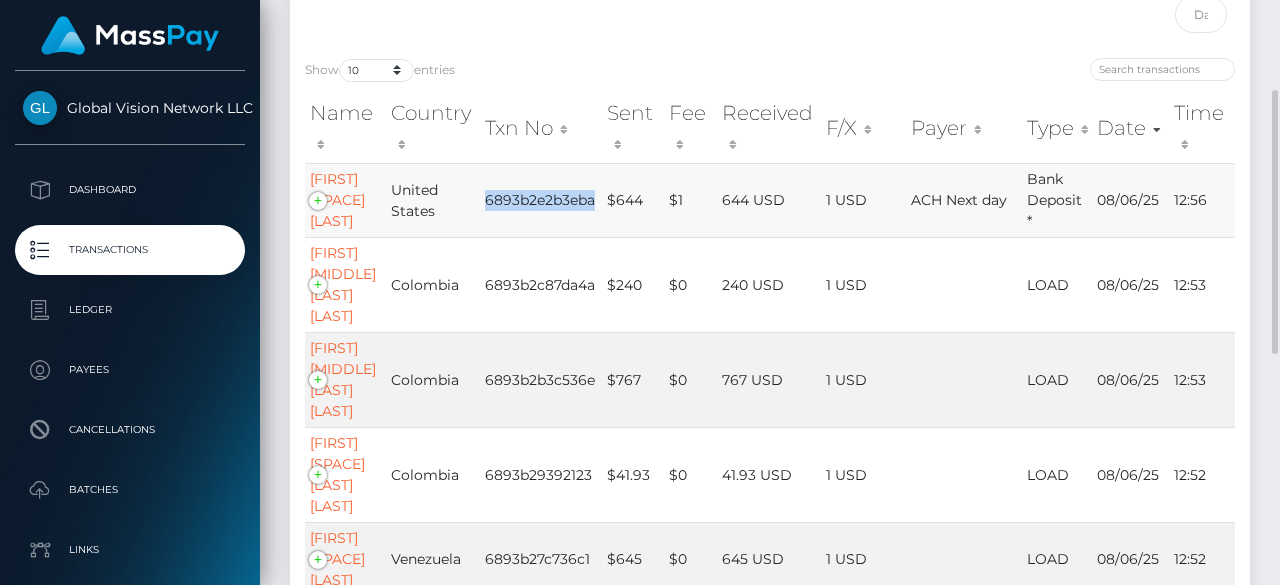 click on "6893b2e2b3eba" at bounding box center [541, 200] 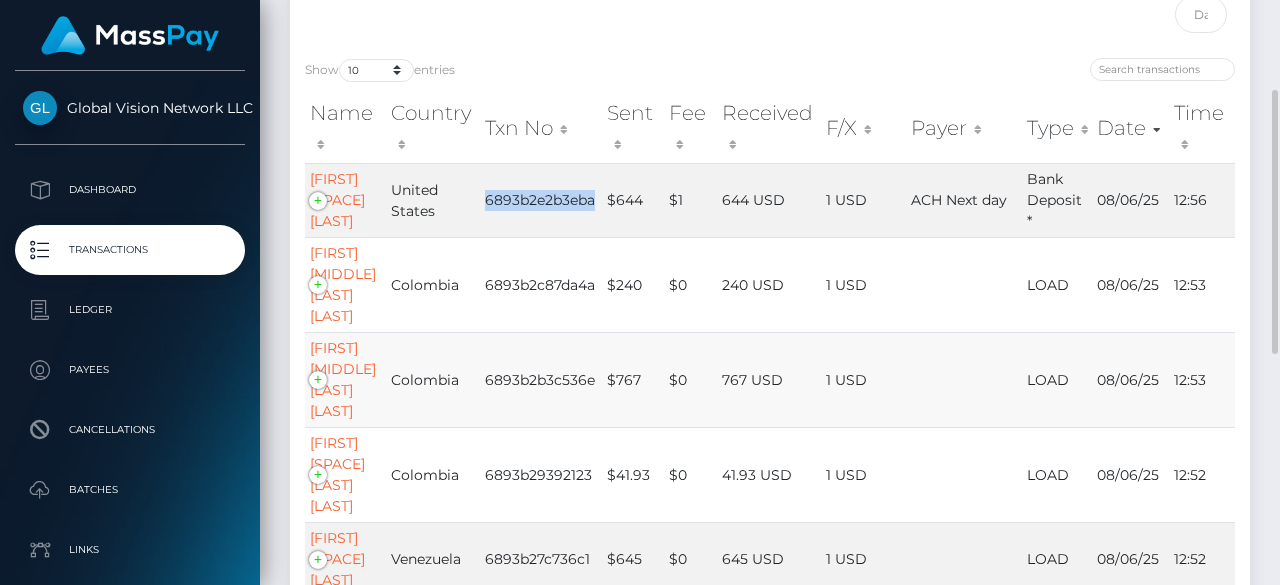 copy on "6893b2e2b3eba" 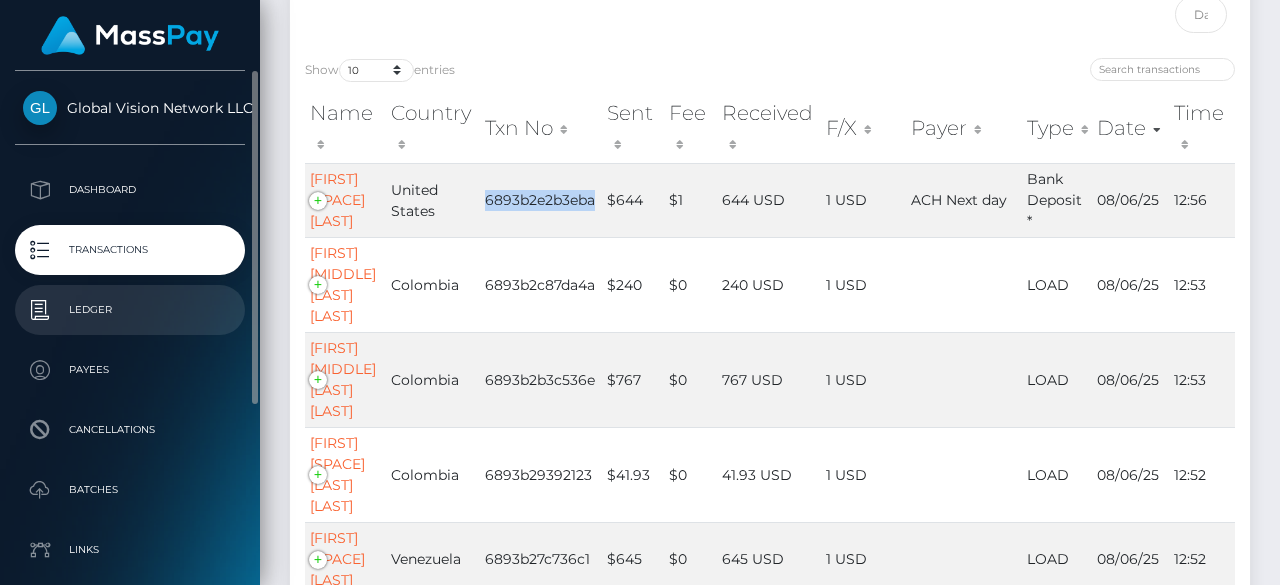 click on "Ledger" at bounding box center (130, 310) 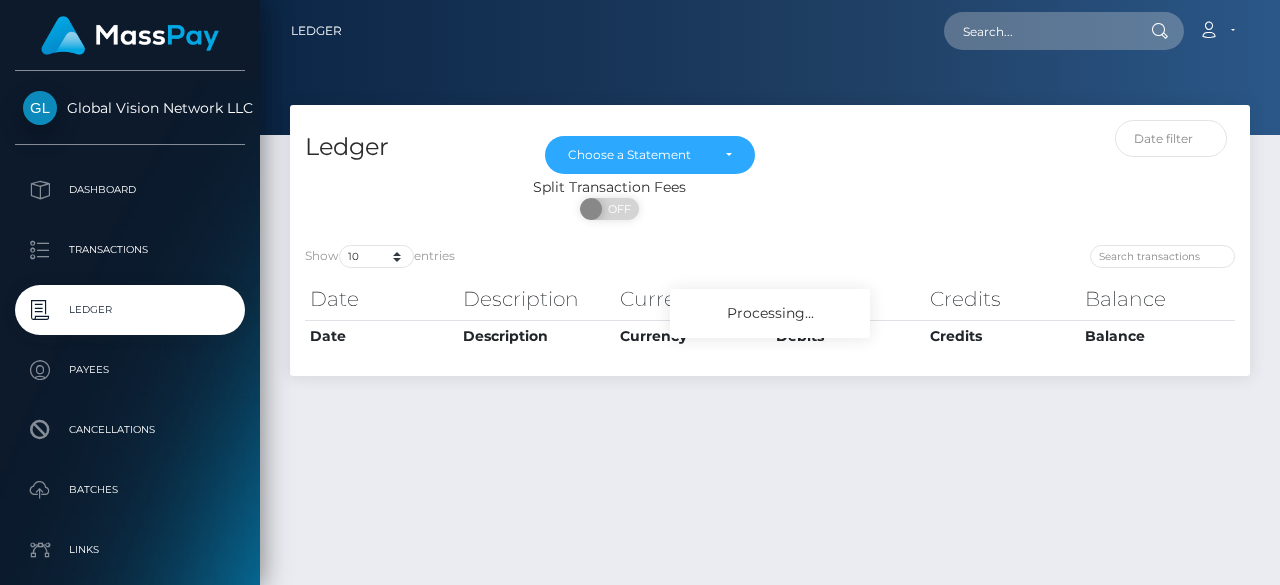 scroll, scrollTop: 0, scrollLeft: 0, axis: both 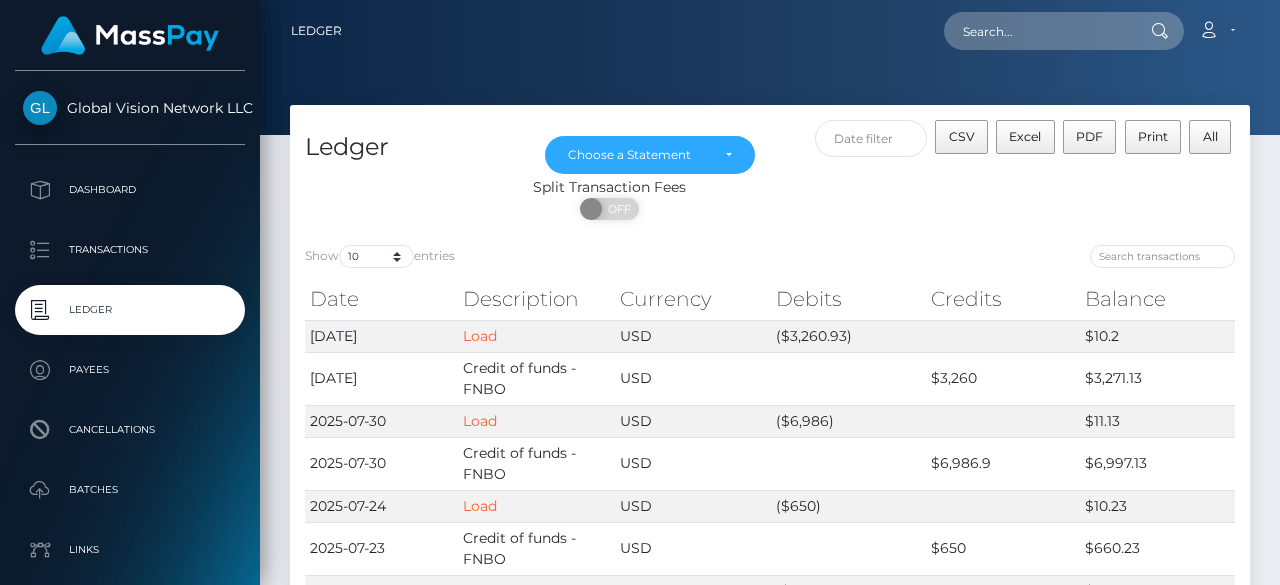 click on "Transactions" at bounding box center (130, 250) 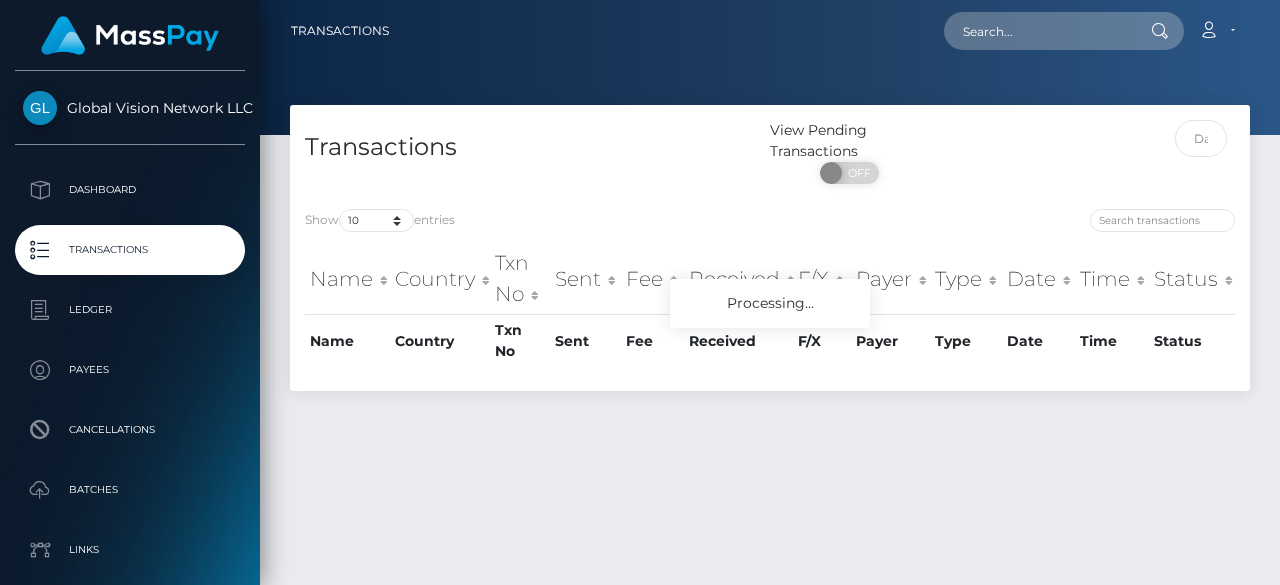 scroll, scrollTop: 0, scrollLeft: 0, axis: both 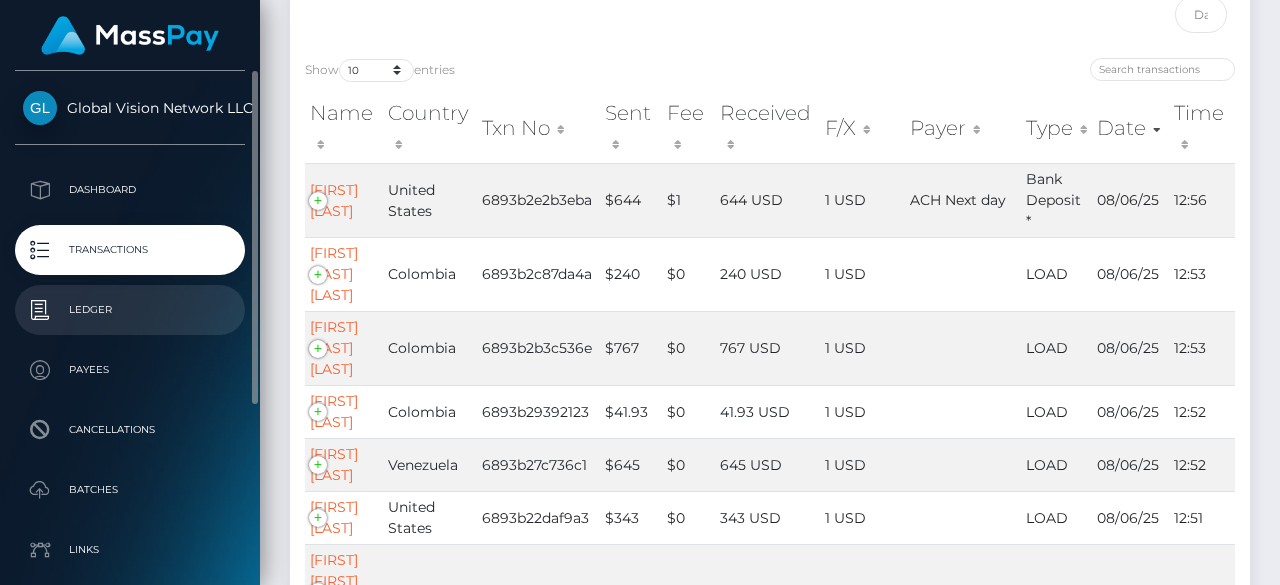click on "Ledger" at bounding box center (130, 310) 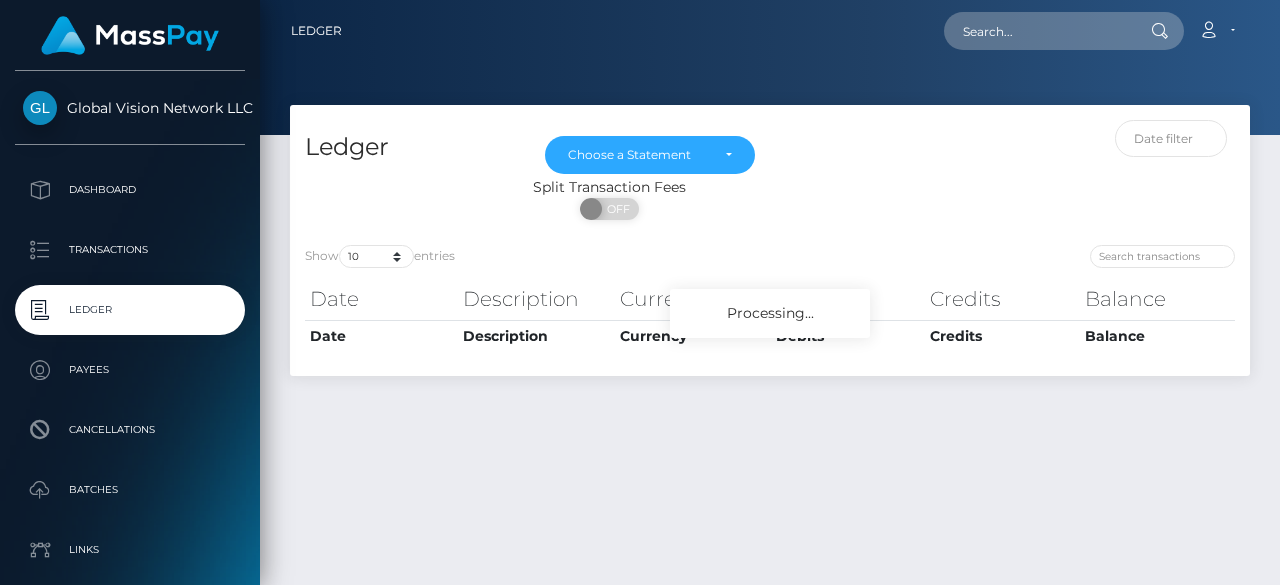 scroll, scrollTop: 0, scrollLeft: 0, axis: both 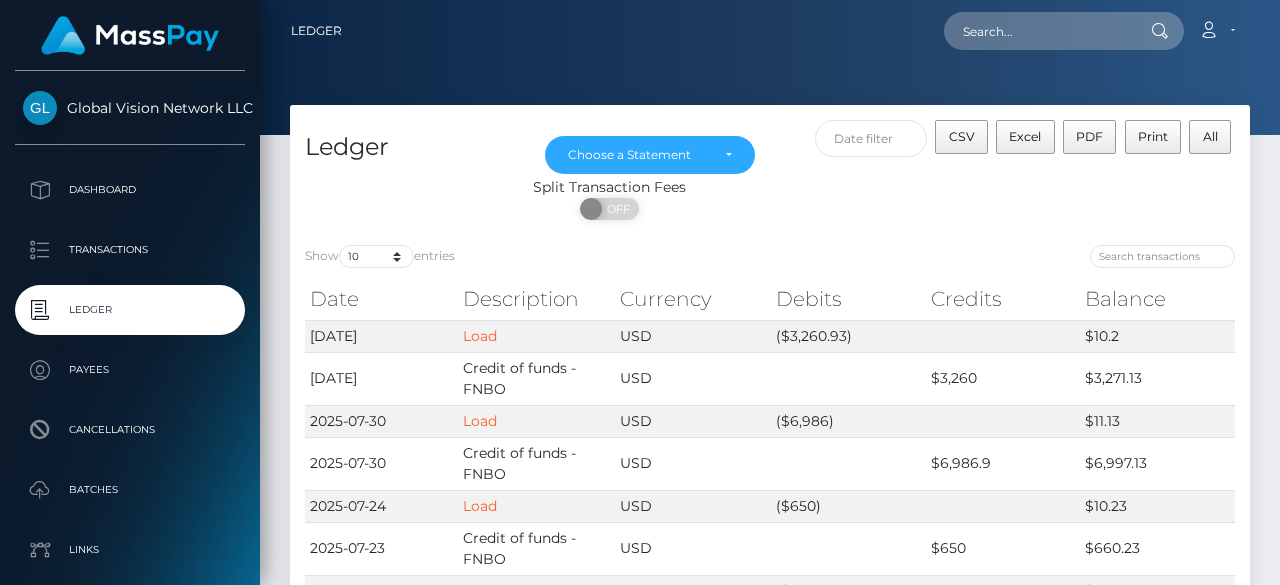 click on "Transactions" at bounding box center [130, 250] 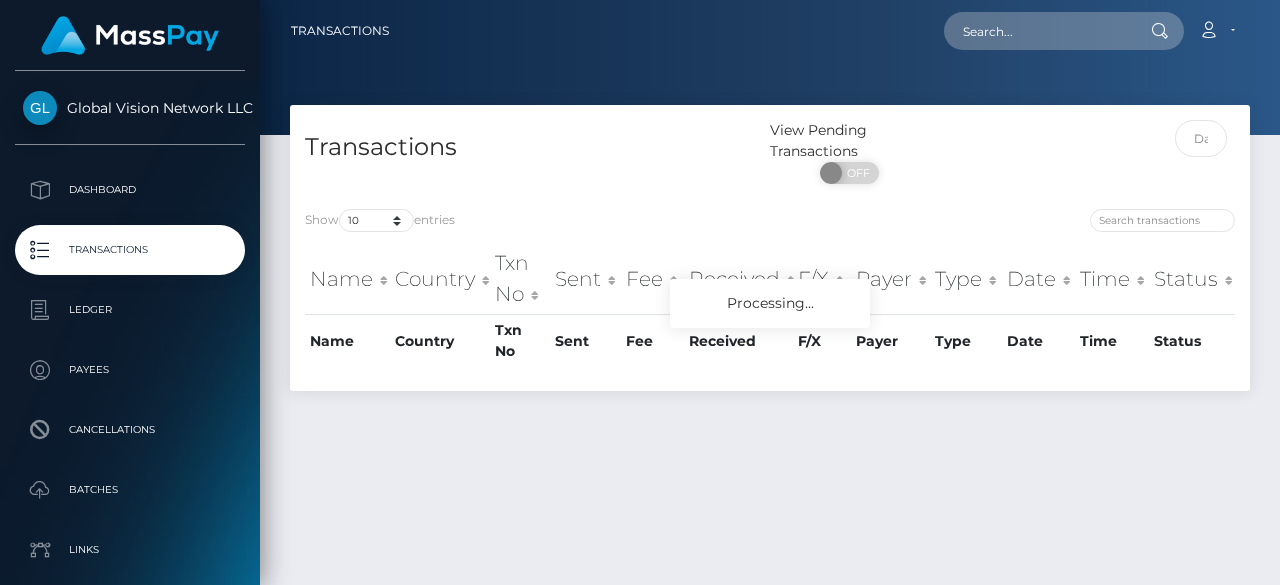 scroll, scrollTop: 0, scrollLeft: 0, axis: both 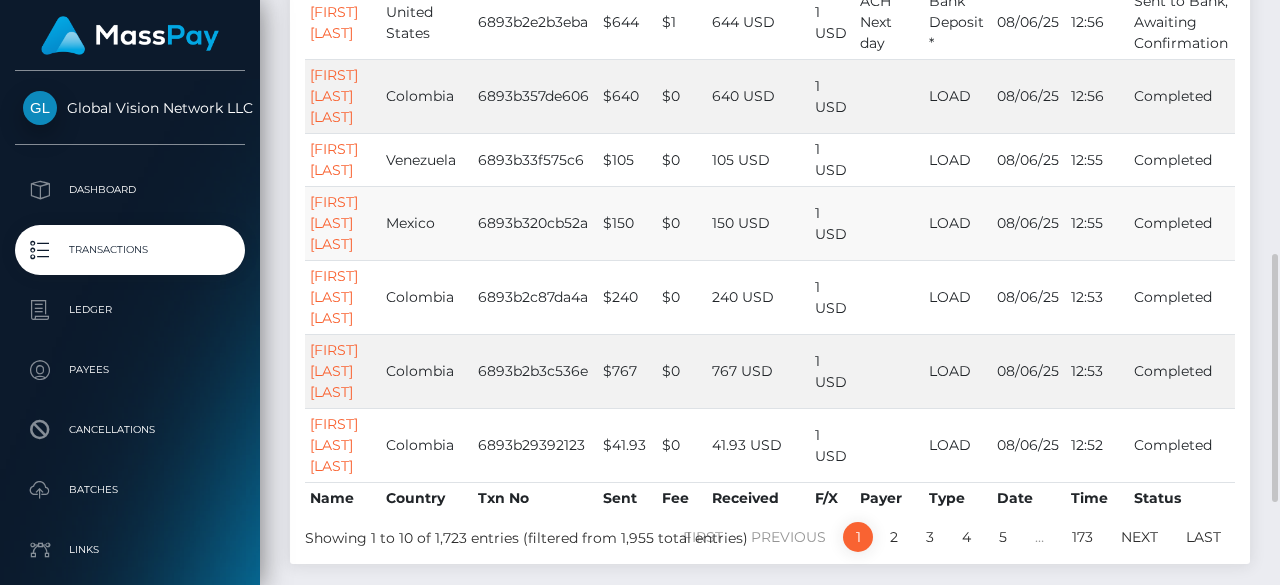 click on "6893b320cb52a" at bounding box center (535, 223) 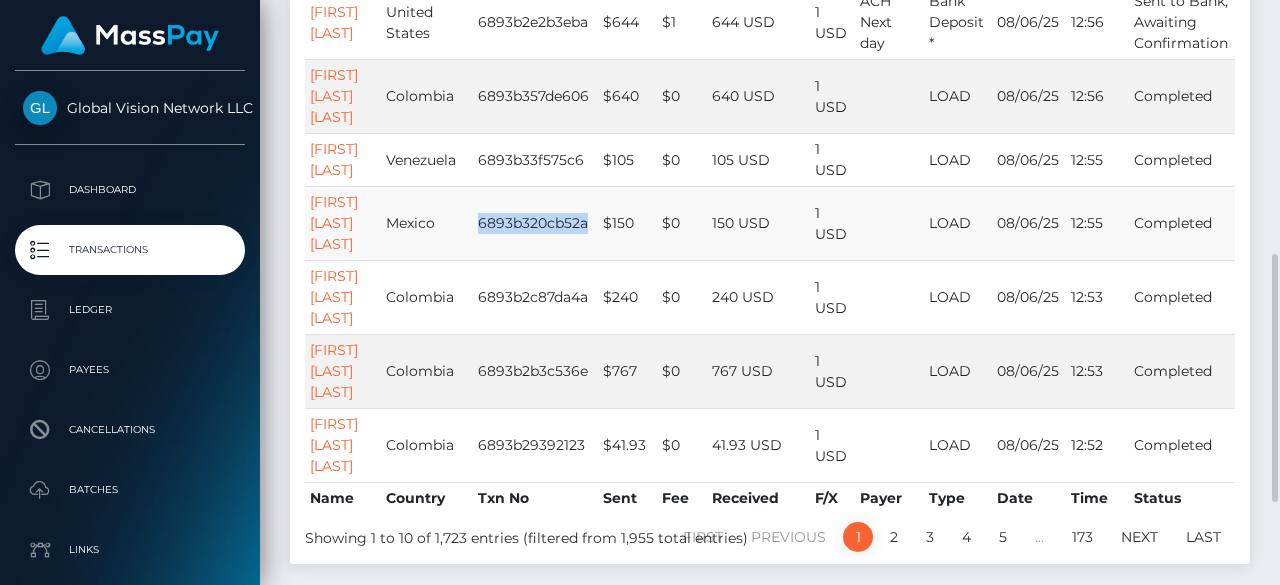 click on "6893b320cb52a" at bounding box center (535, 223) 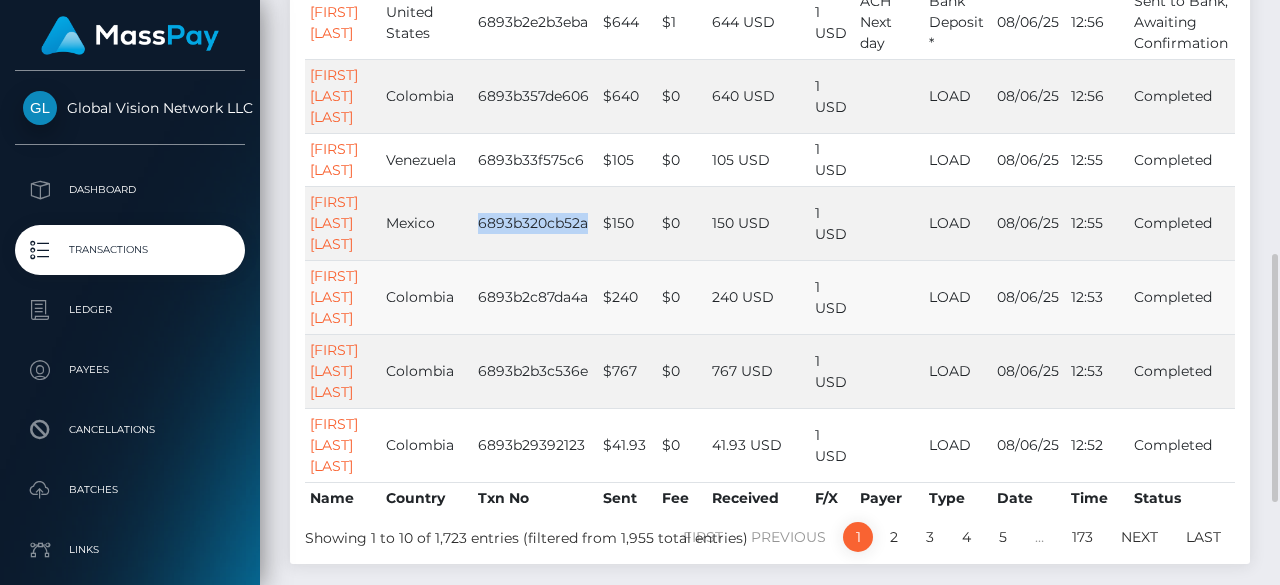 copy on "6893b320cb52a" 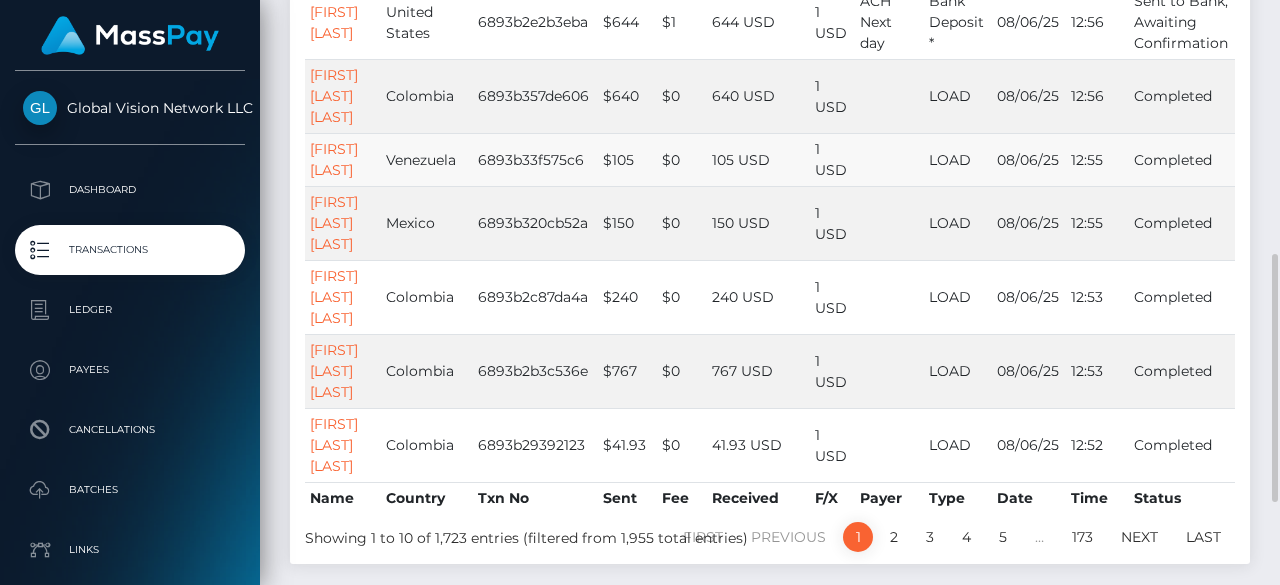 click on "6893b33f575c6" at bounding box center [535, 159] 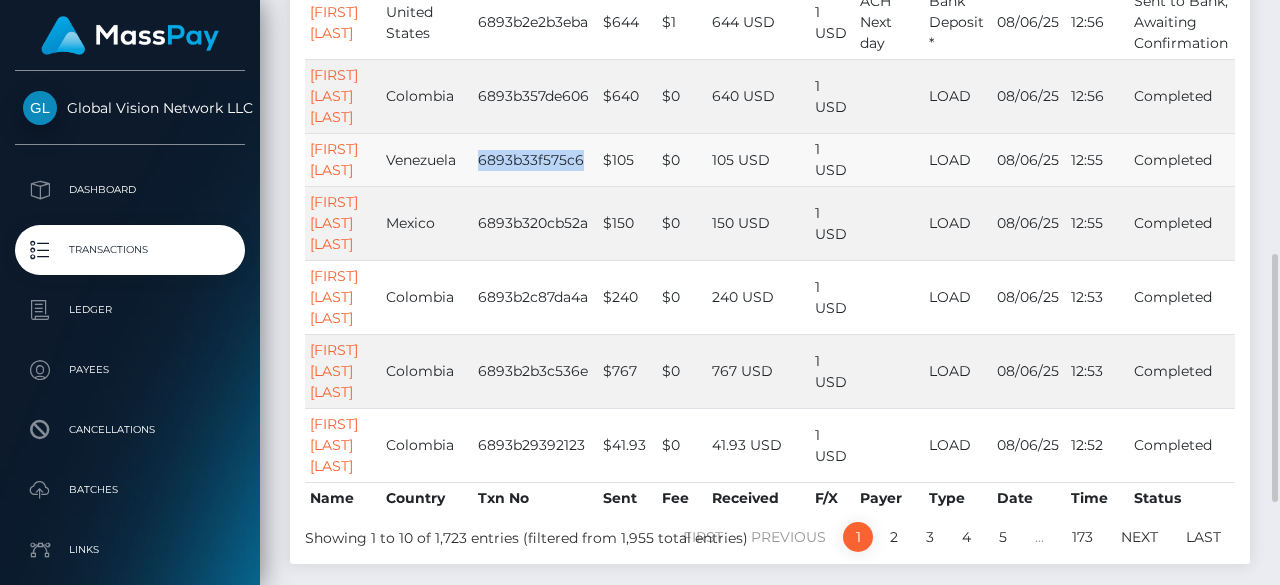 click on "6893b33f575c6" at bounding box center (535, 159) 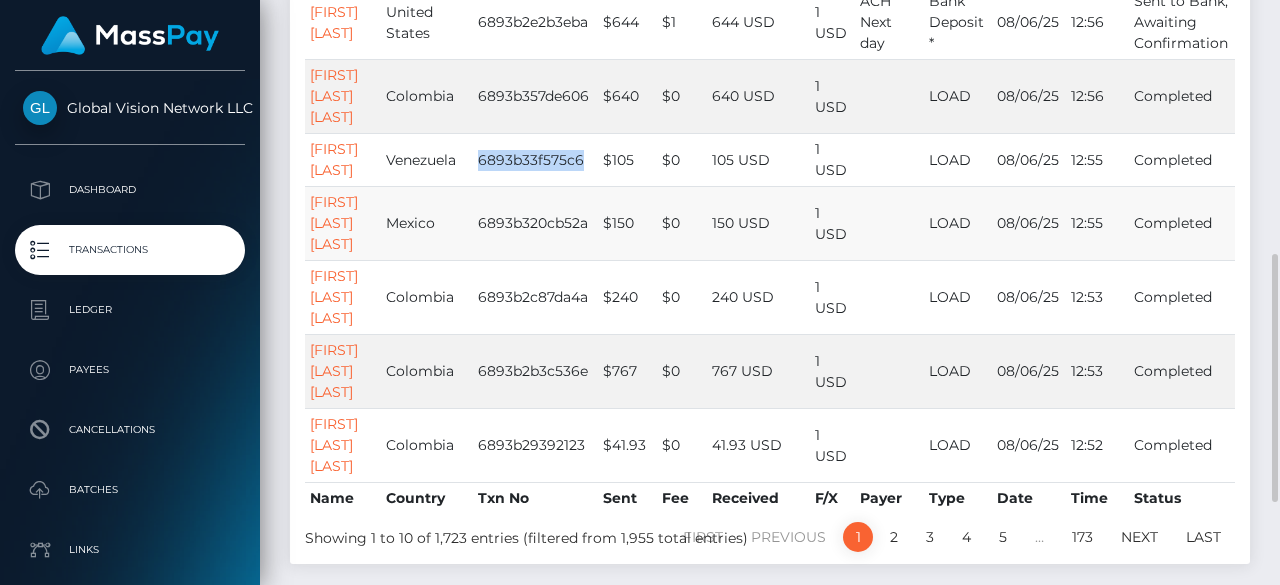 copy on "6893b33f575c6" 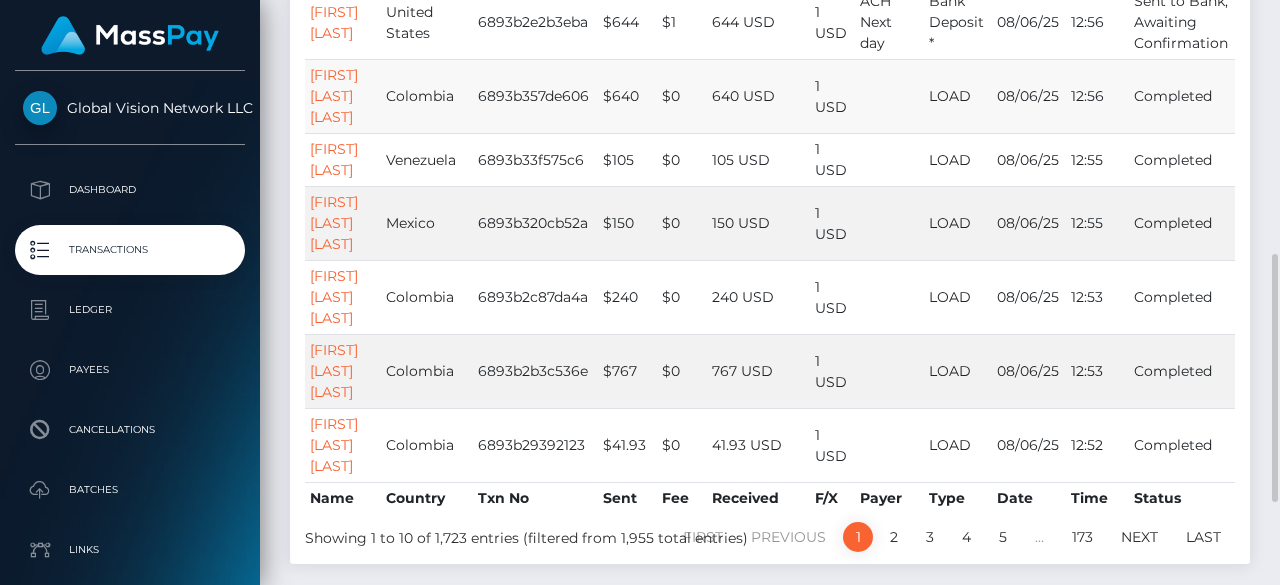 click on "6893b357de606" at bounding box center [535, 96] 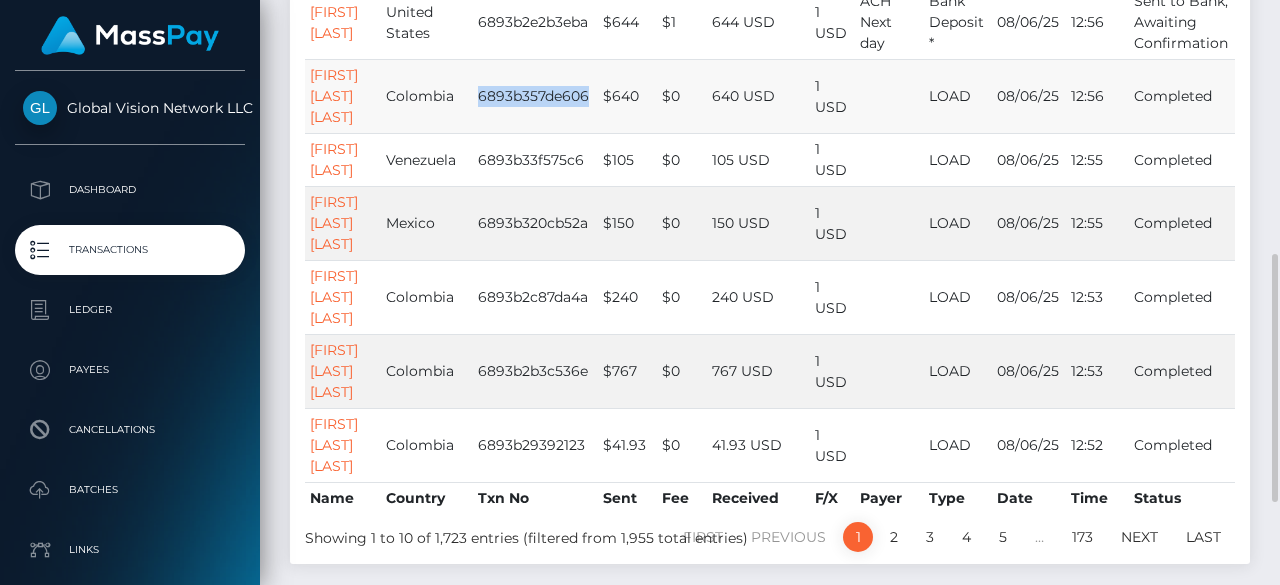 click on "6893b357de606" at bounding box center [535, 96] 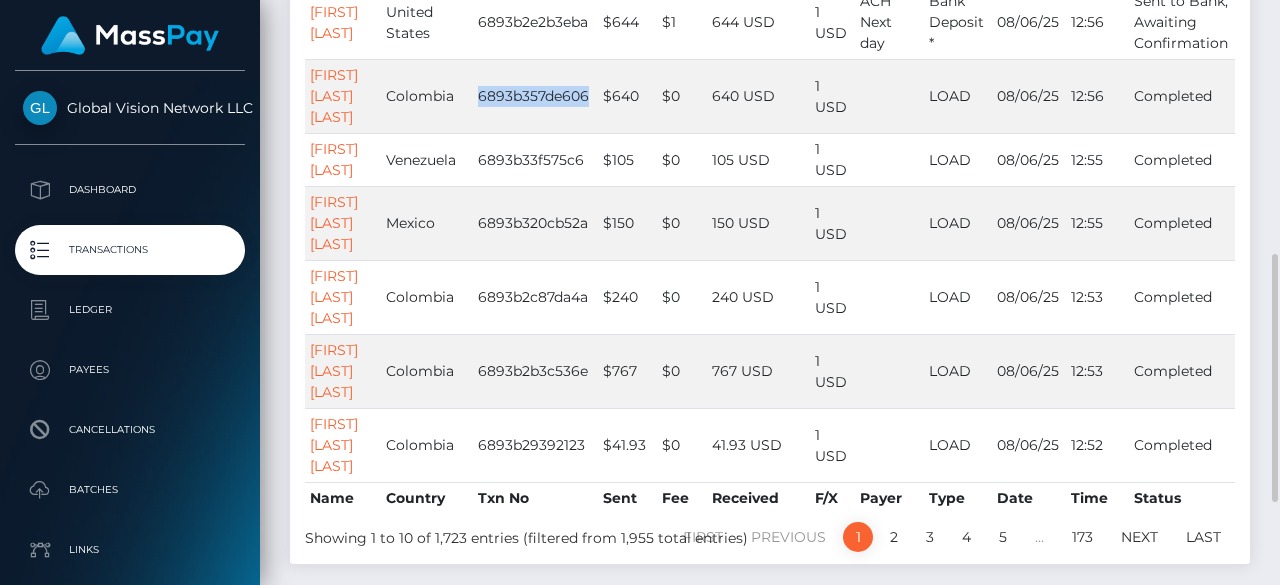 copy on "6893b357de606" 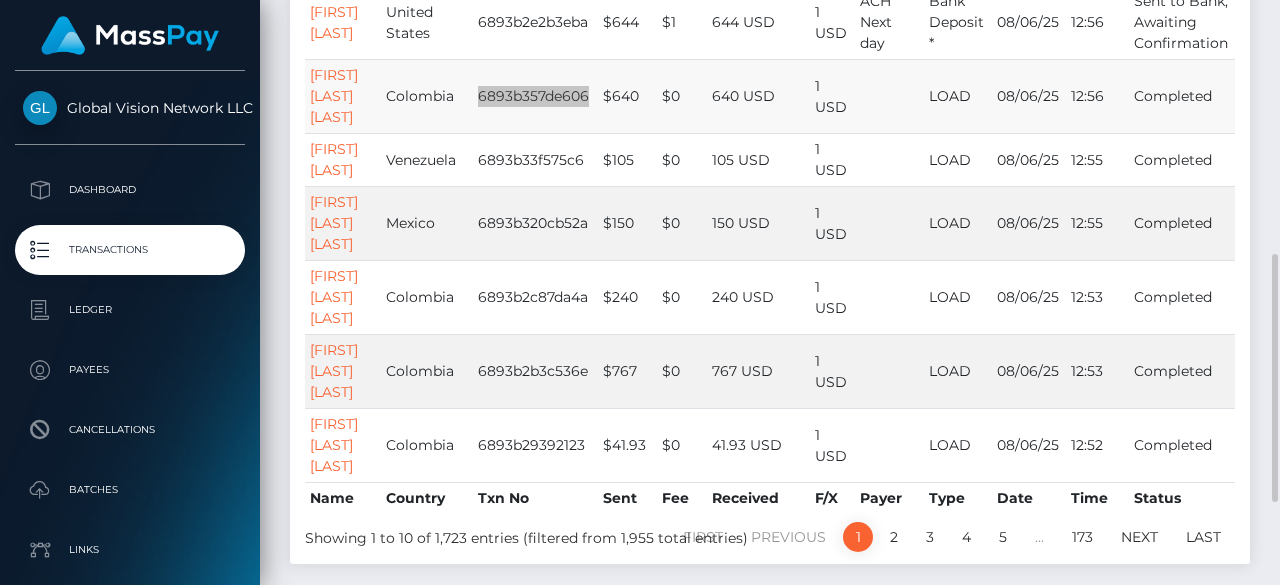 scroll, scrollTop: 500, scrollLeft: 0, axis: vertical 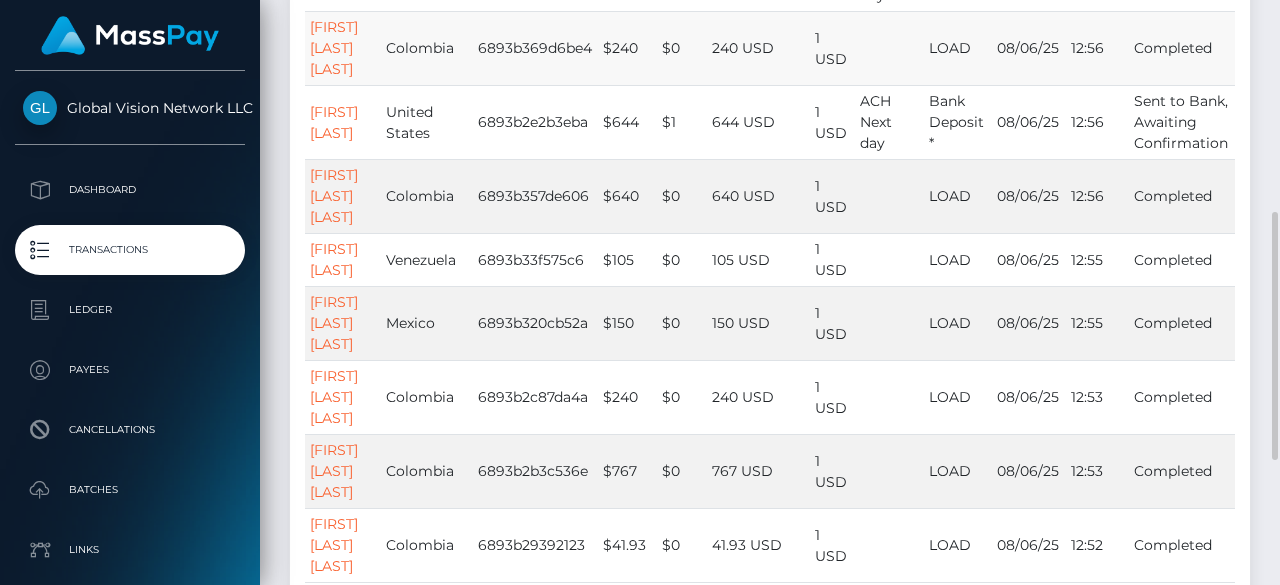 click on "6893b369d6be4" at bounding box center [535, 48] 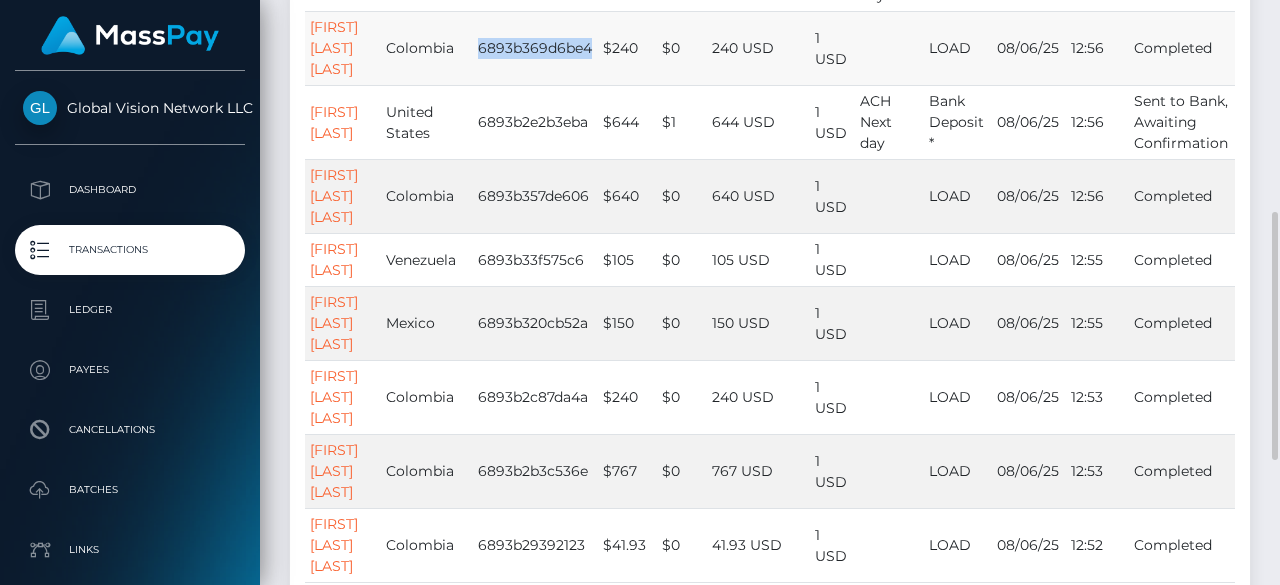 click on "6893b369d6be4" at bounding box center (535, 48) 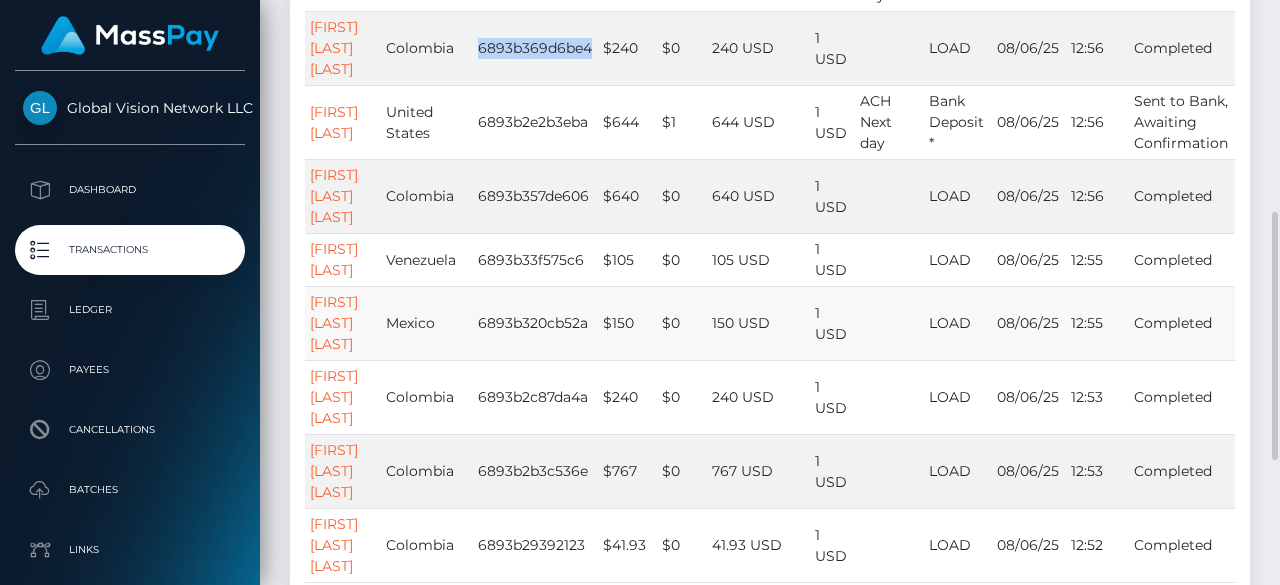 copy on "6893b369d6be4" 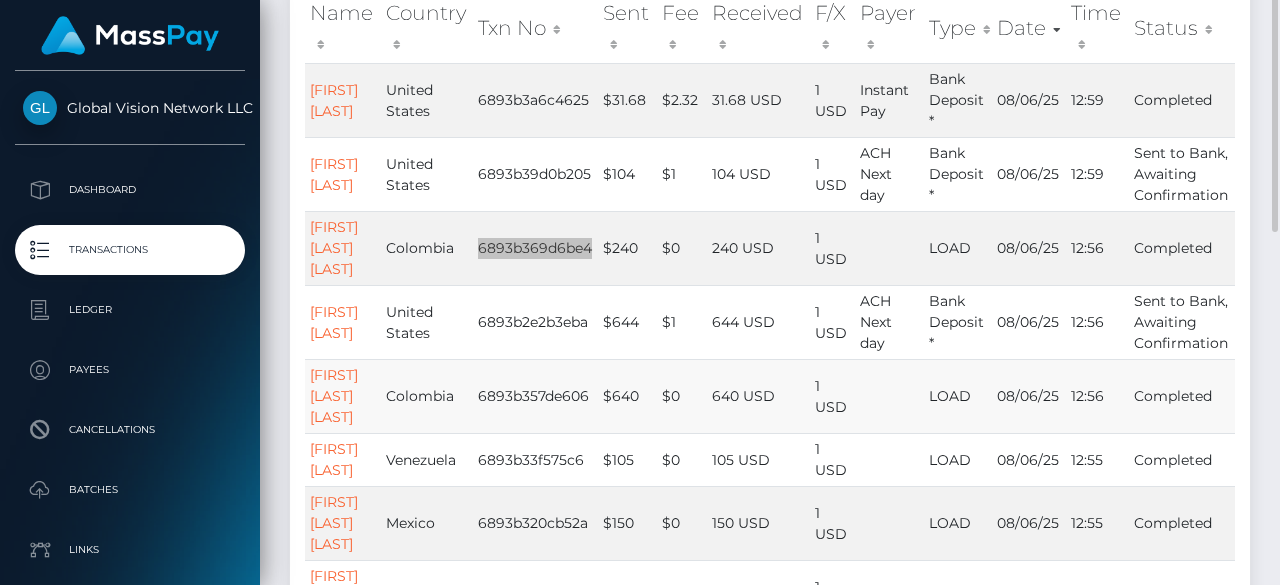 scroll, scrollTop: 200, scrollLeft: 0, axis: vertical 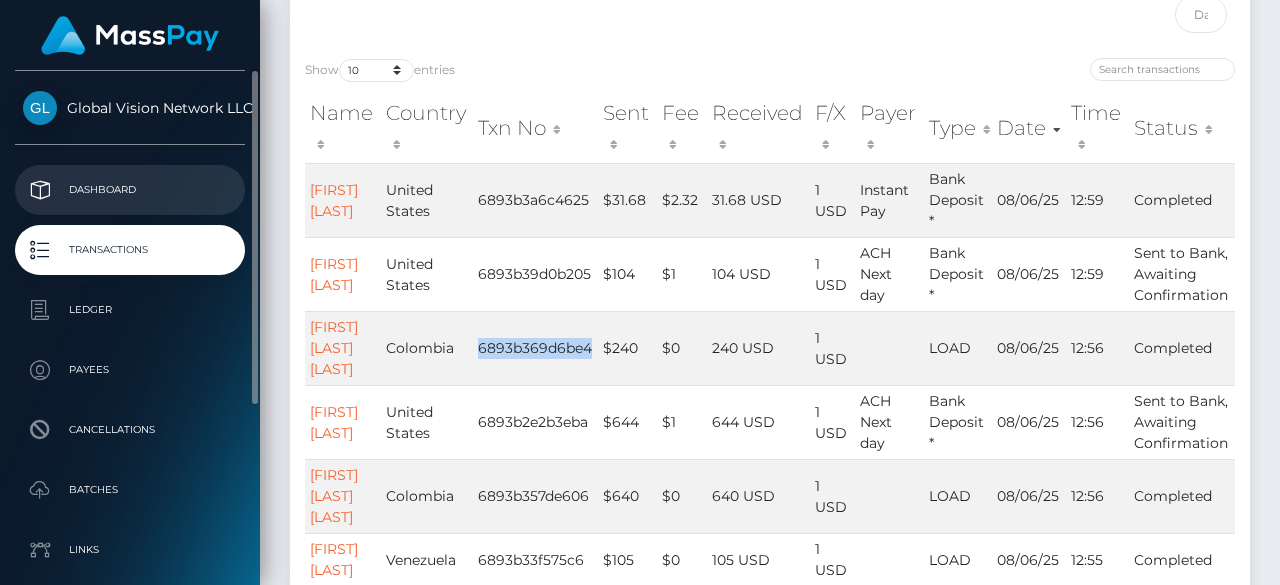 click on "Dashboard" at bounding box center [130, 190] 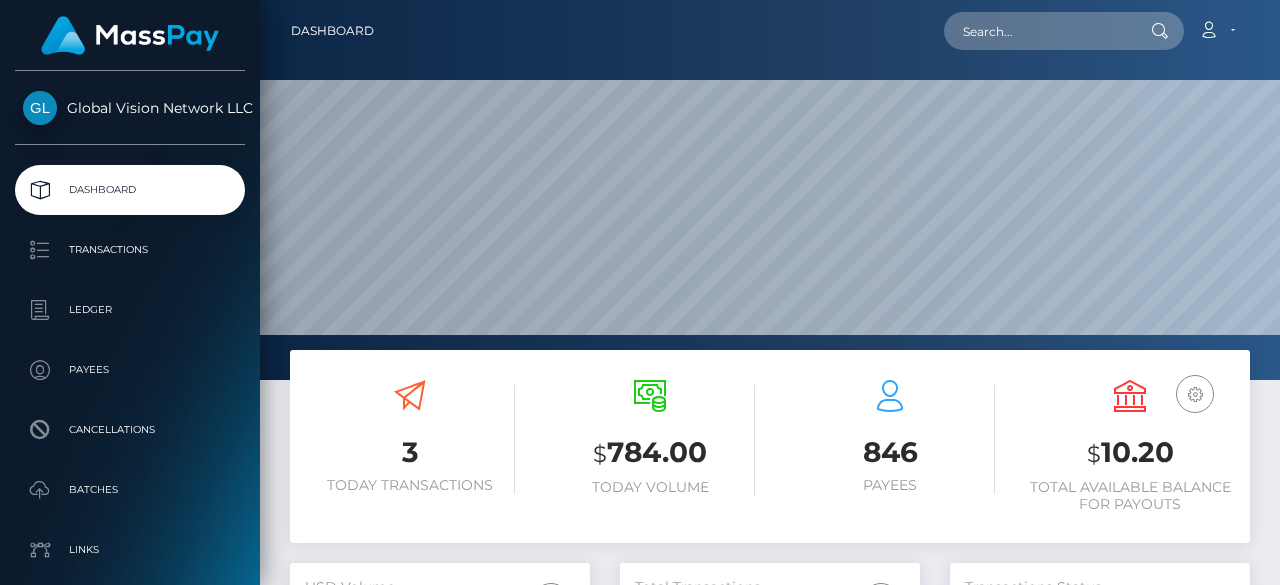 scroll, scrollTop: 0, scrollLeft: 0, axis: both 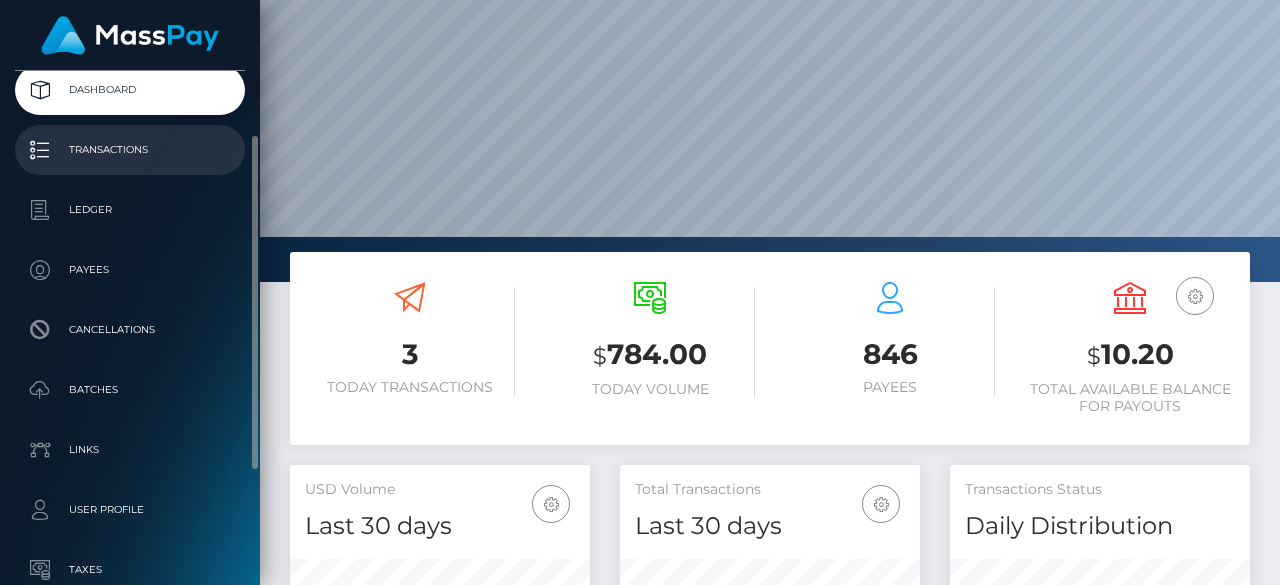 click on "Transactions" at bounding box center [130, 150] 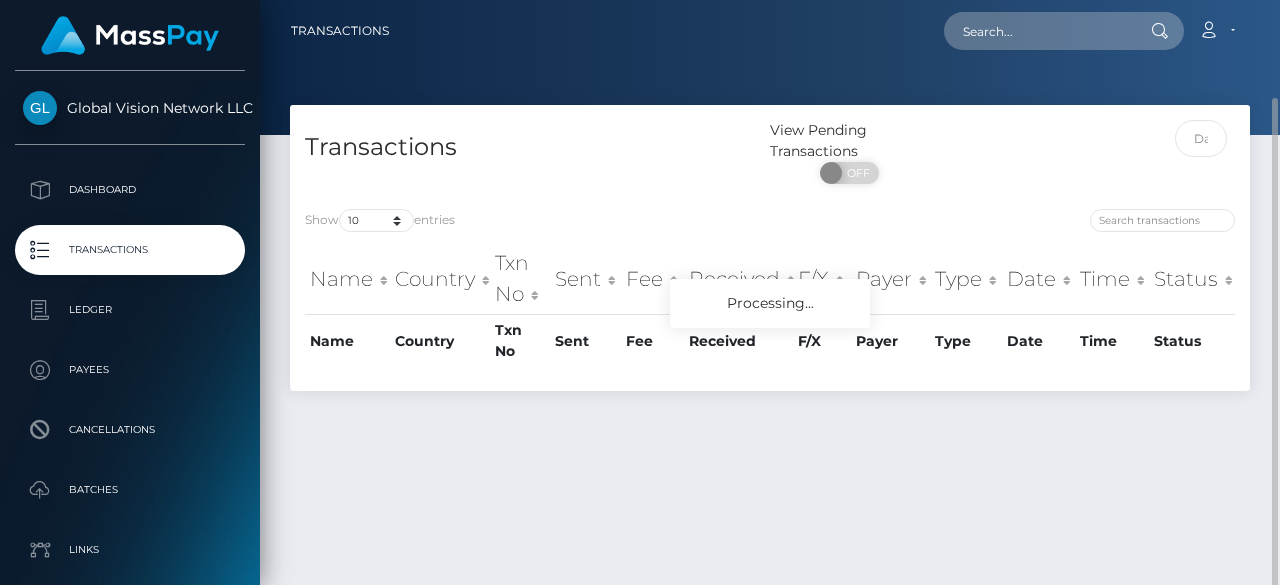 scroll, scrollTop: 0, scrollLeft: 0, axis: both 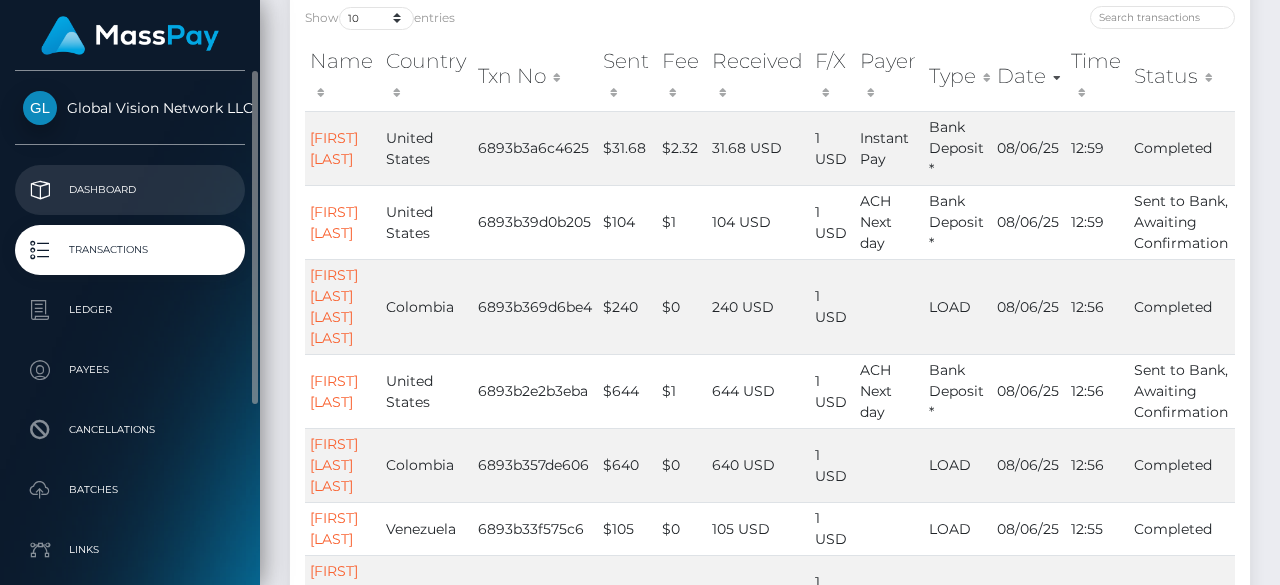 click on "Dashboard" at bounding box center [130, 190] 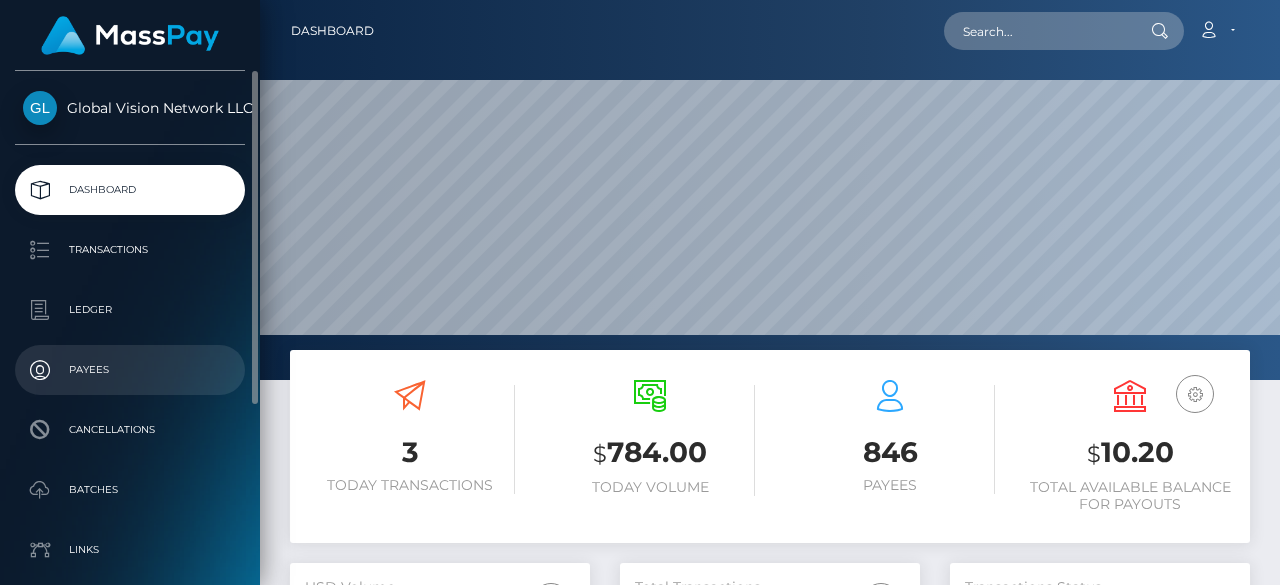 scroll, scrollTop: 0, scrollLeft: 0, axis: both 